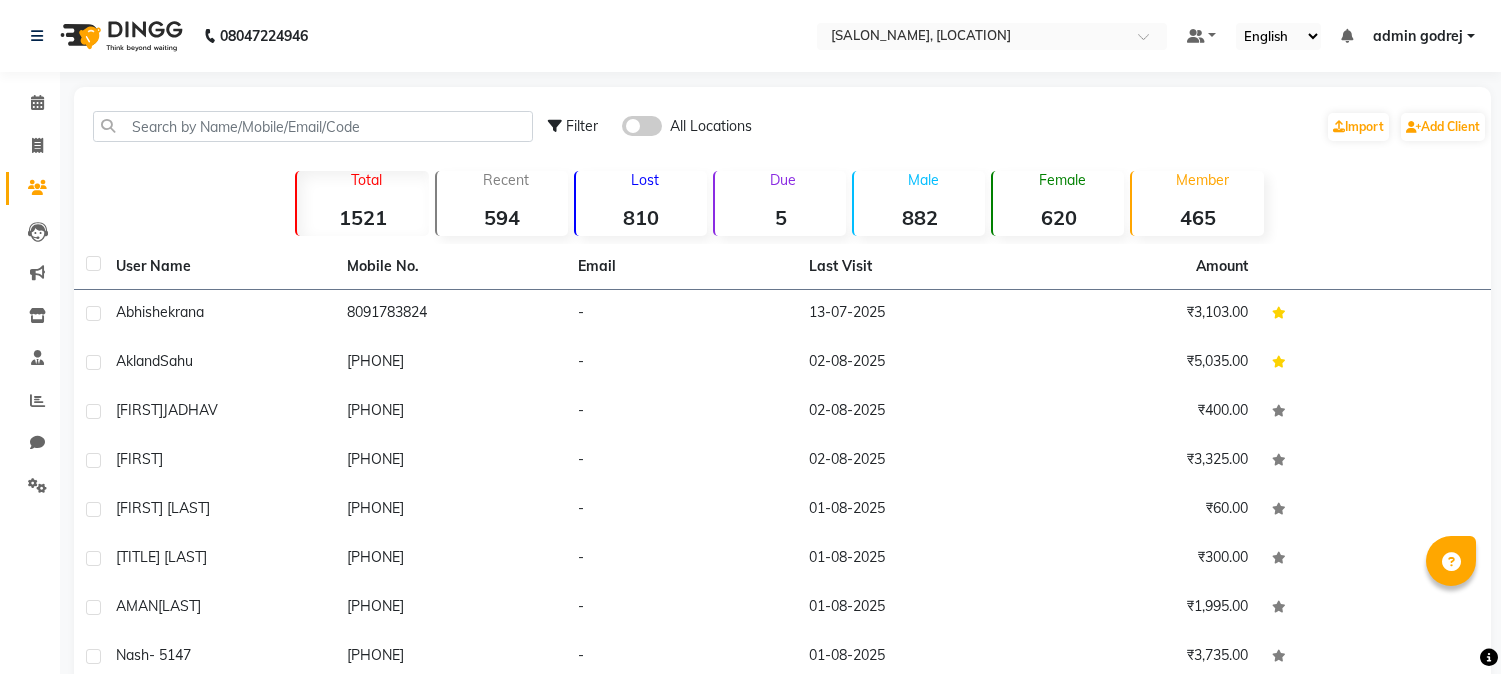 scroll, scrollTop: 0, scrollLeft: 0, axis: both 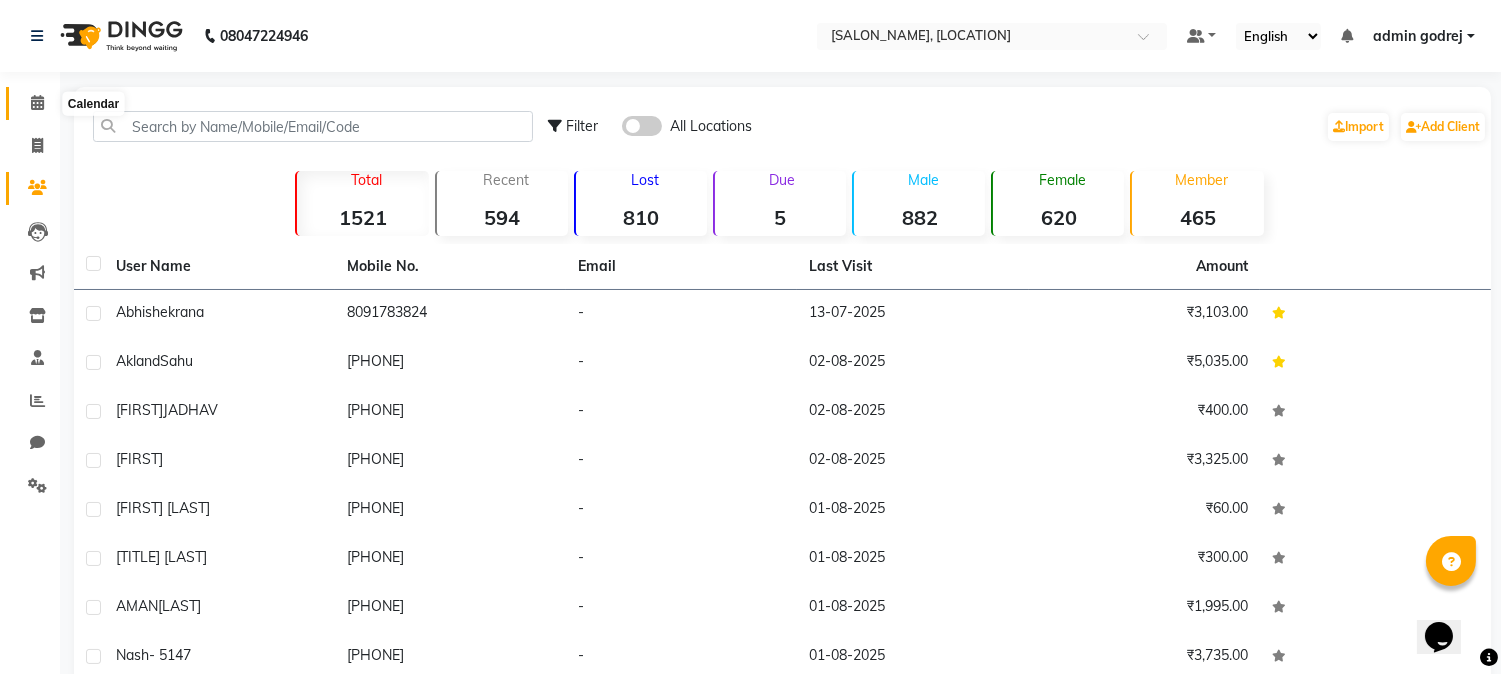 click 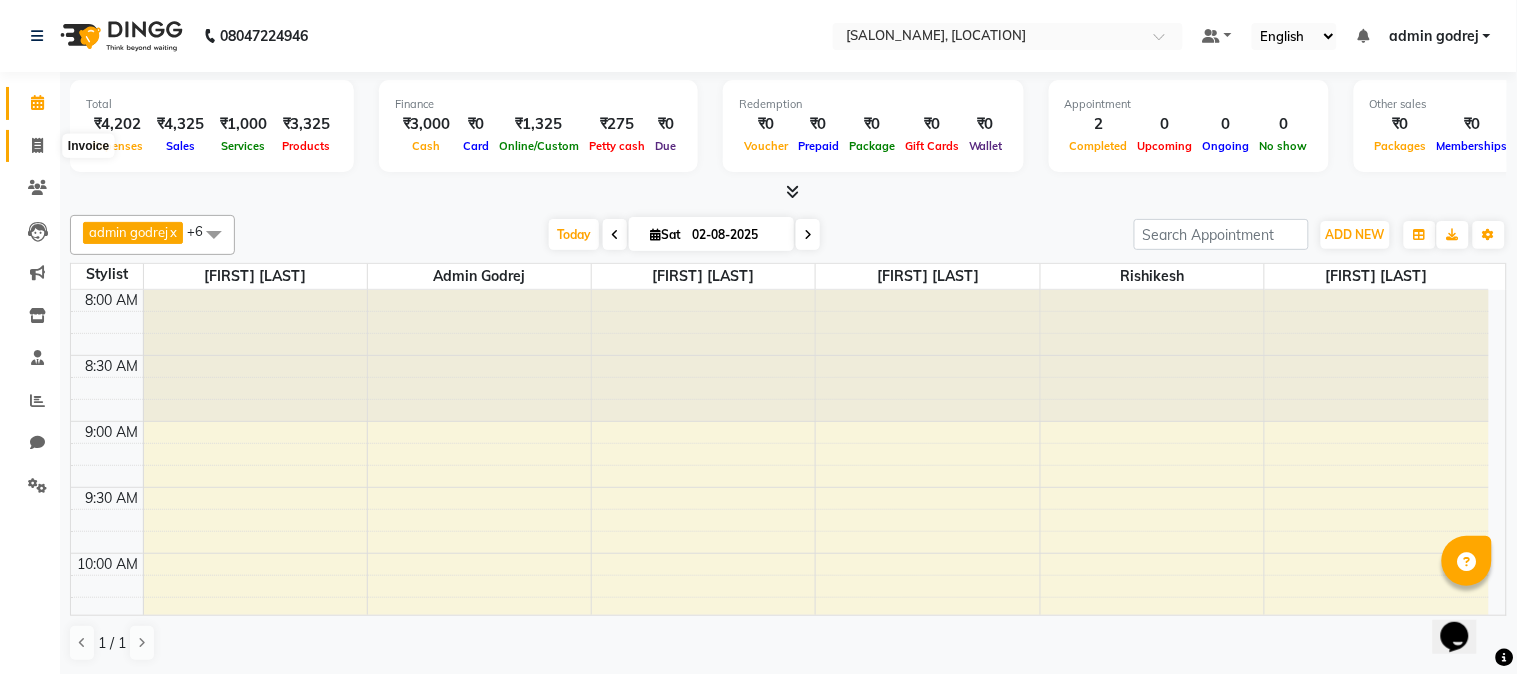 click 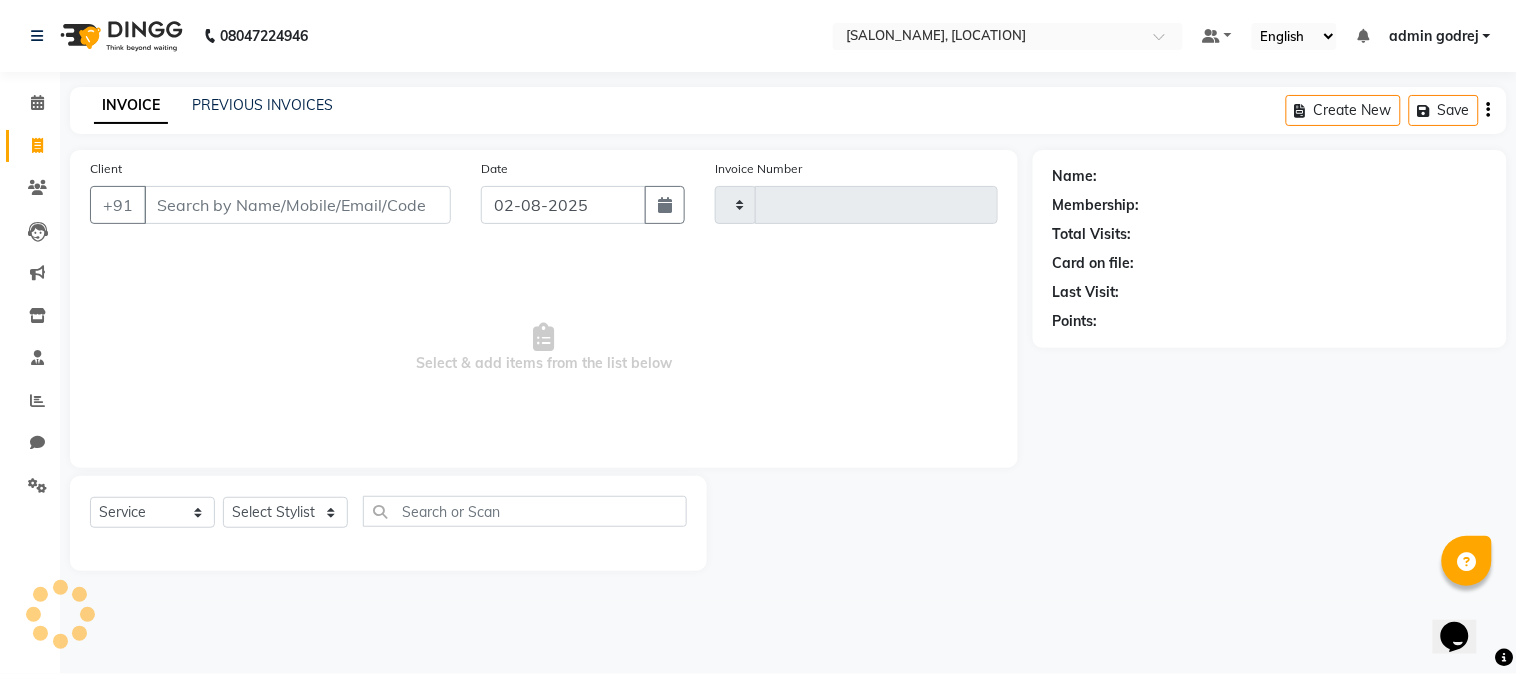 type on "1234" 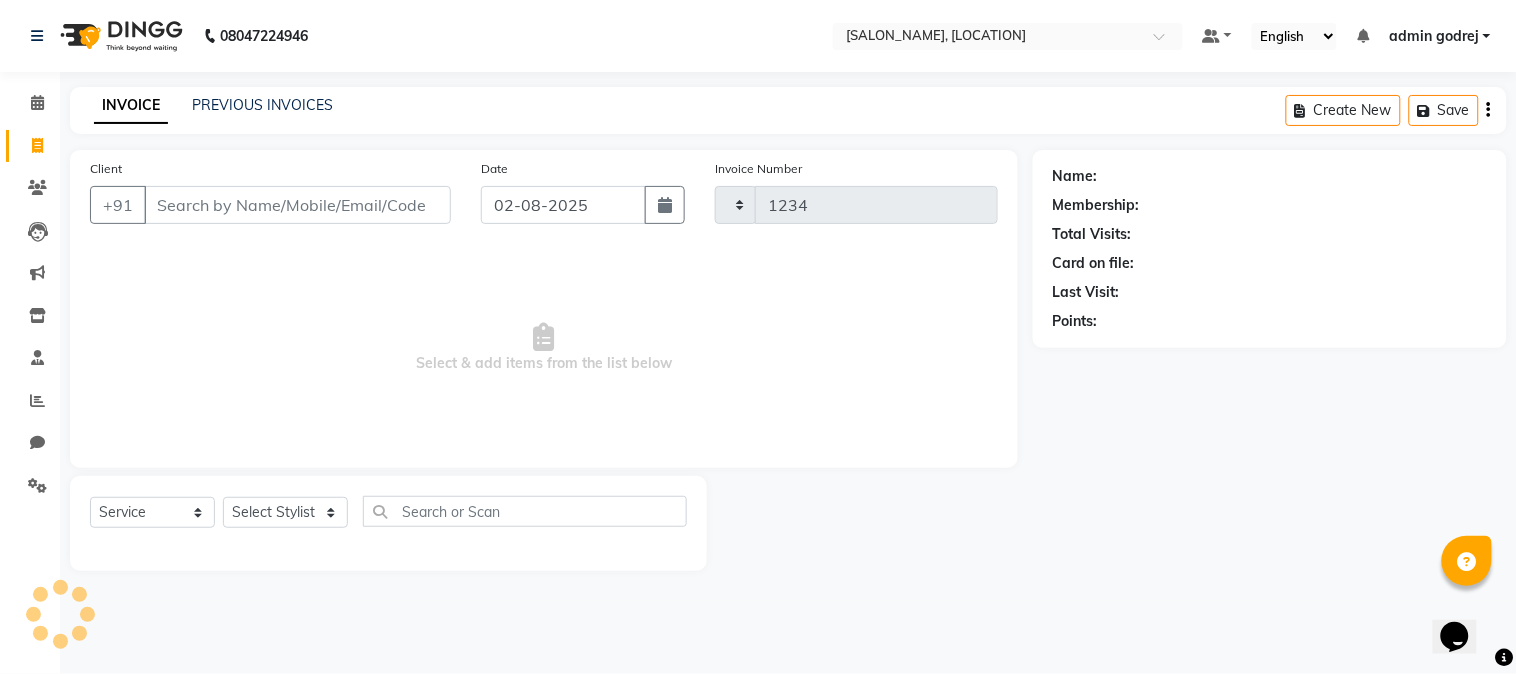 select on "7250" 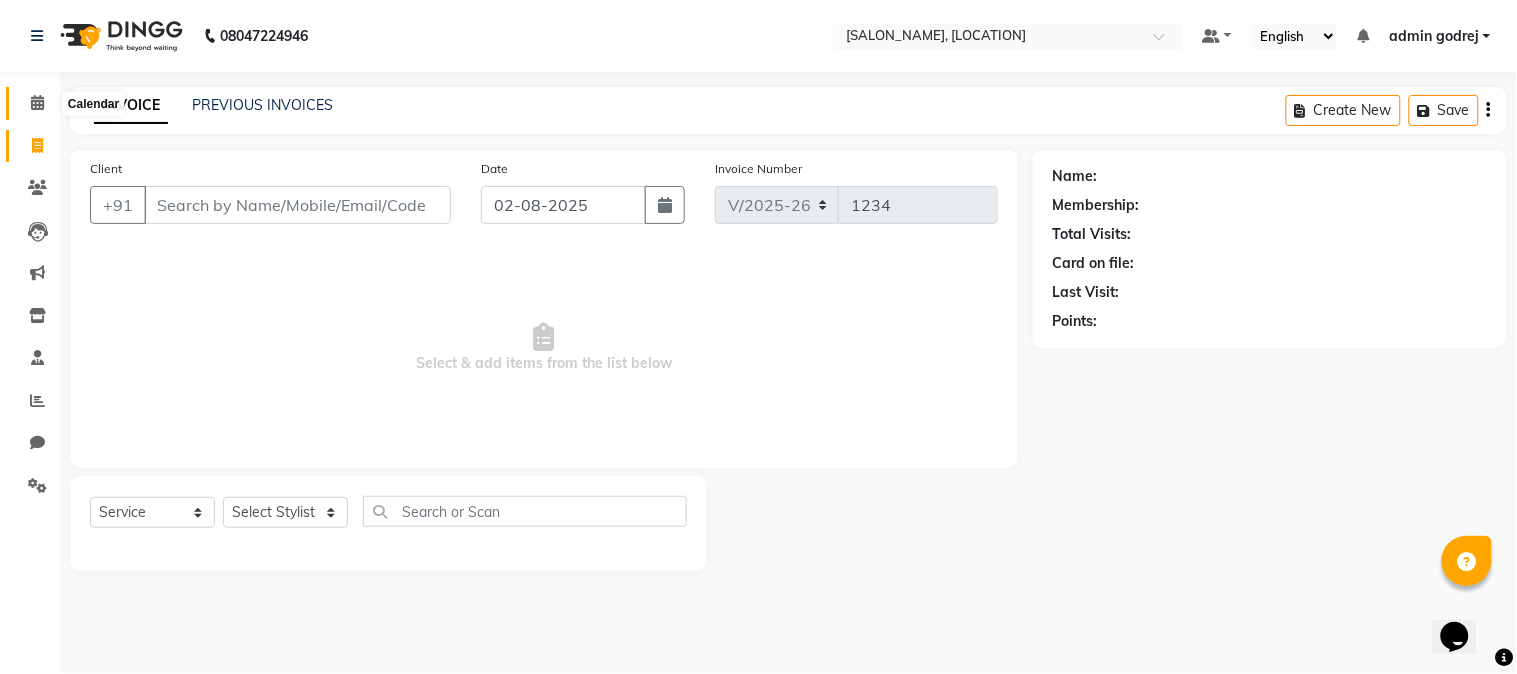 click 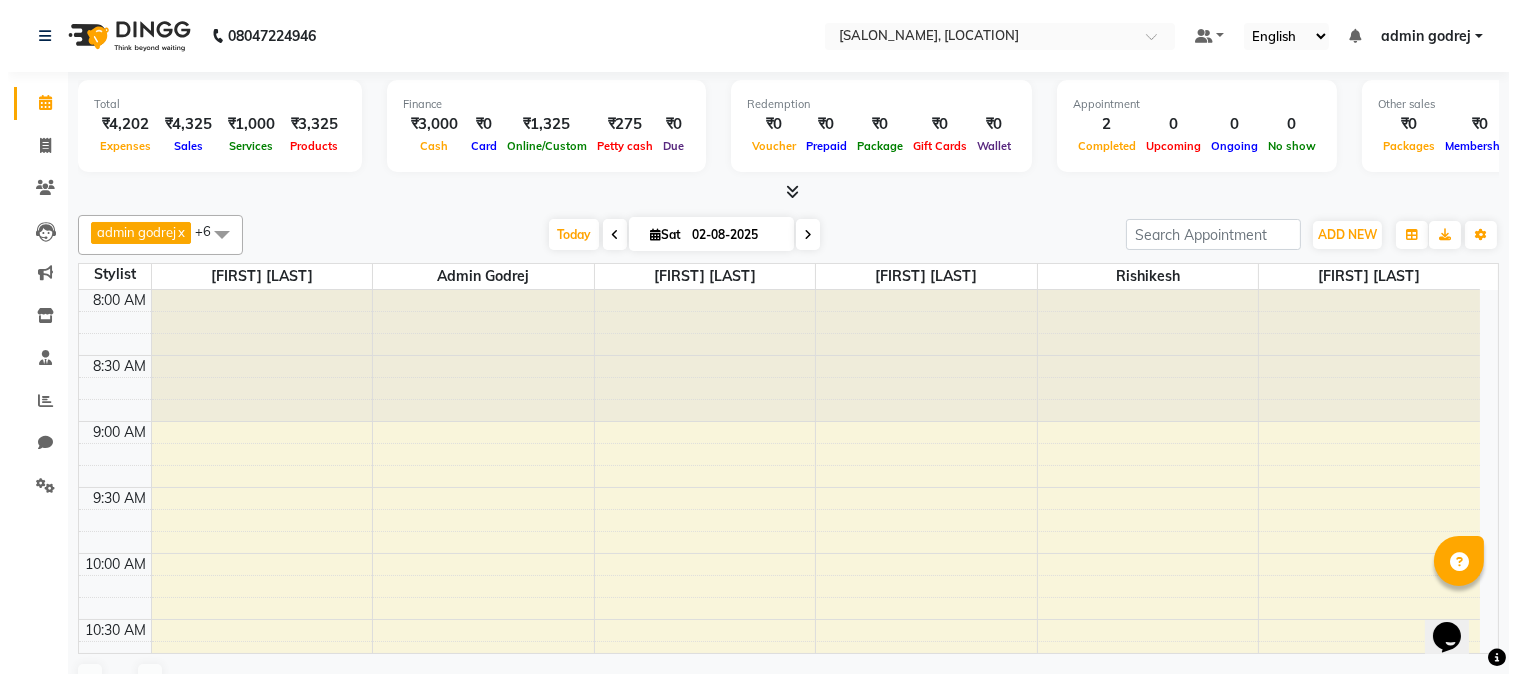 scroll, scrollTop: 0, scrollLeft: 0, axis: both 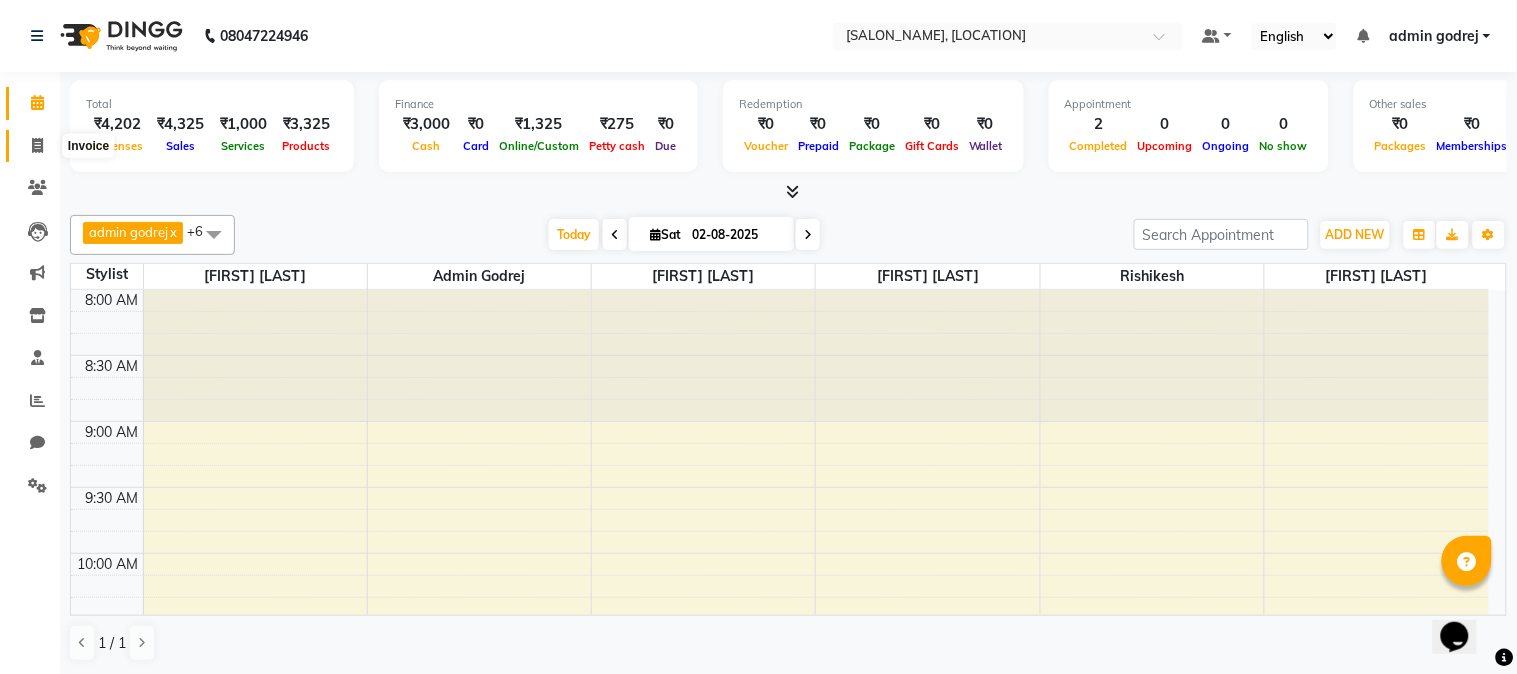 click 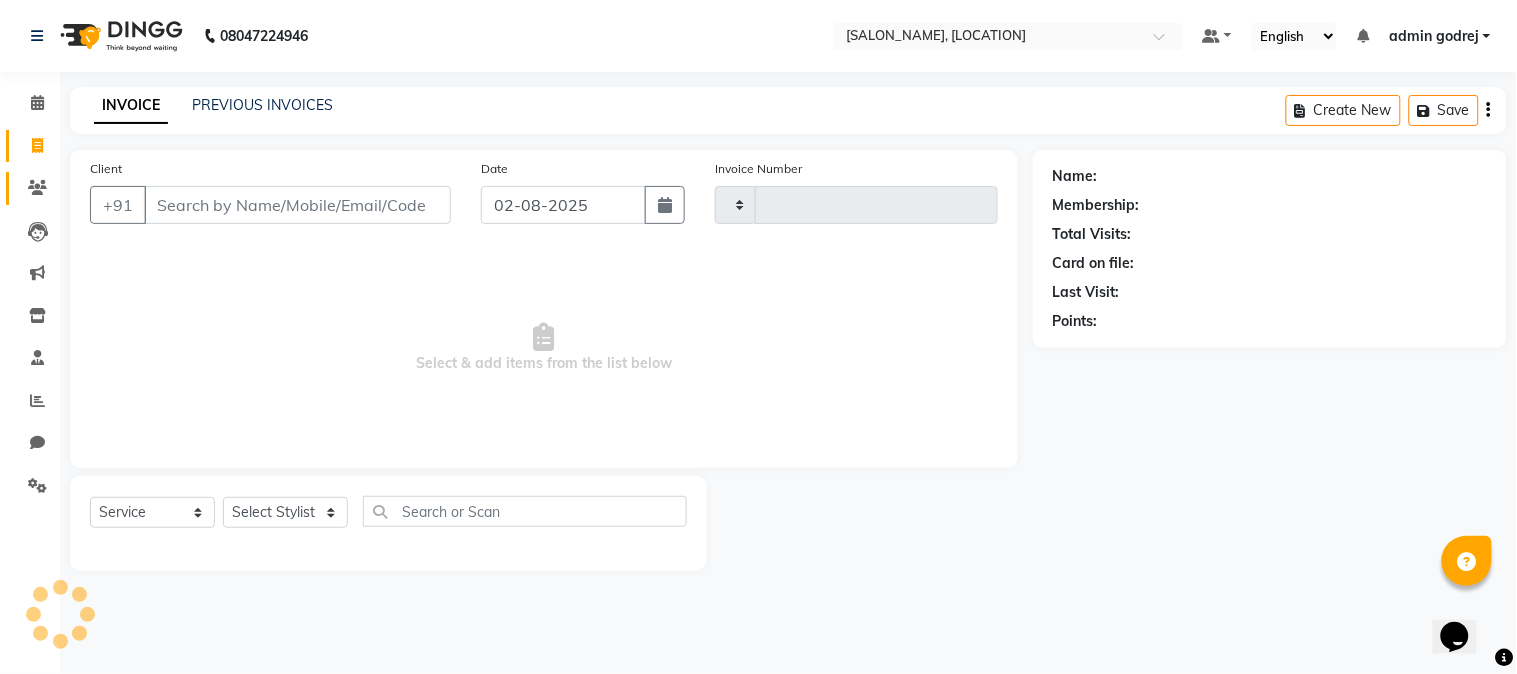 type on "1234" 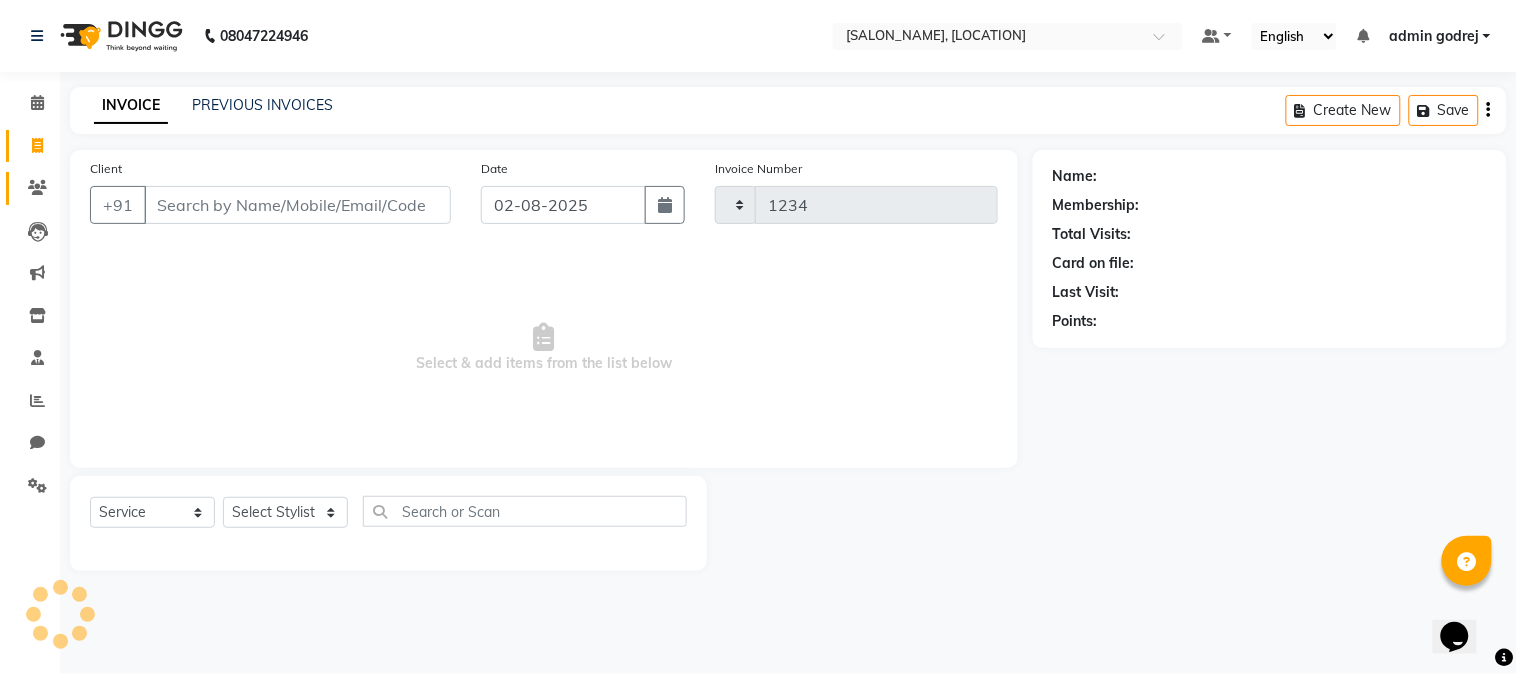 select on "7250" 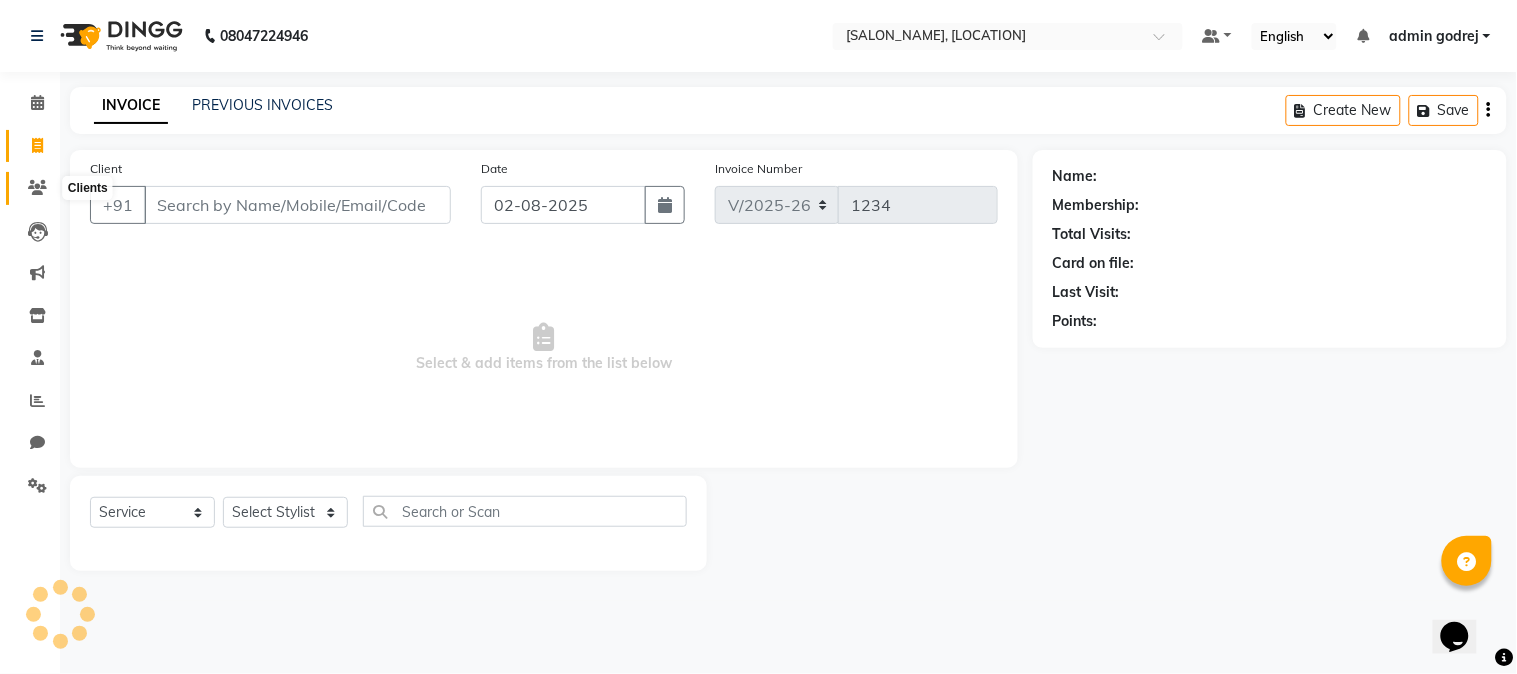 click 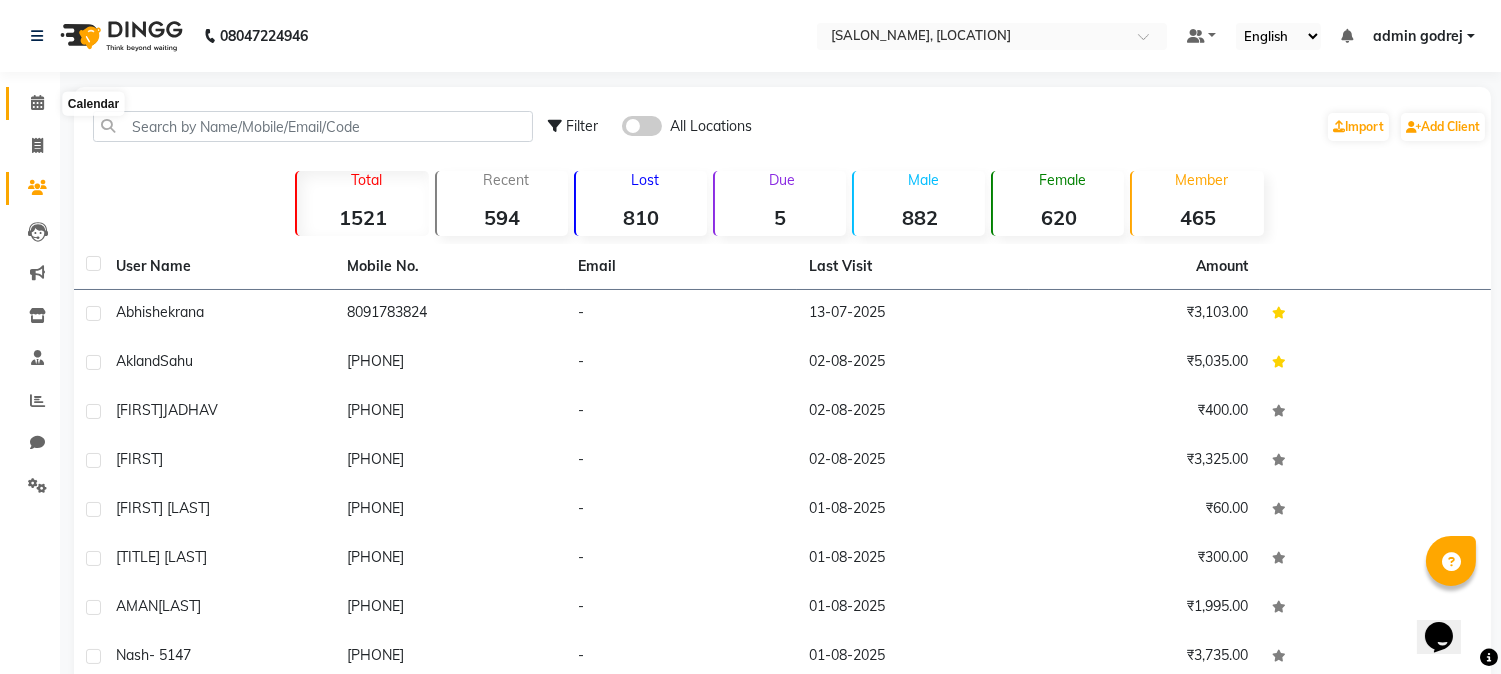 click 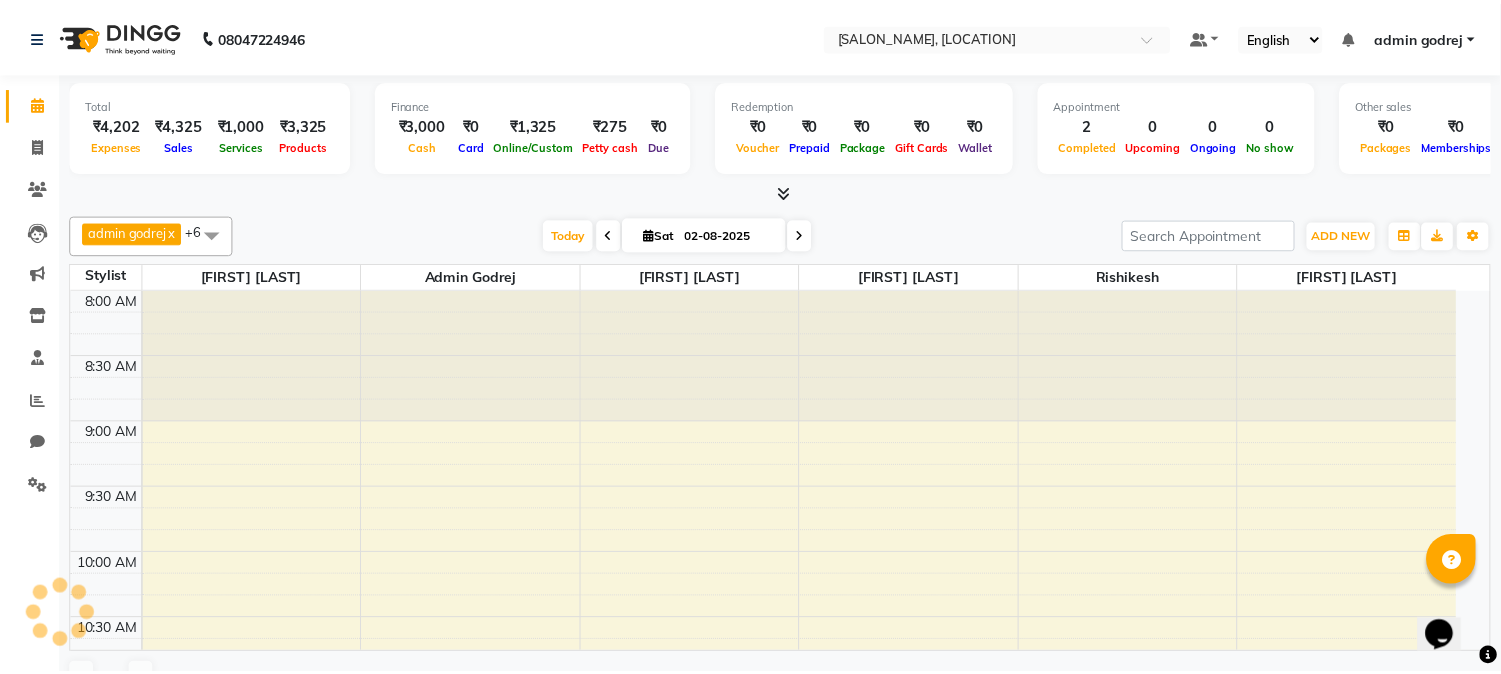 scroll, scrollTop: 0, scrollLeft: 0, axis: both 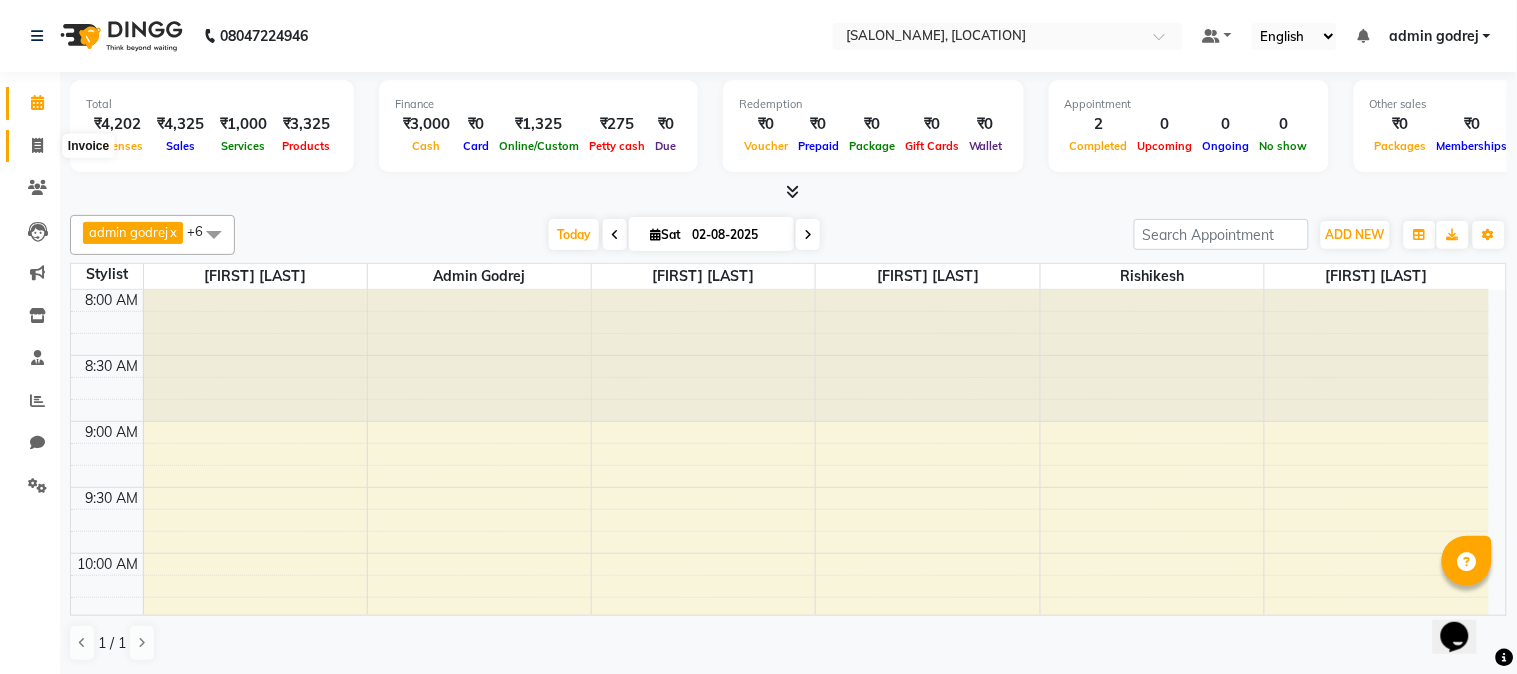 click 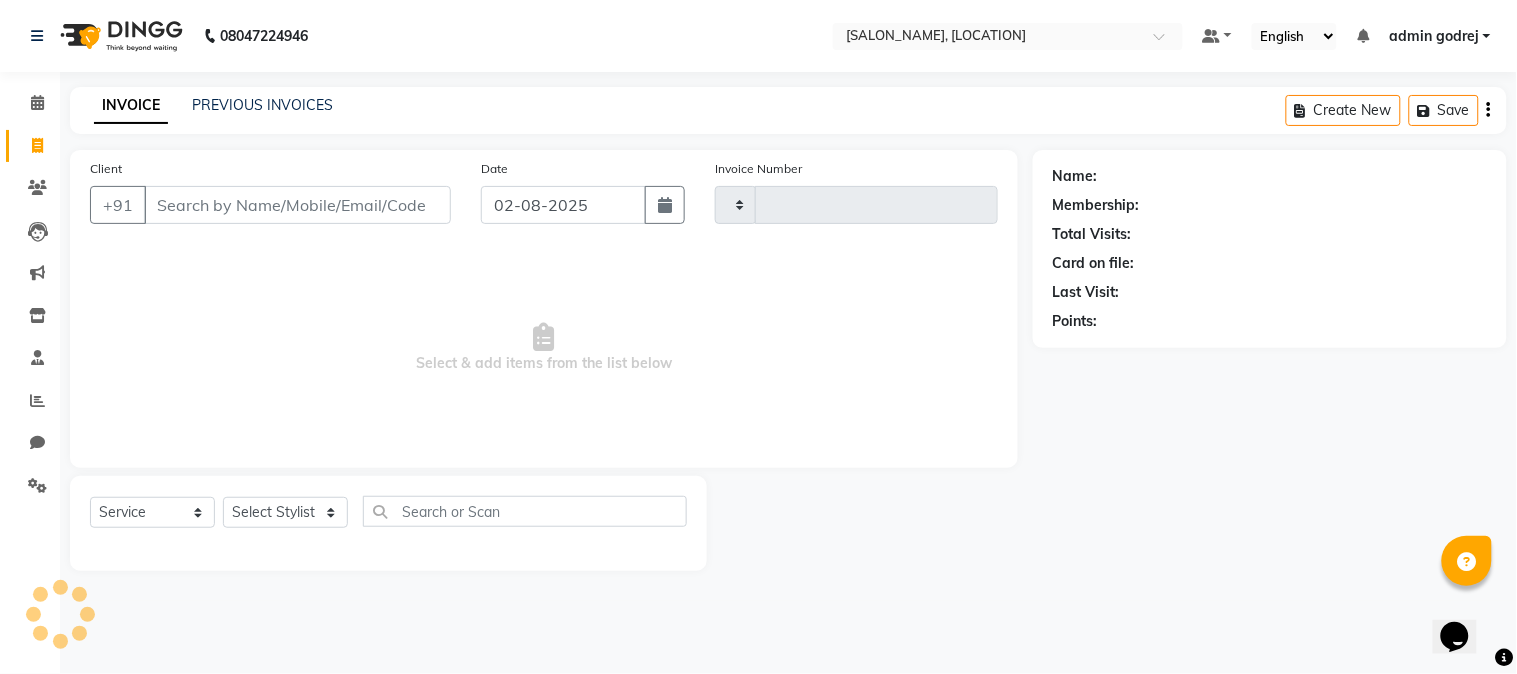type on "1234" 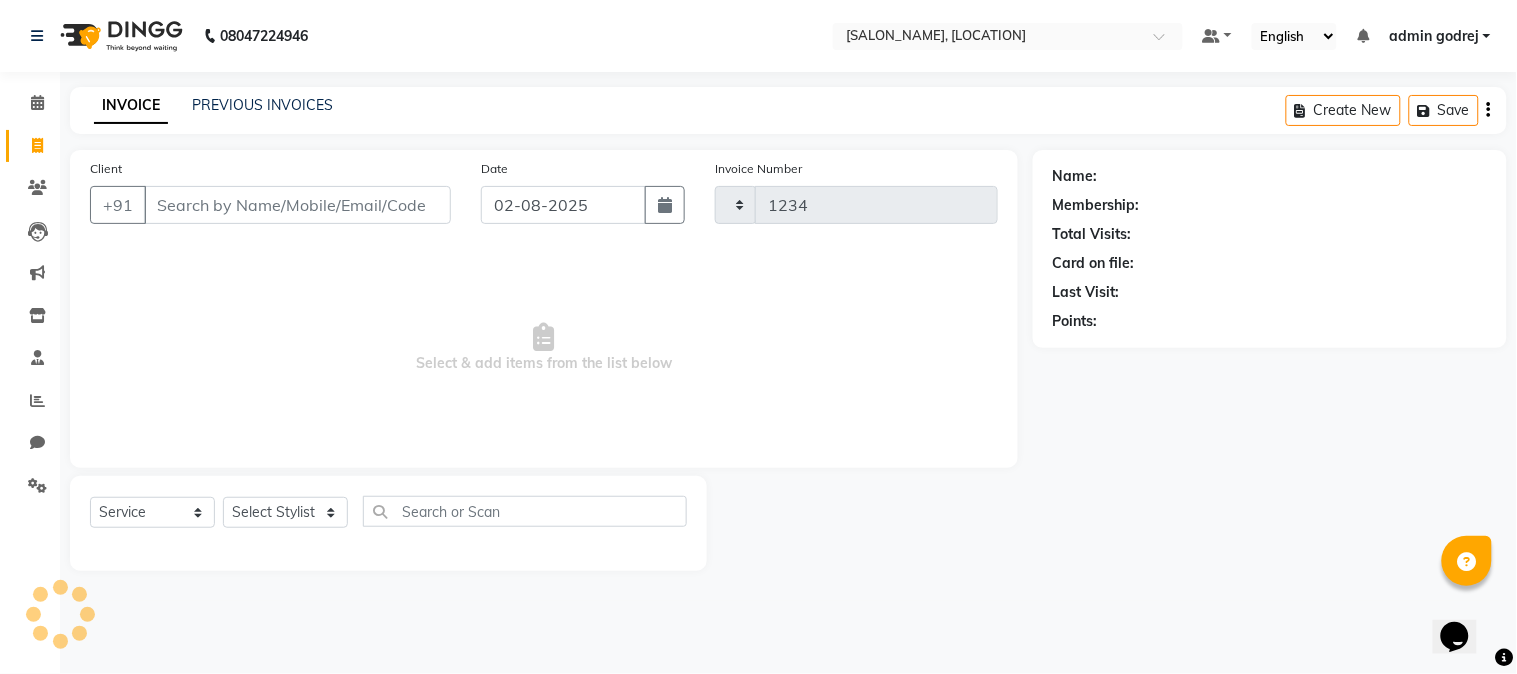 select on "7250" 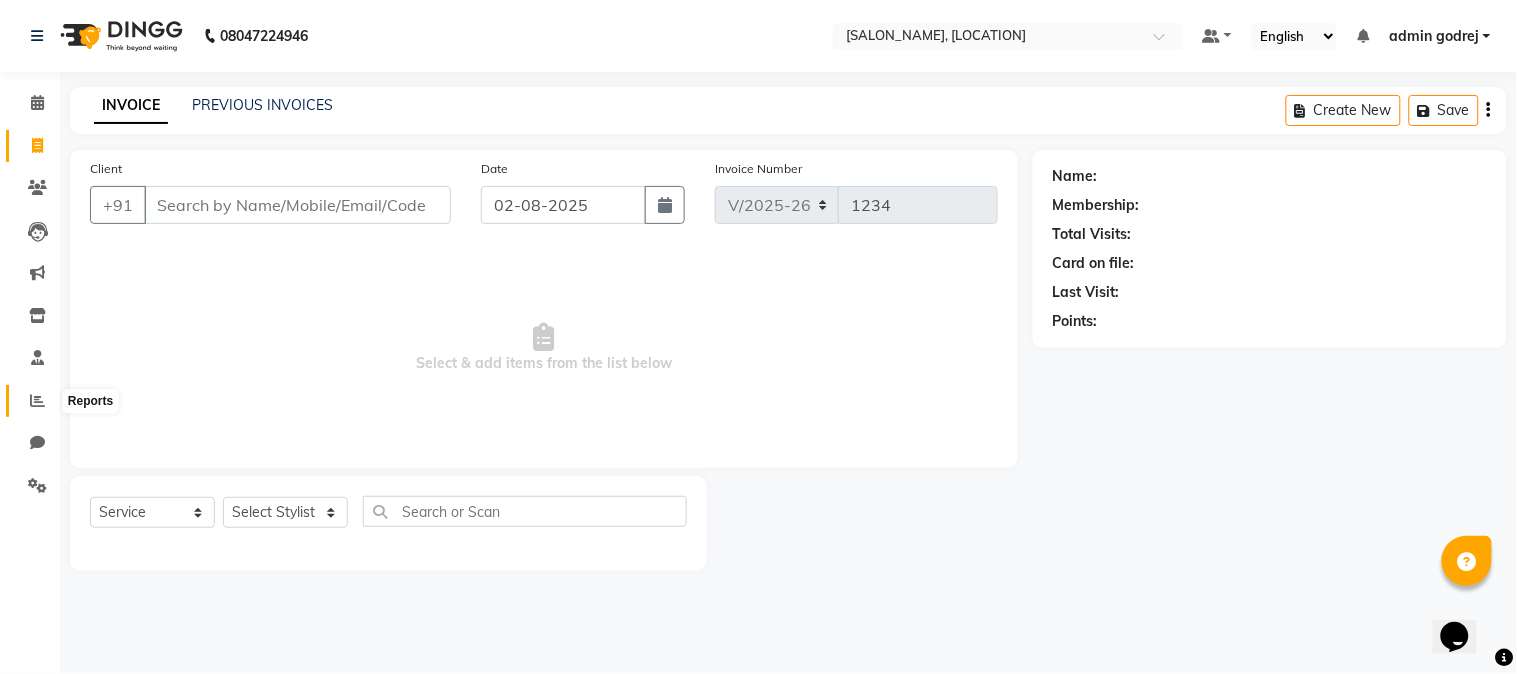 click 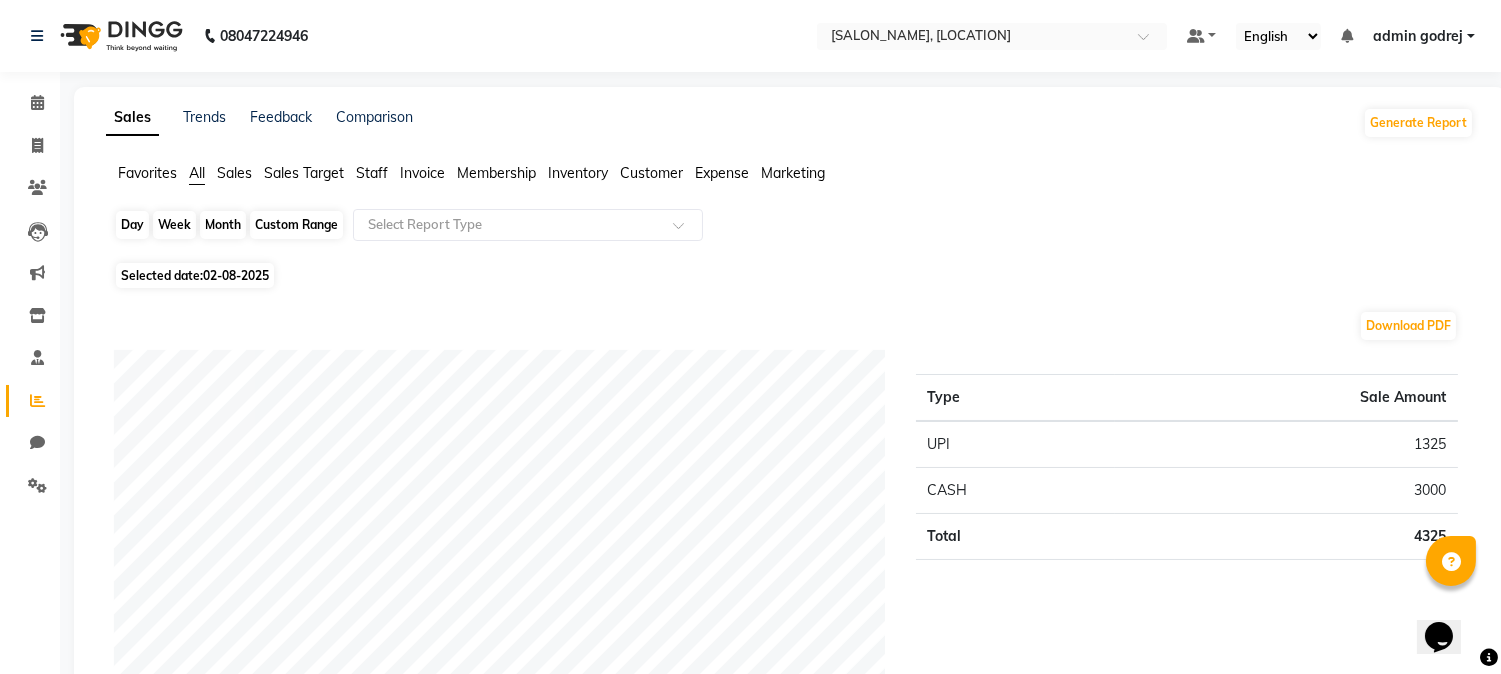 click on "Day" 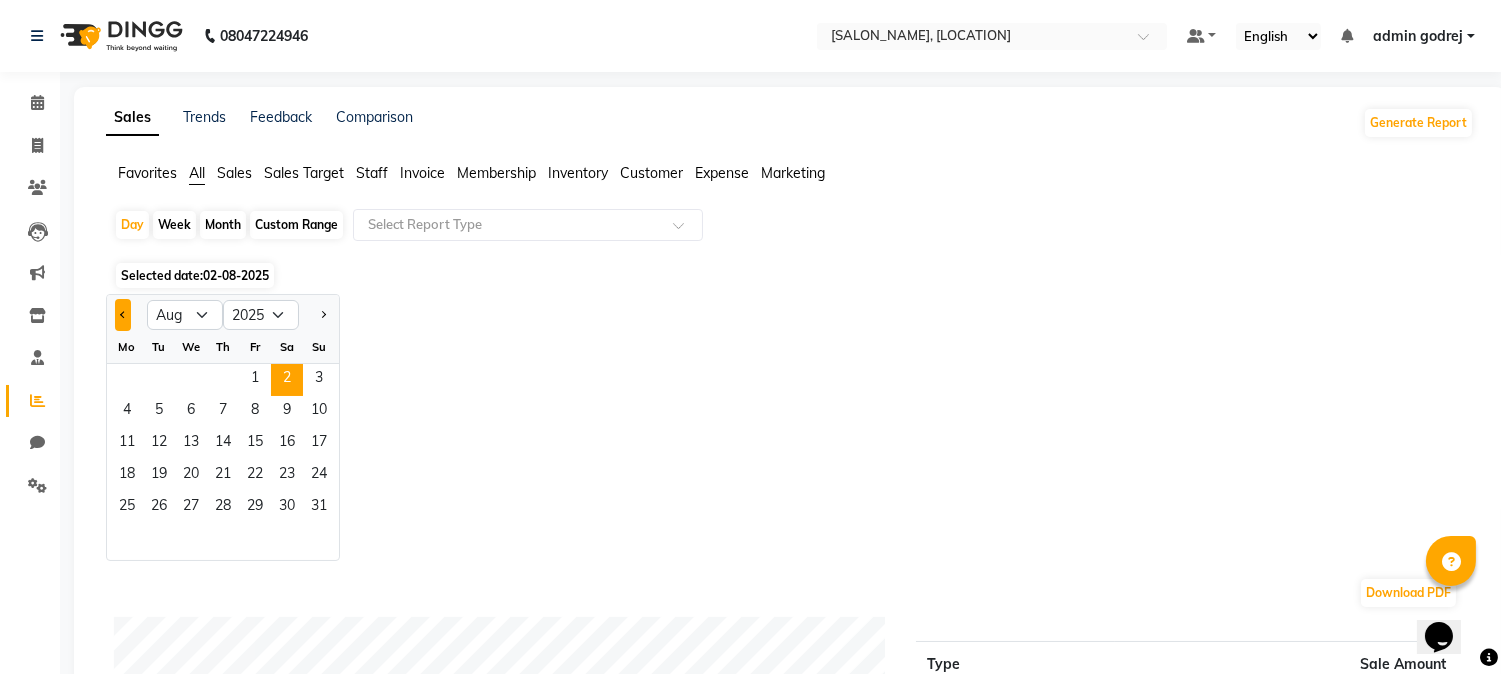 click 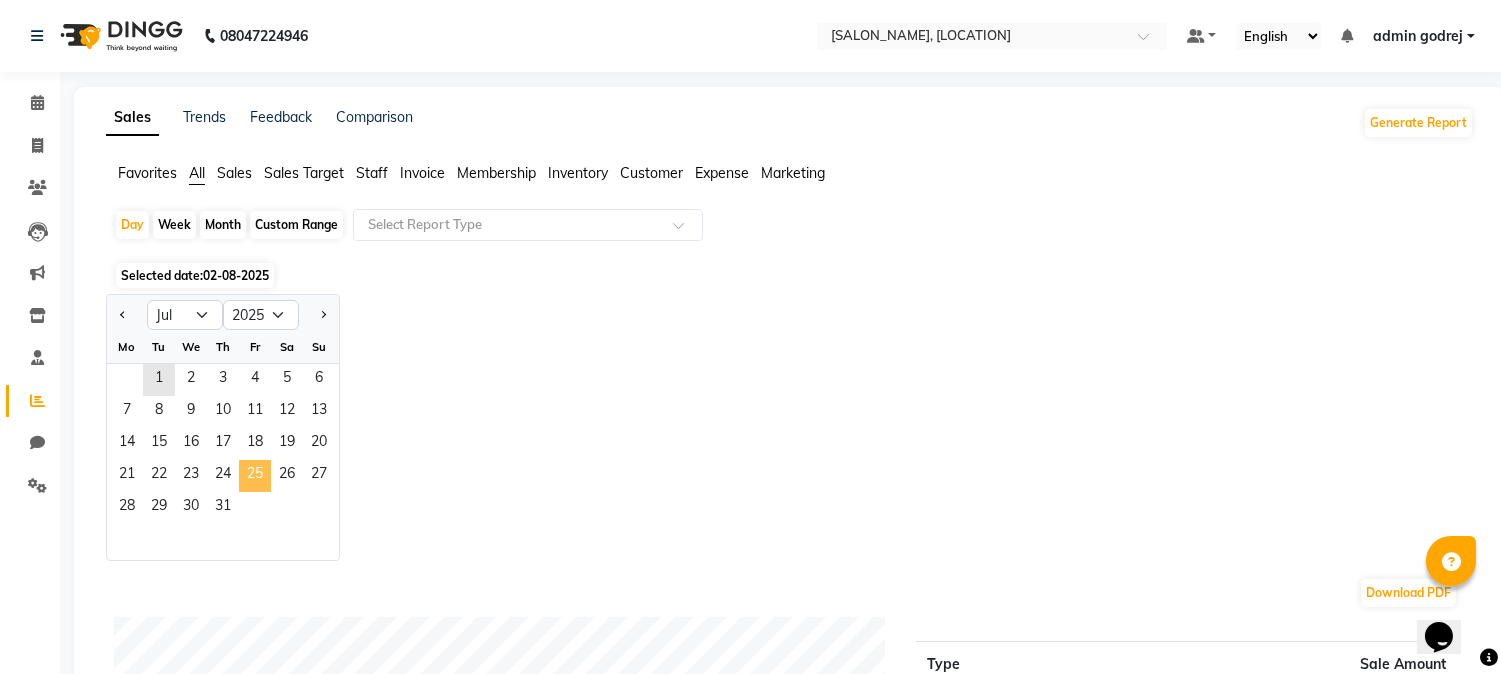 click on "25" 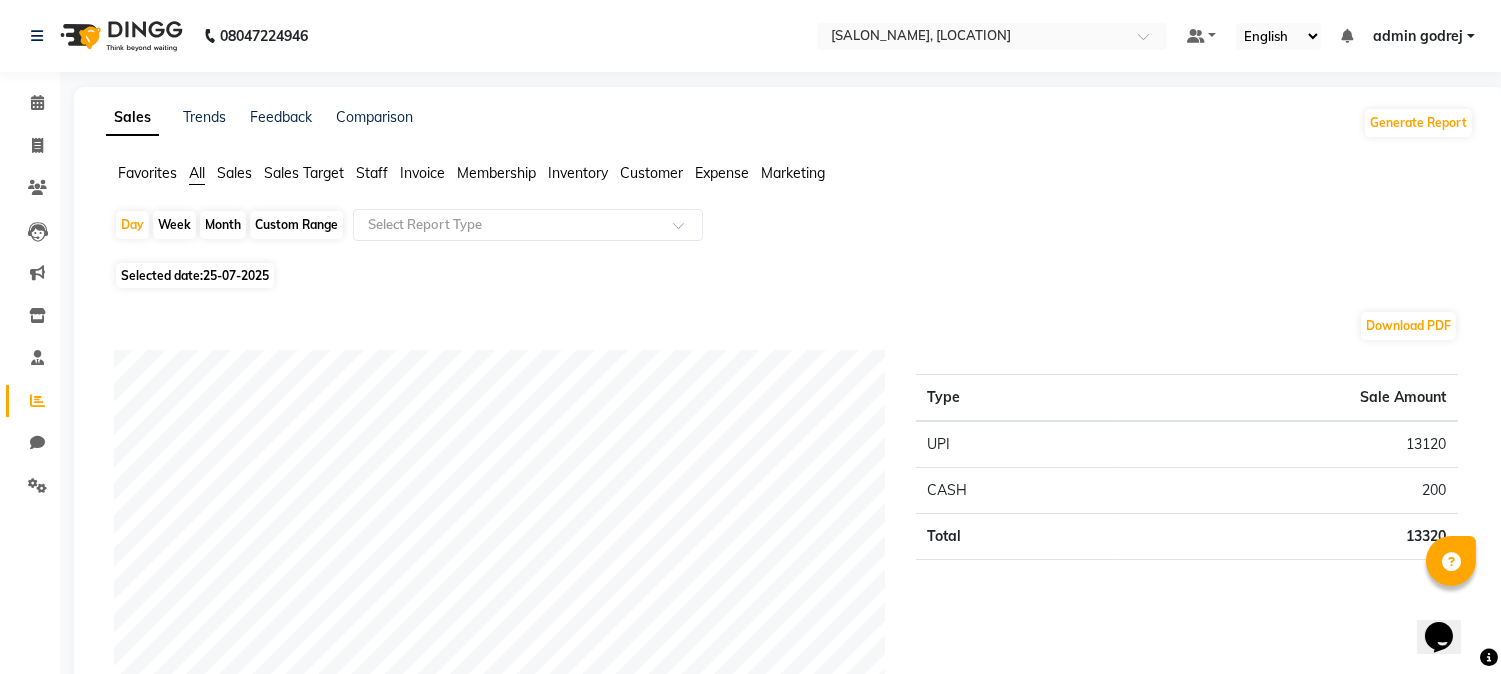 click on "Staff" 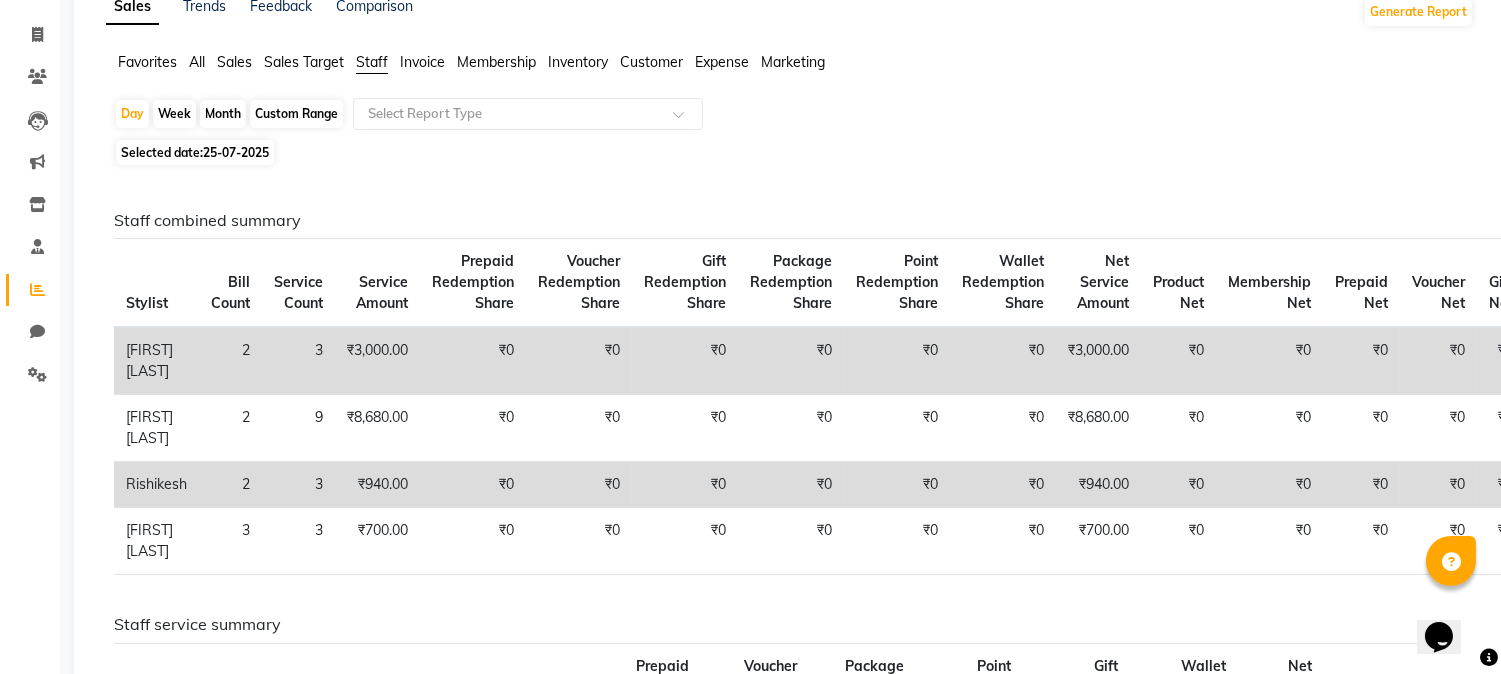 scroll, scrollTop: 222, scrollLeft: 0, axis: vertical 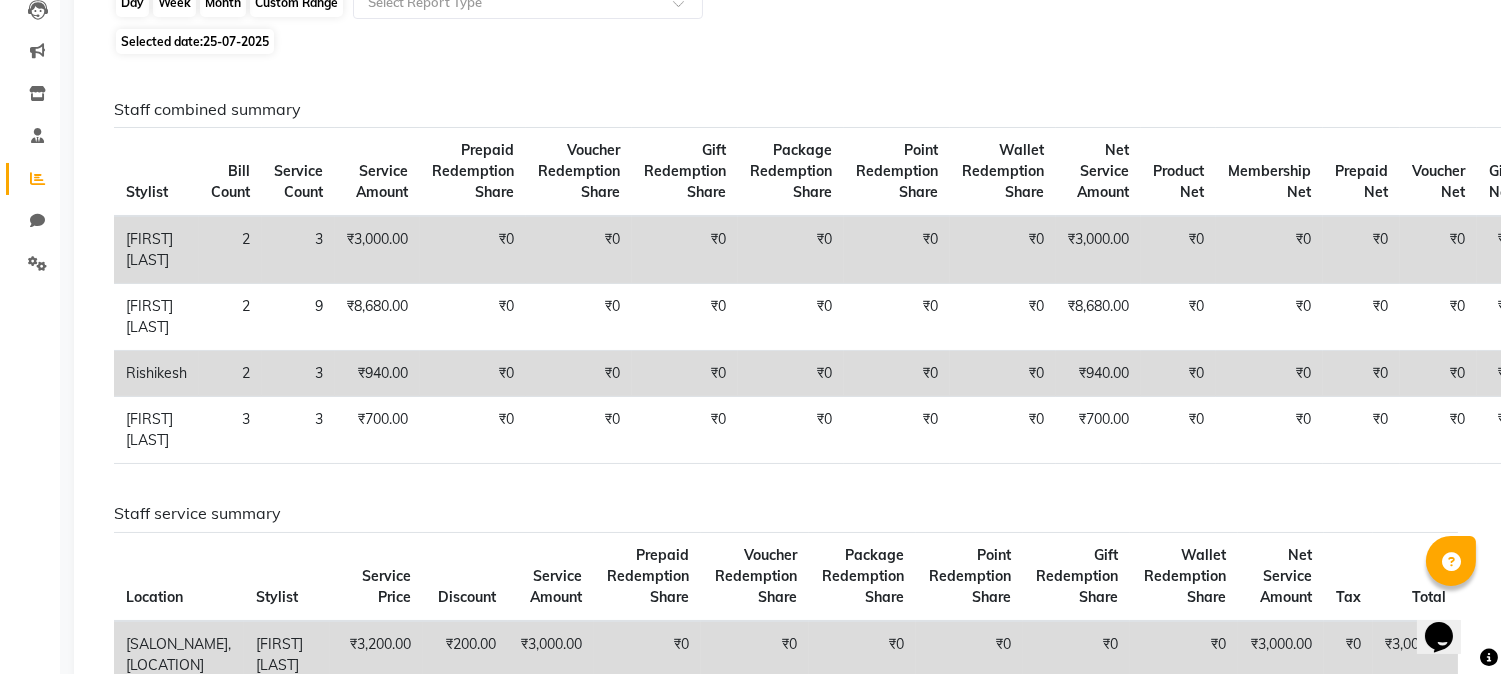 click on "Day" 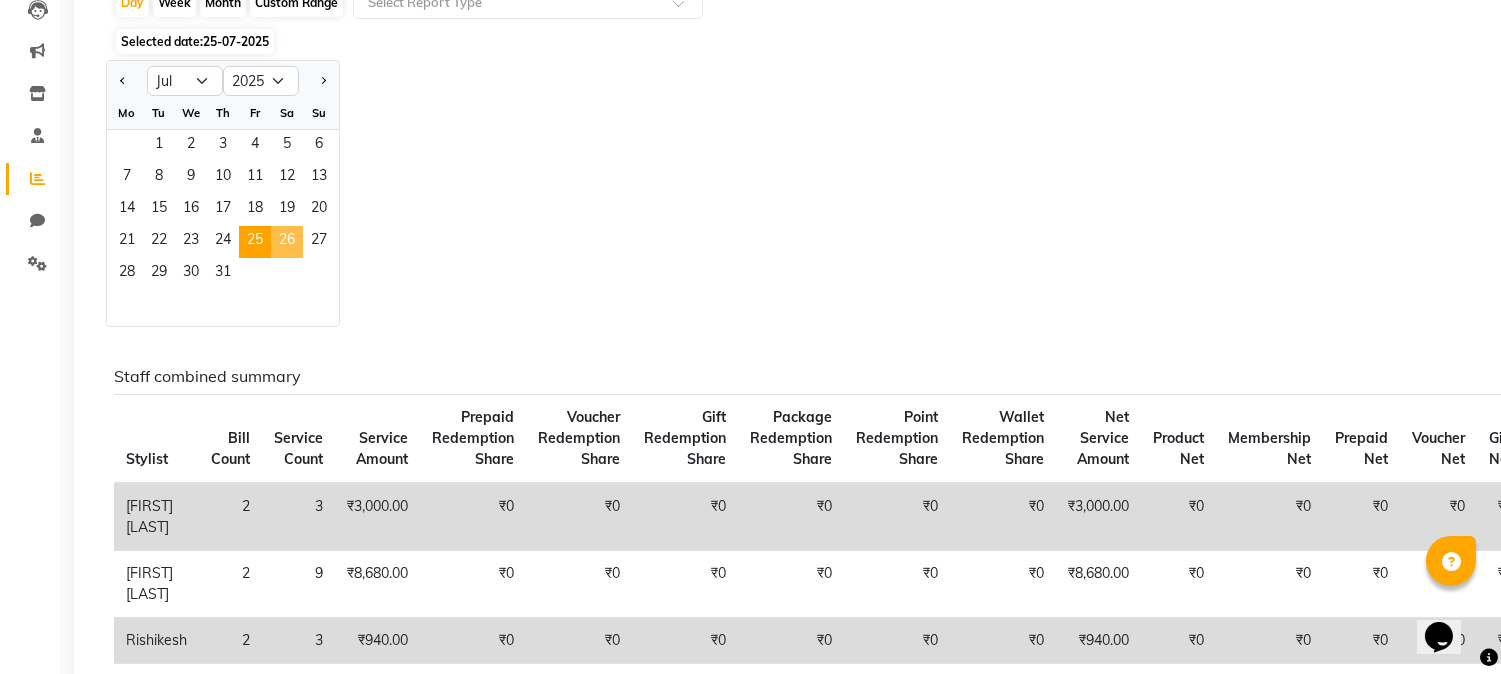 click on "26" 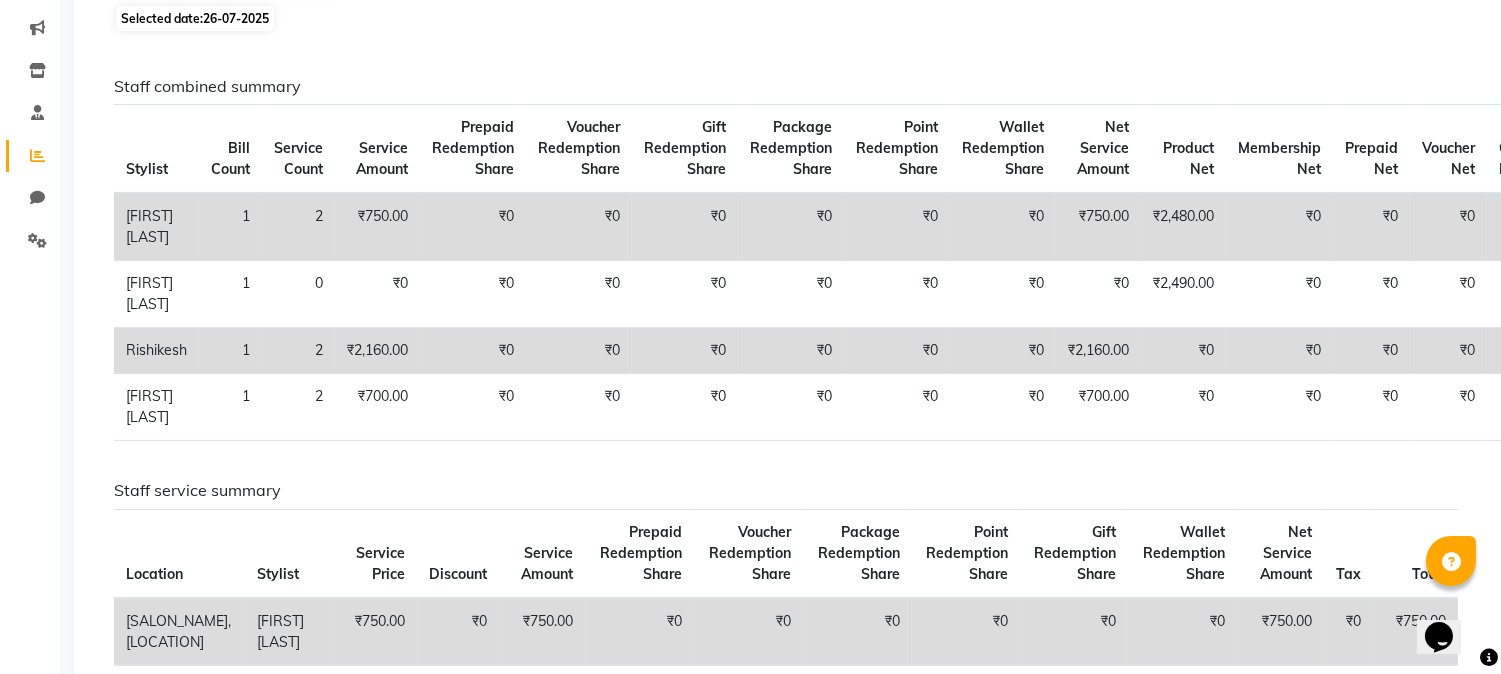 scroll, scrollTop: 222, scrollLeft: 0, axis: vertical 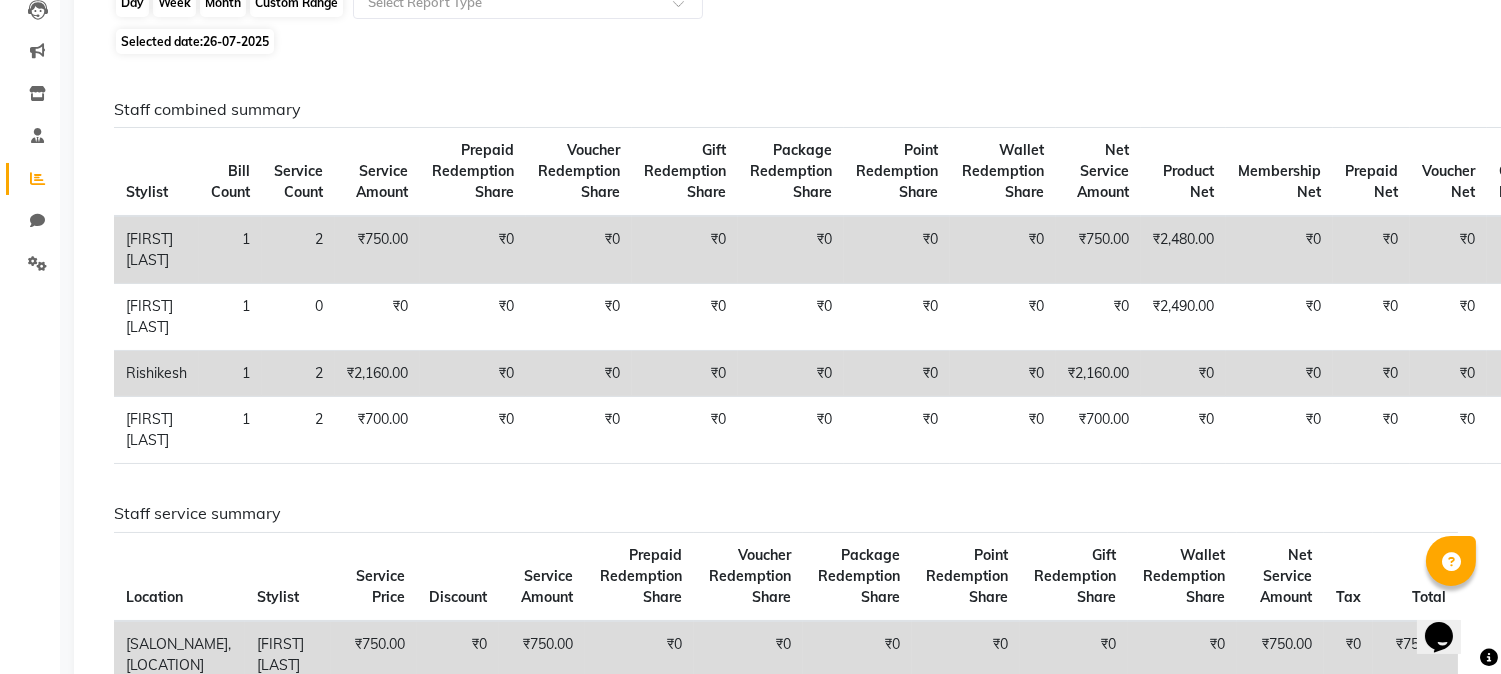 click on "Day" 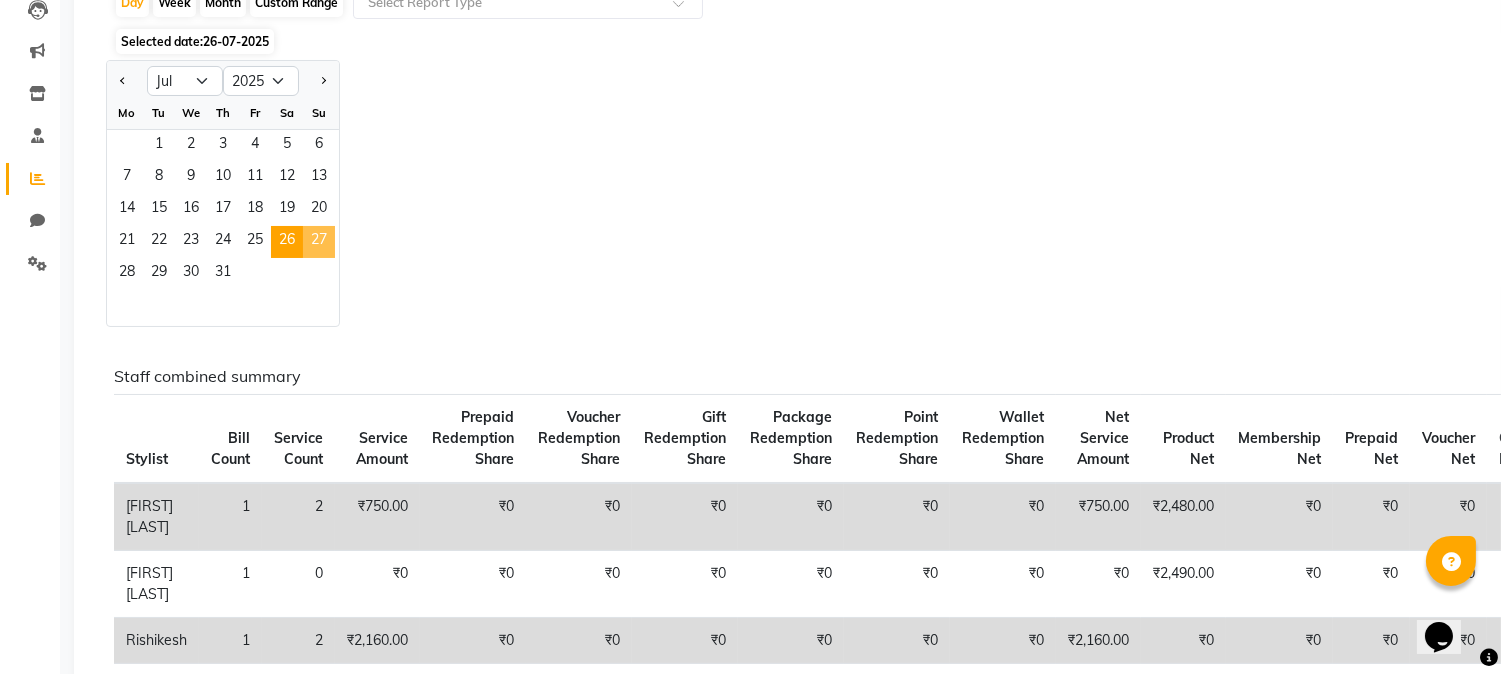 click on "27" 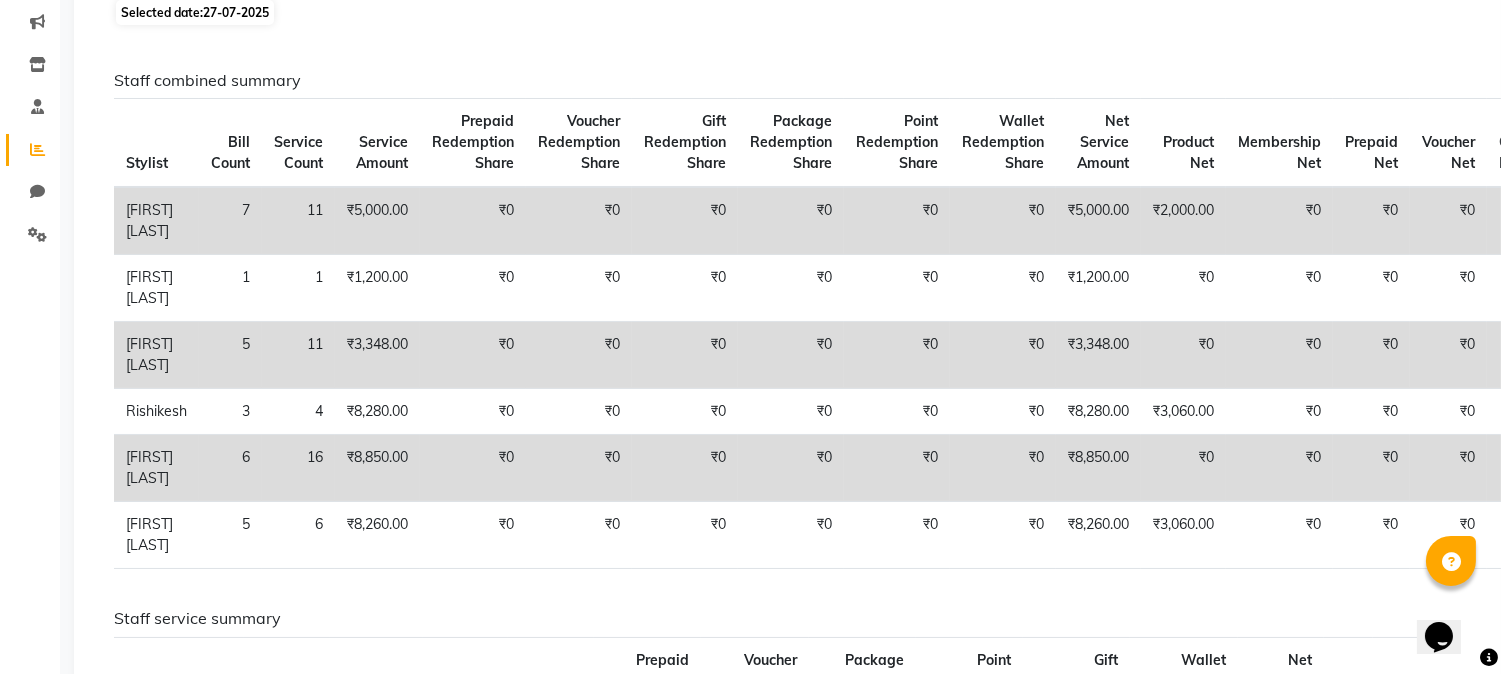 scroll, scrollTop: 222, scrollLeft: 0, axis: vertical 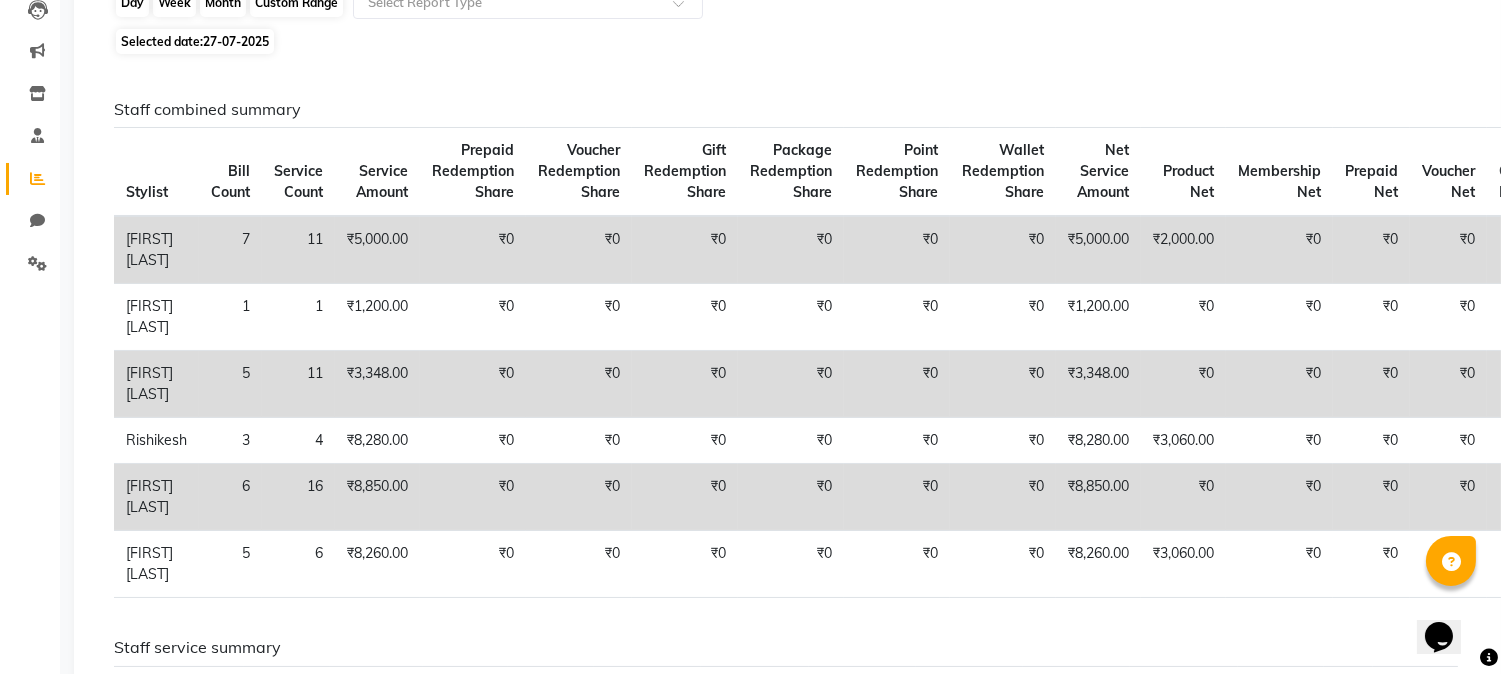 click on "Day" 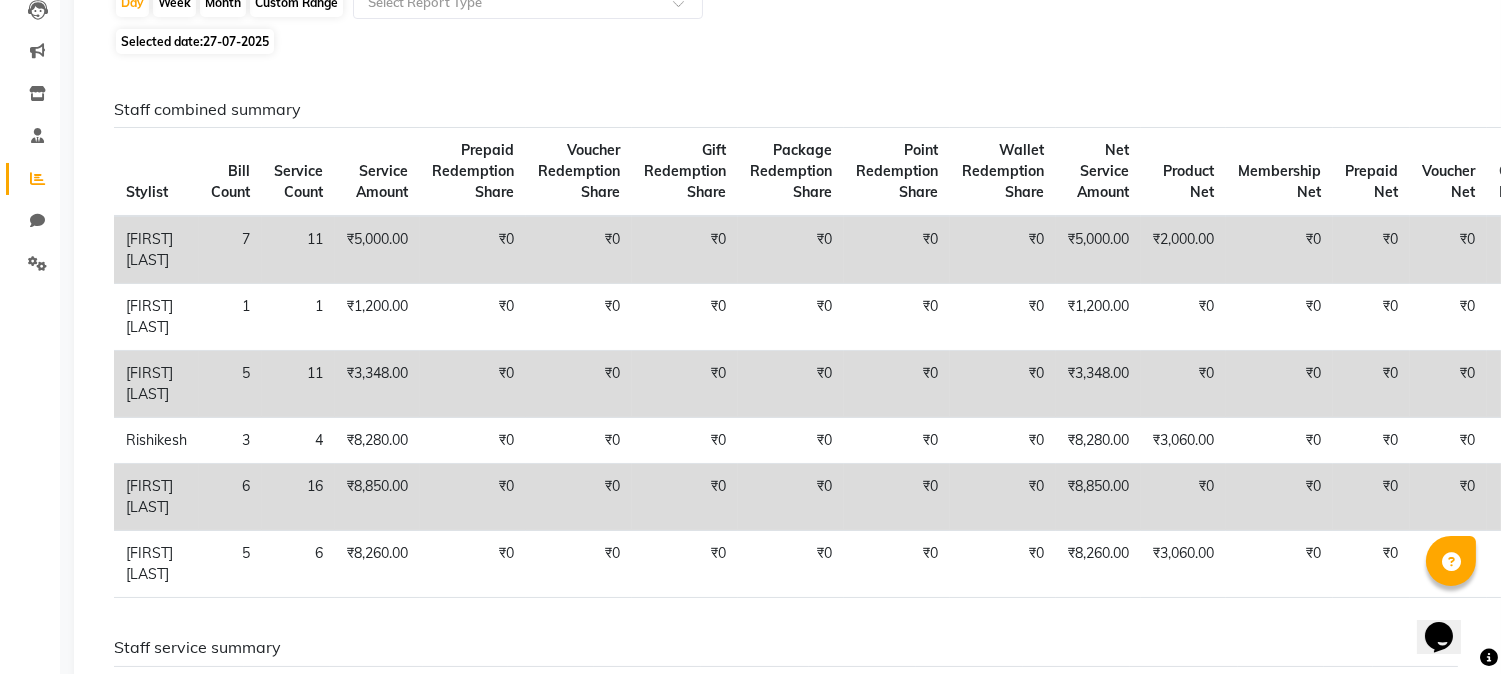 select on "7" 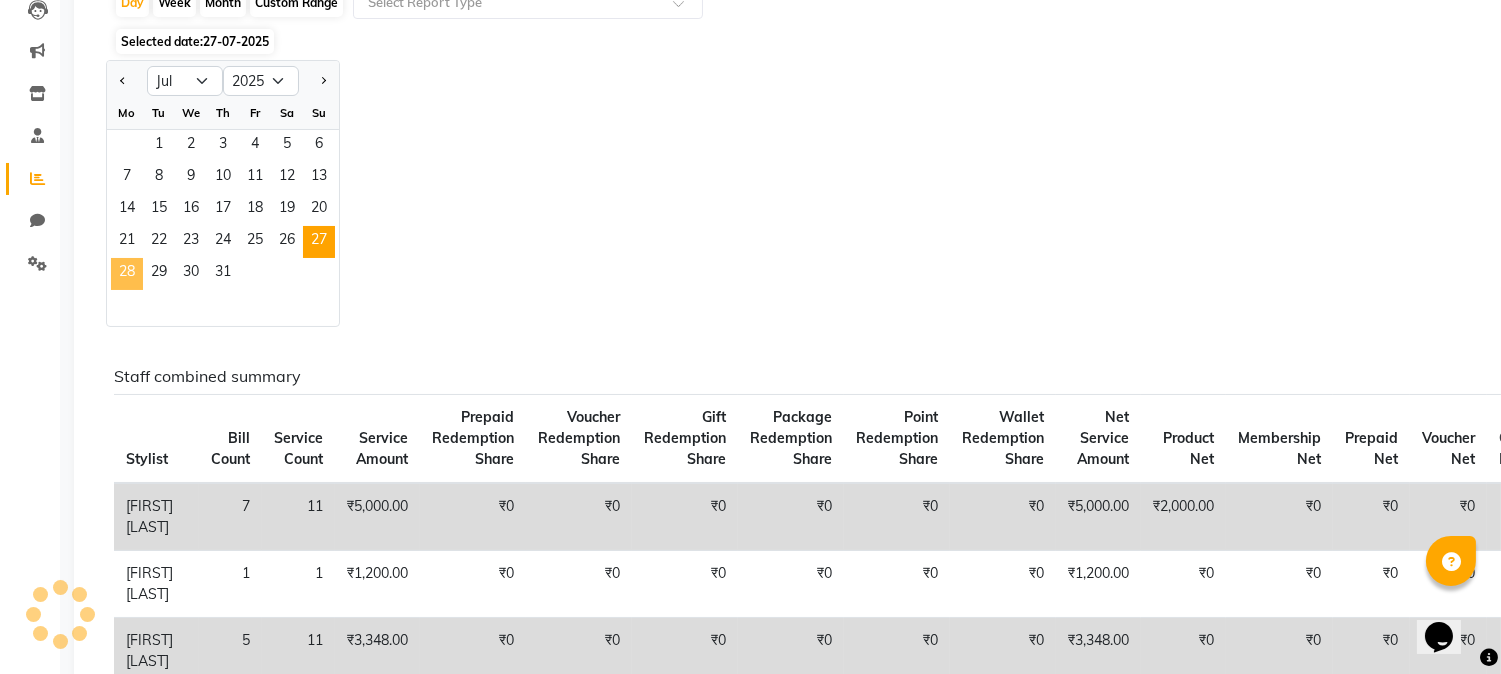click on "28" 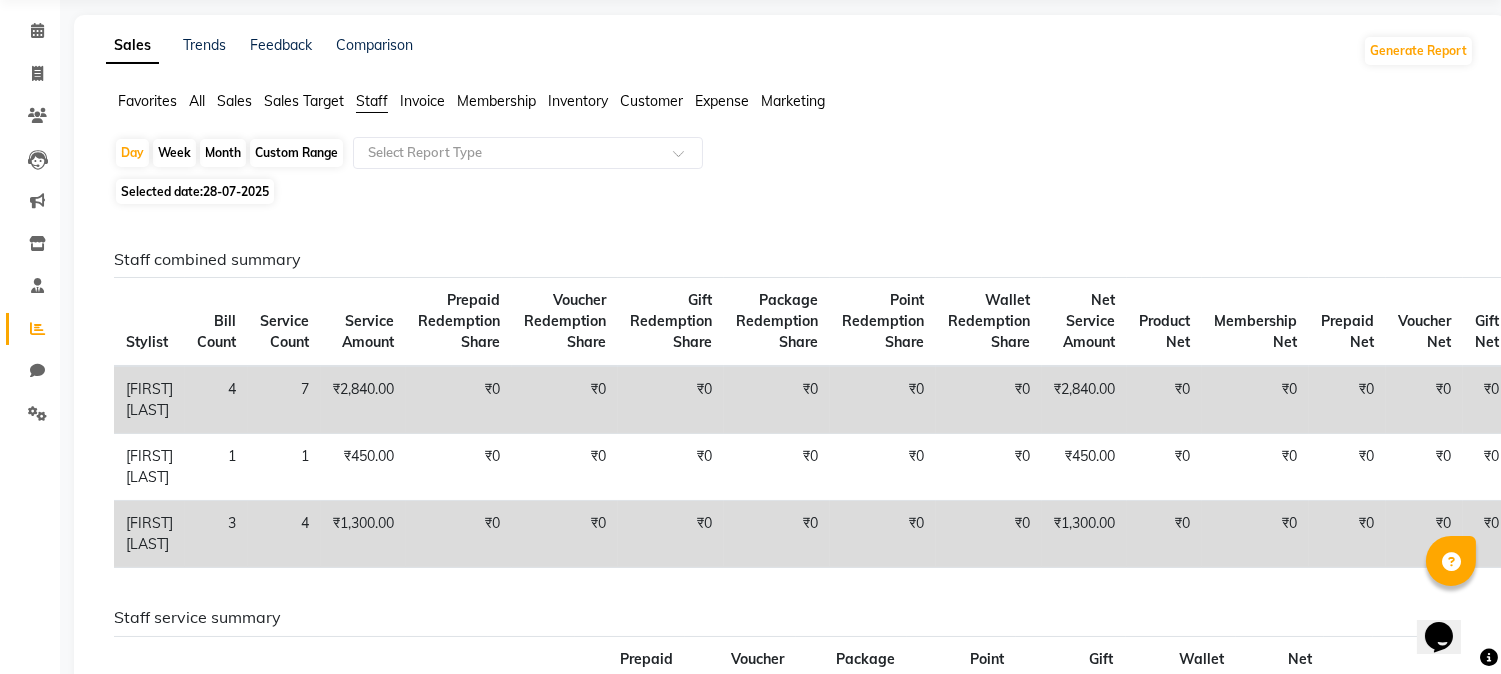 scroll, scrollTop: 111, scrollLeft: 0, axis: vertical 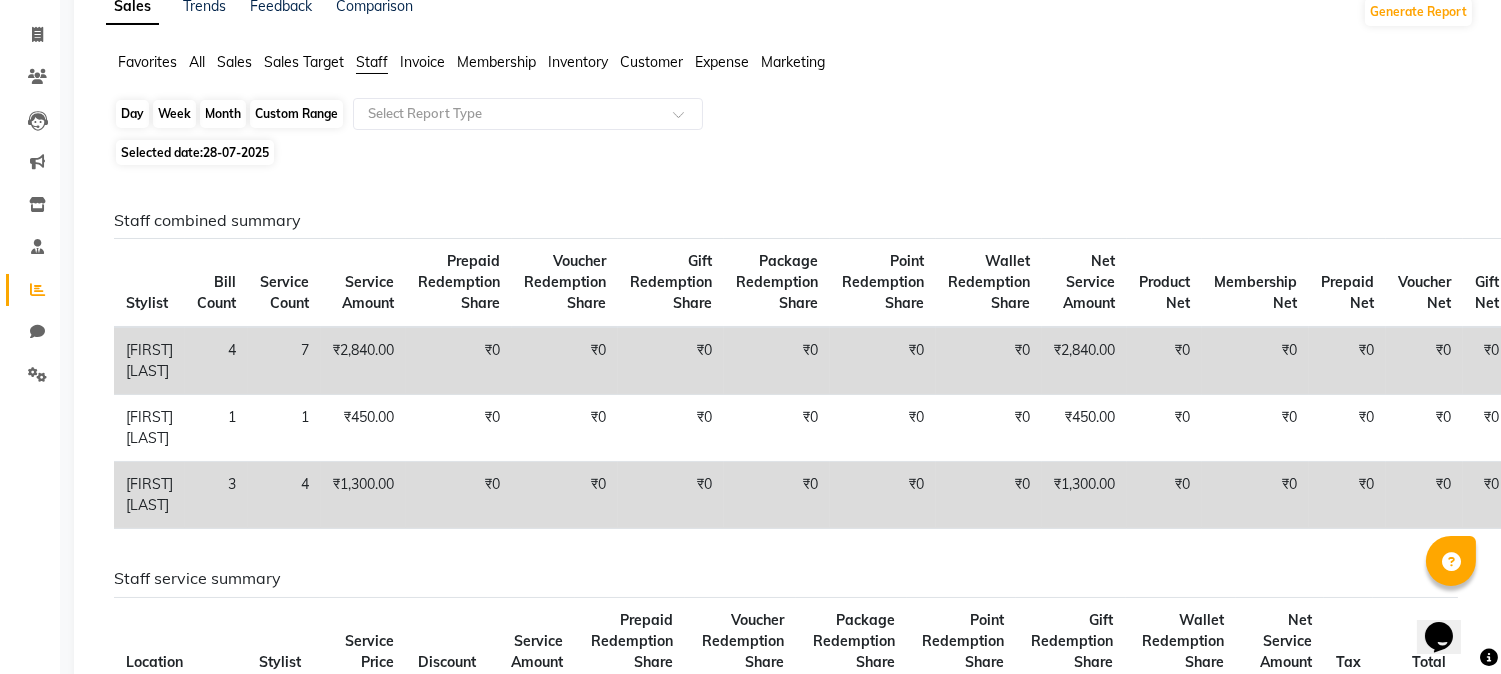 click on "Day" 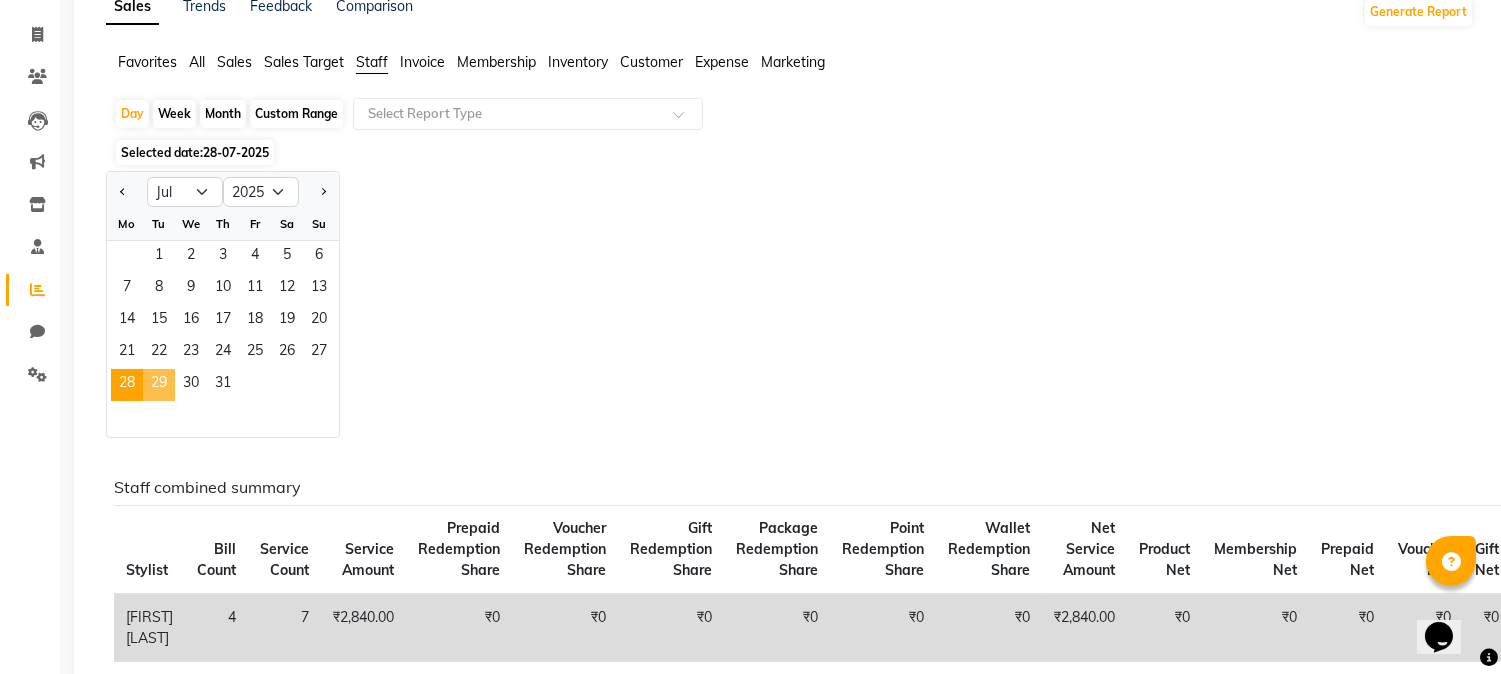 click on "29" 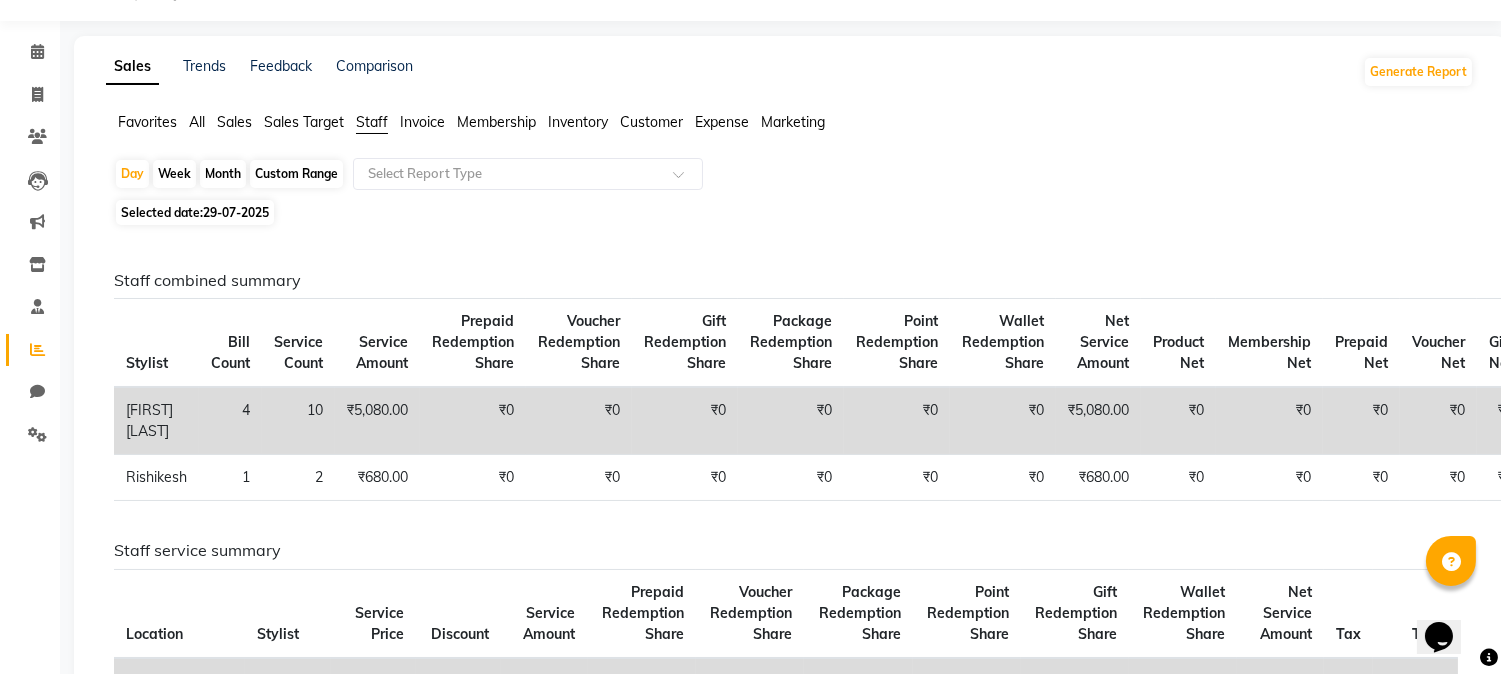 scroll, scrollTop: 0, scrollLeft: 0, axis: both 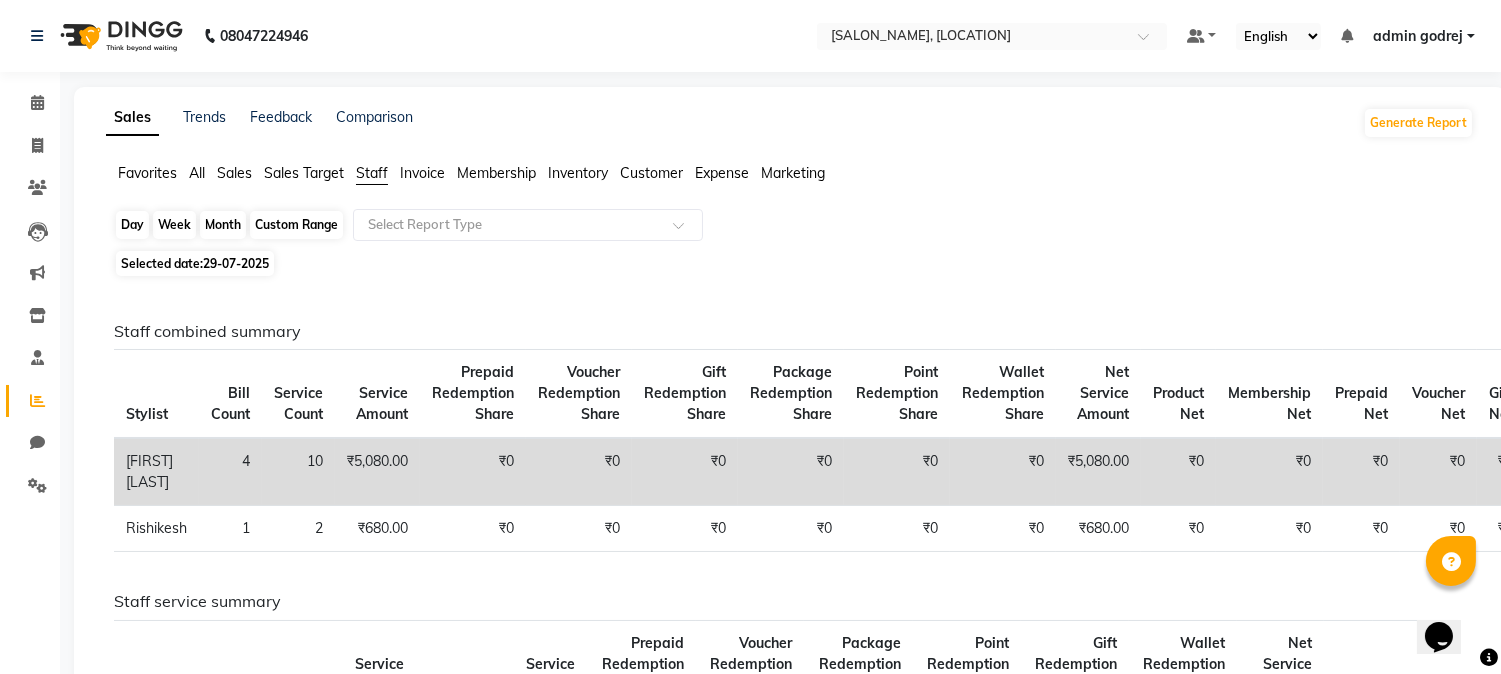 click on "Day" 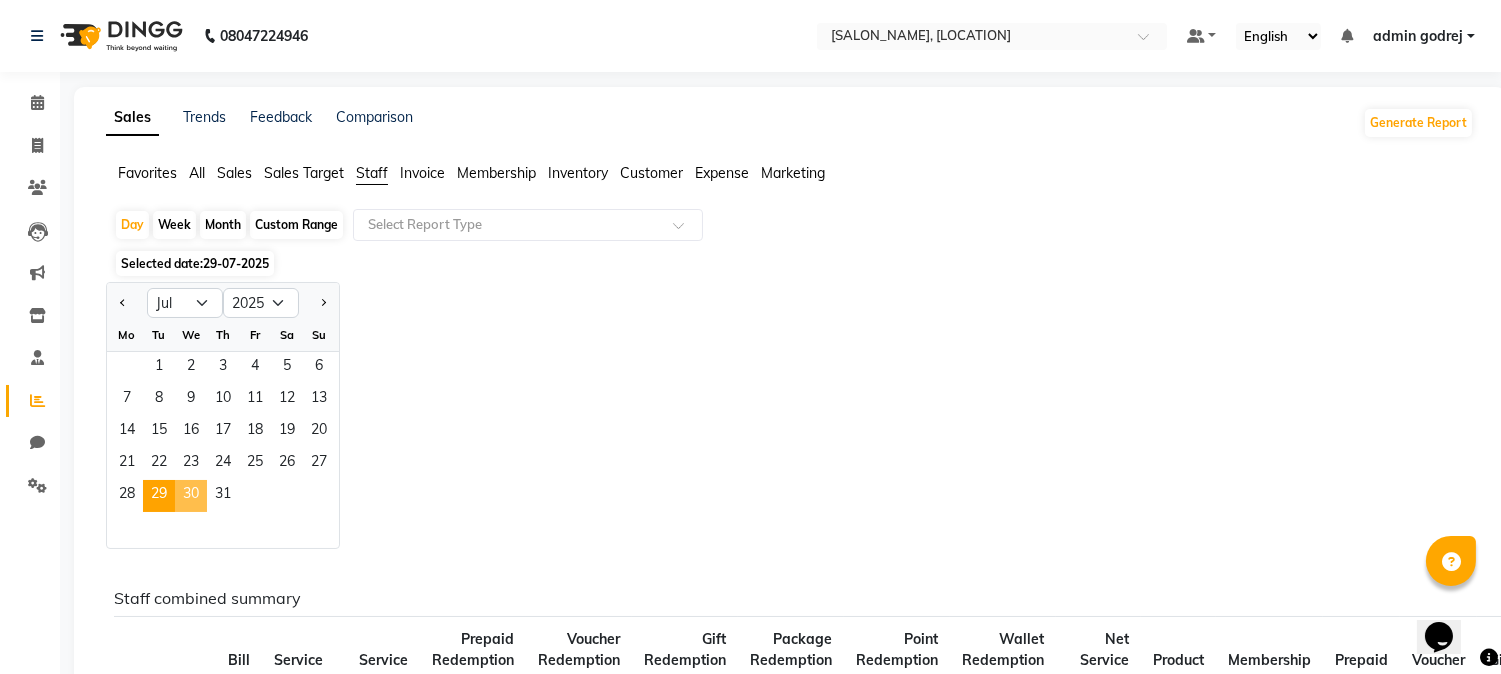 click on "30" 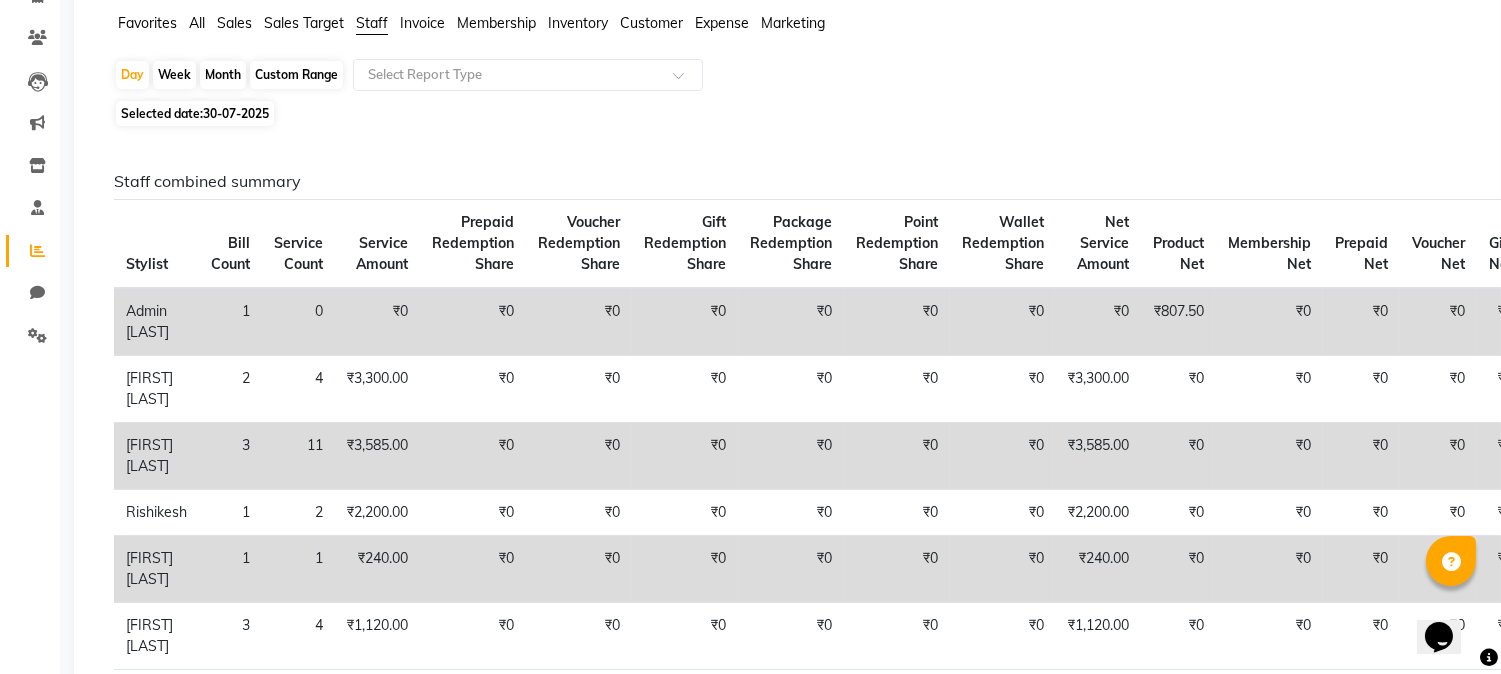 scroll, scrollTop: 111, scrollLeft: 0, axis: vertical 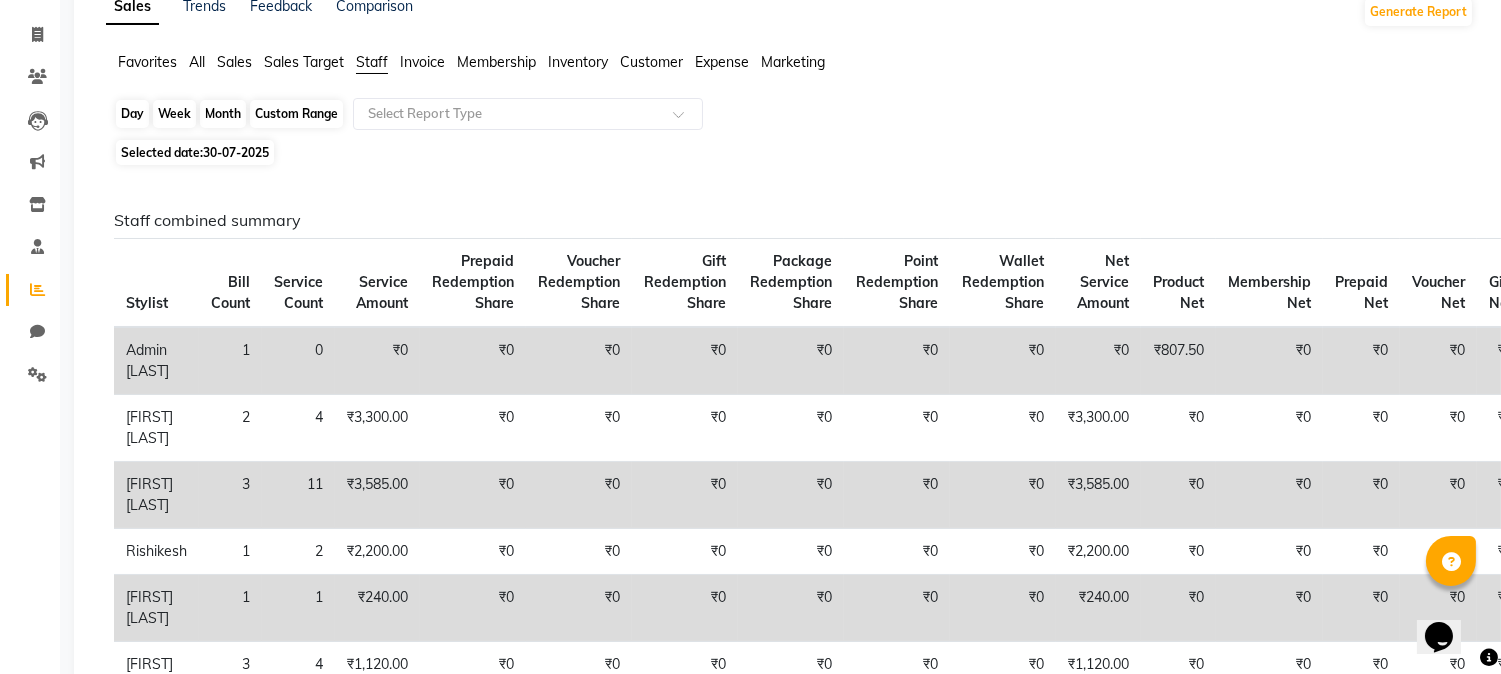 click on "Day" 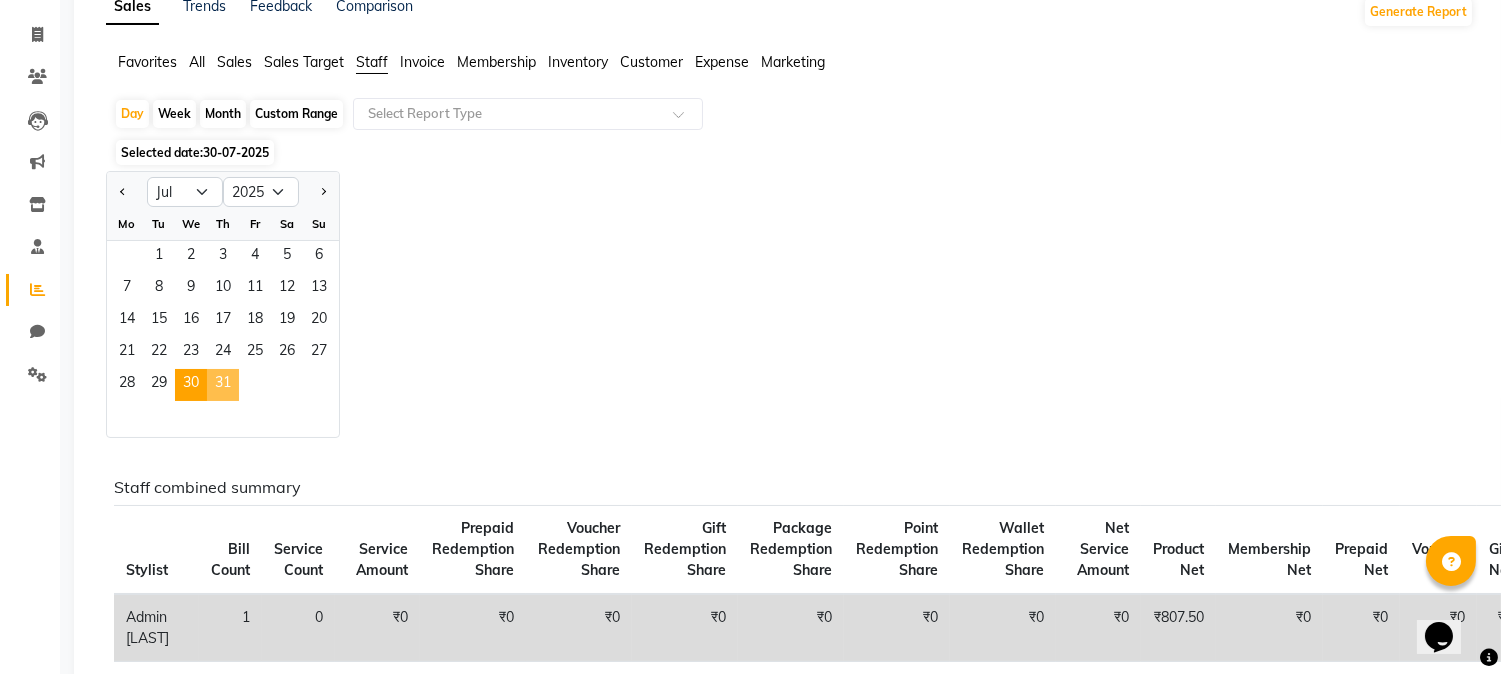 click on "31" 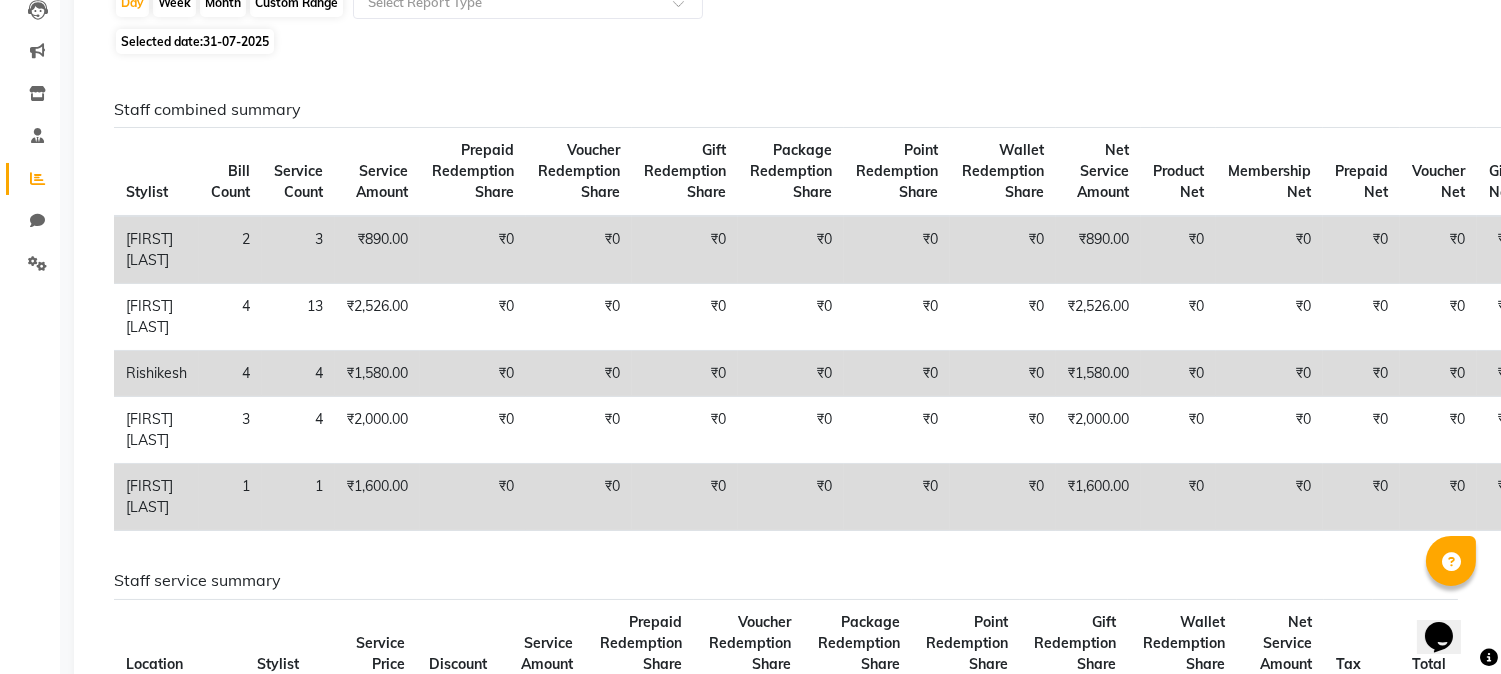 scroll, scrollTop: 111, scrollLeft: 0, axis: vertical 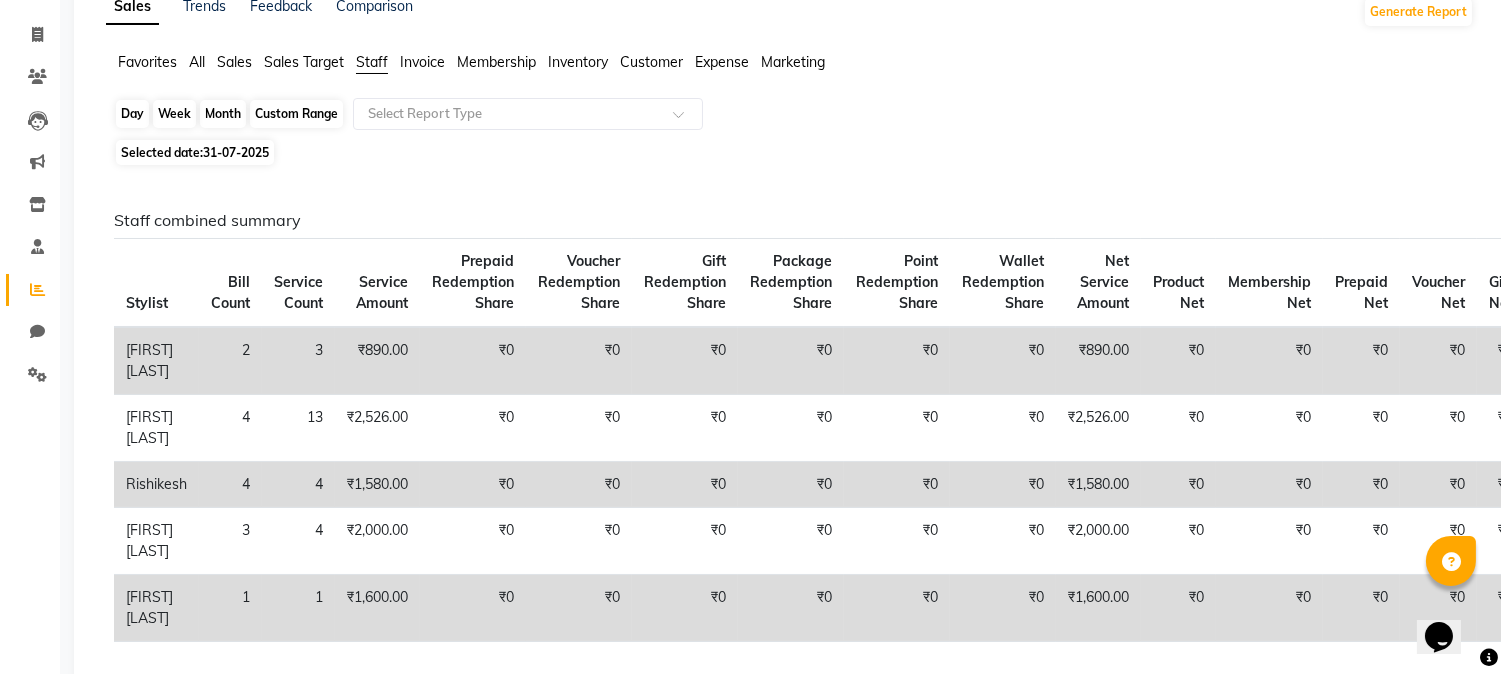 click on "Day" 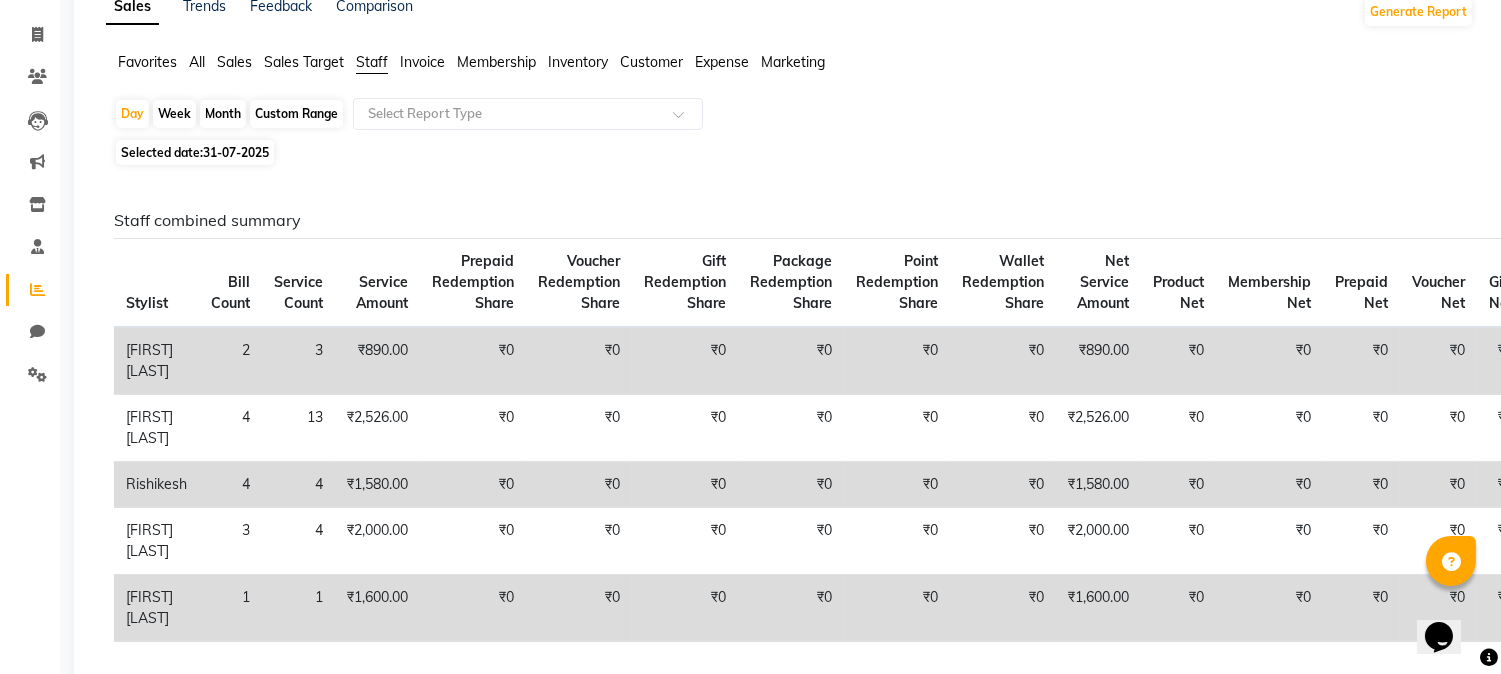 select on "7" 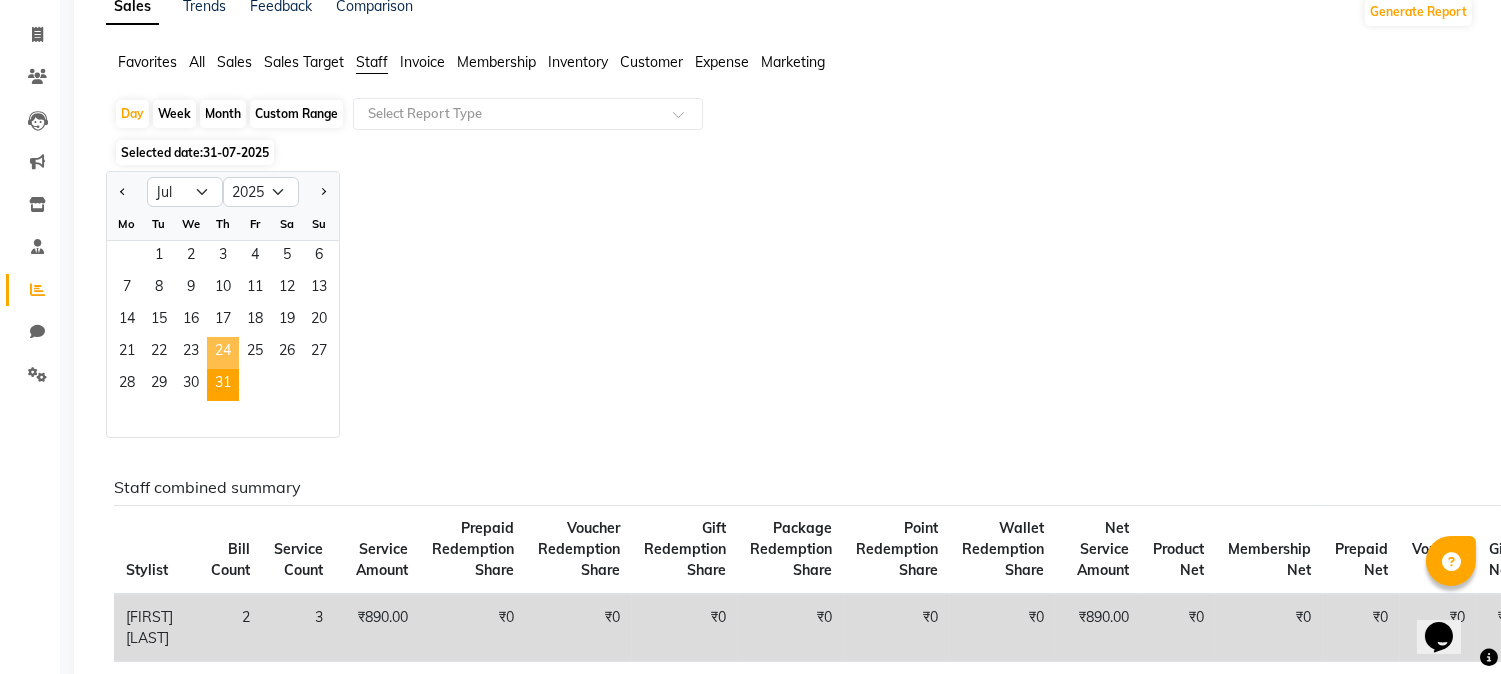 click on "24" 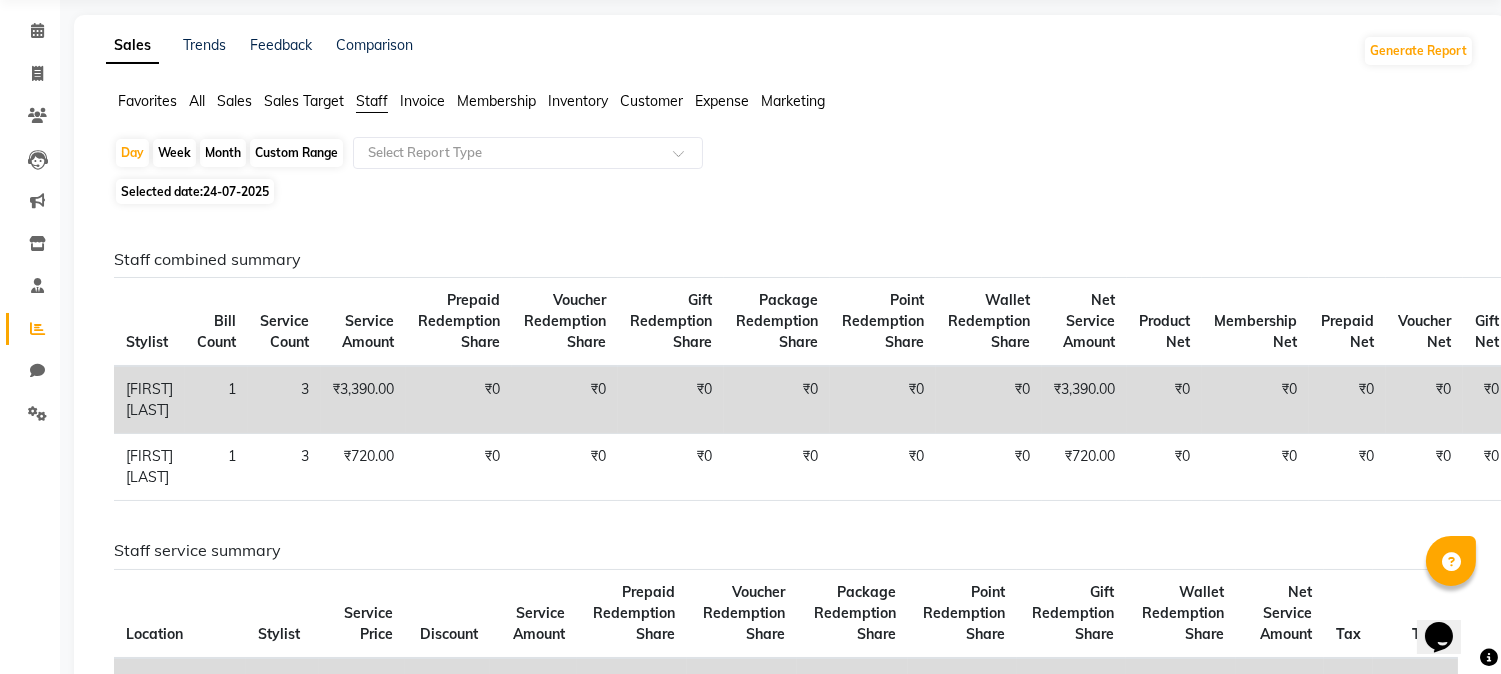 scroll, scrollTop: 111, scrollLeft: 0, axis: vertical 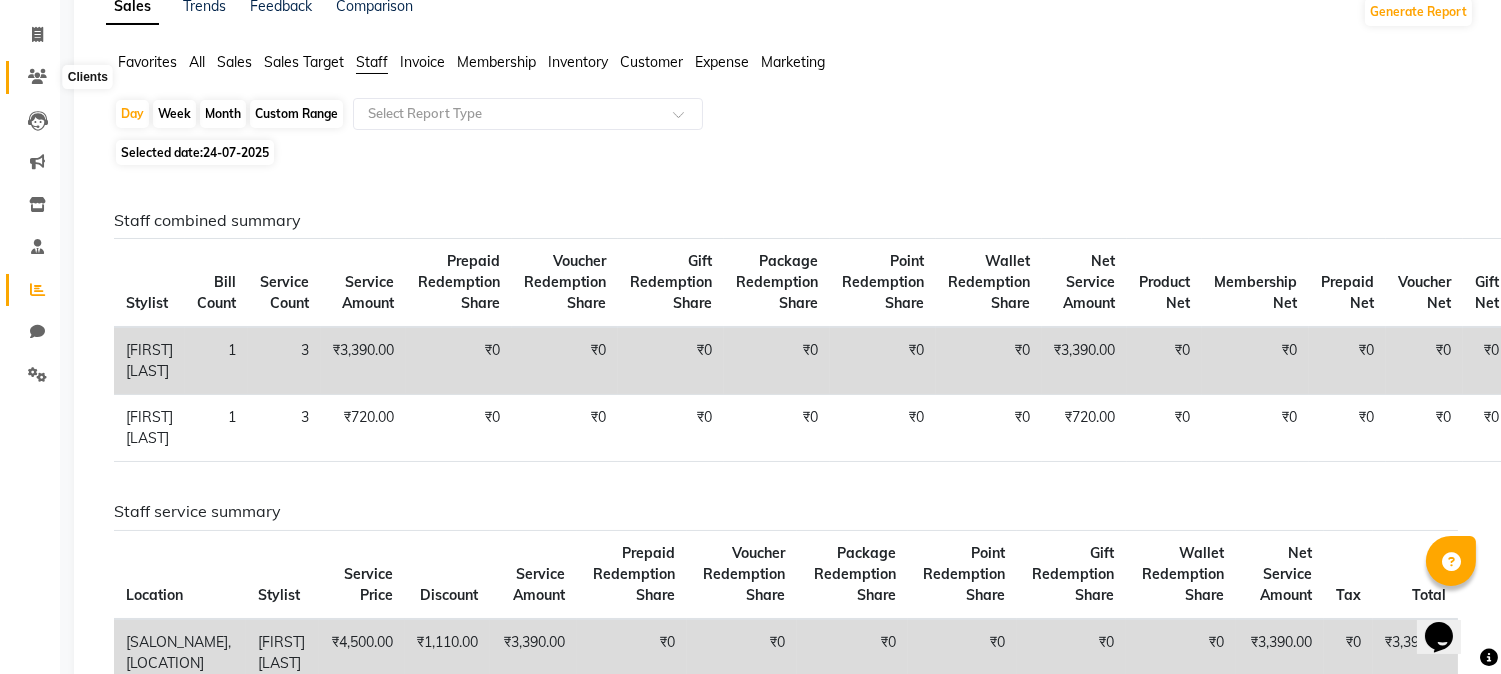 click 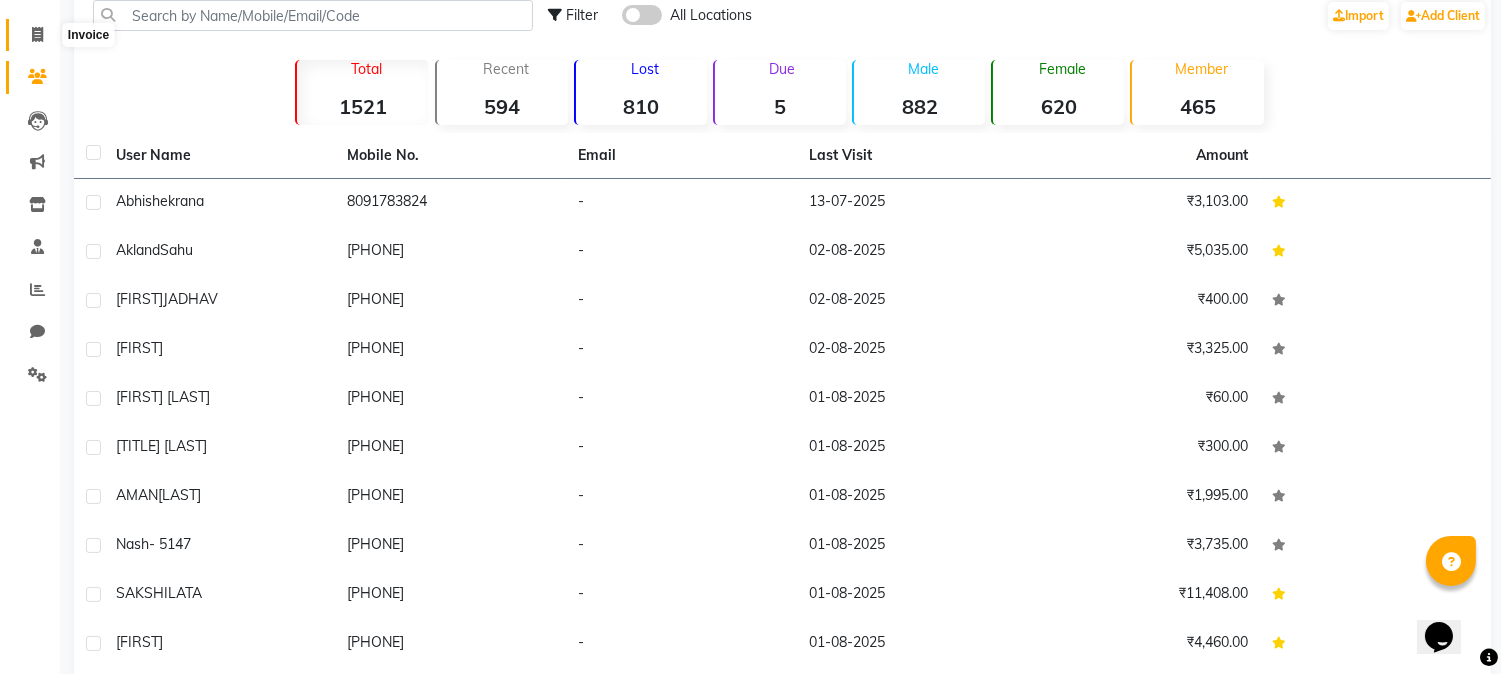 click 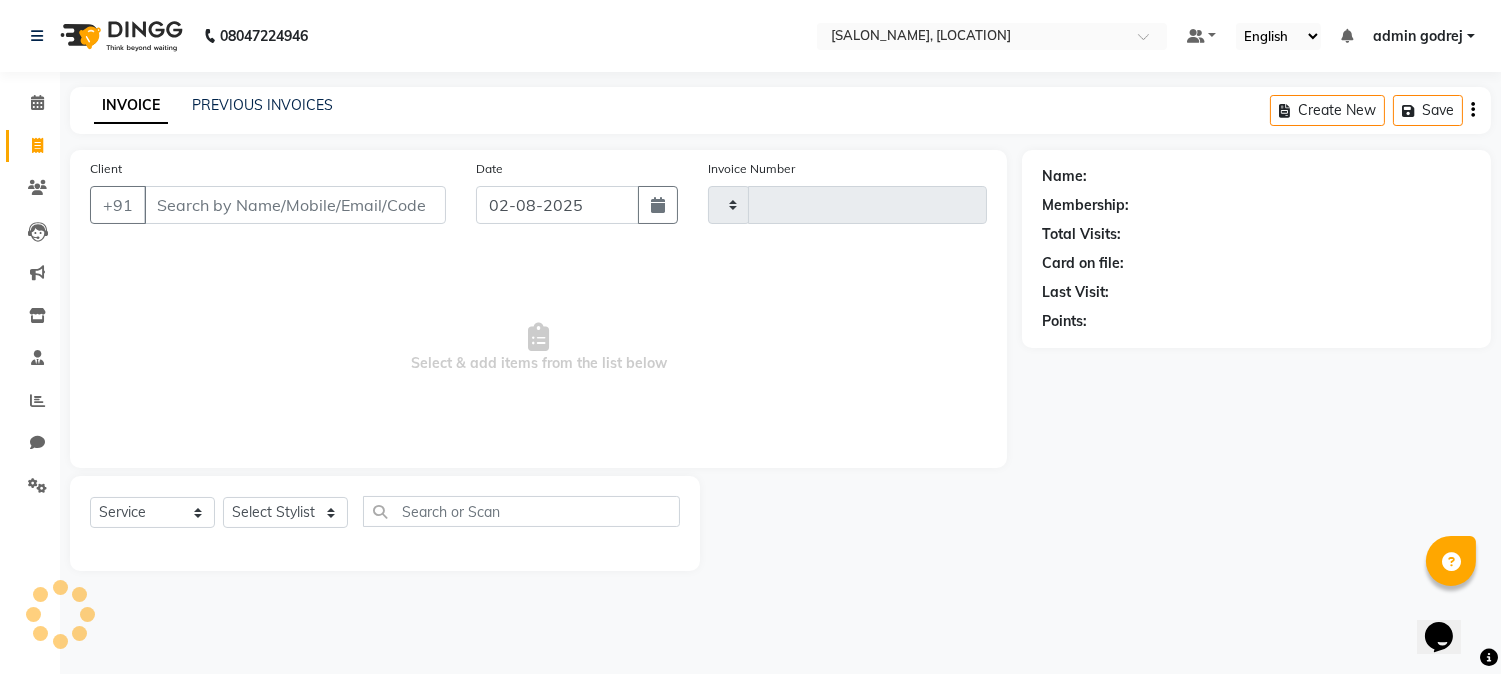 scroll, scrollTop: 0, scrollLeft: 0, axis: both 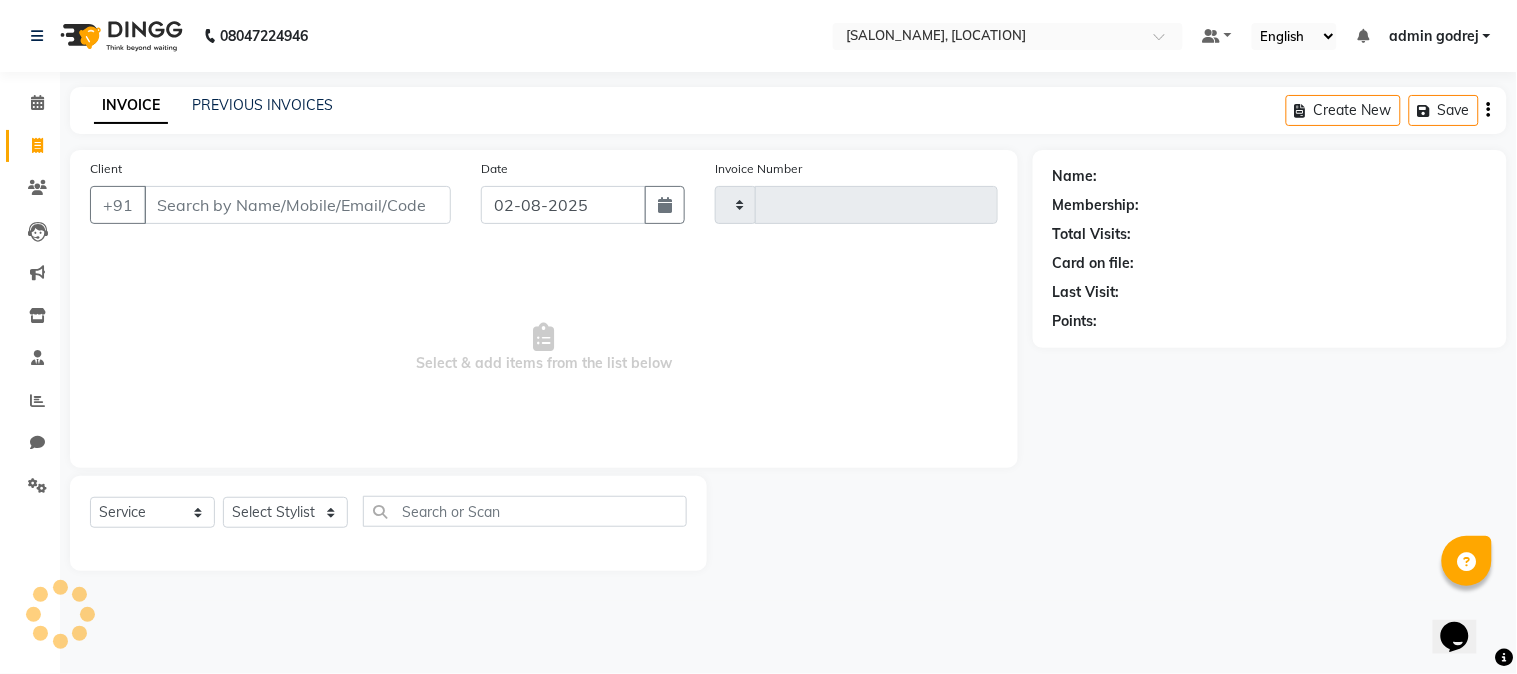 type on "1234" 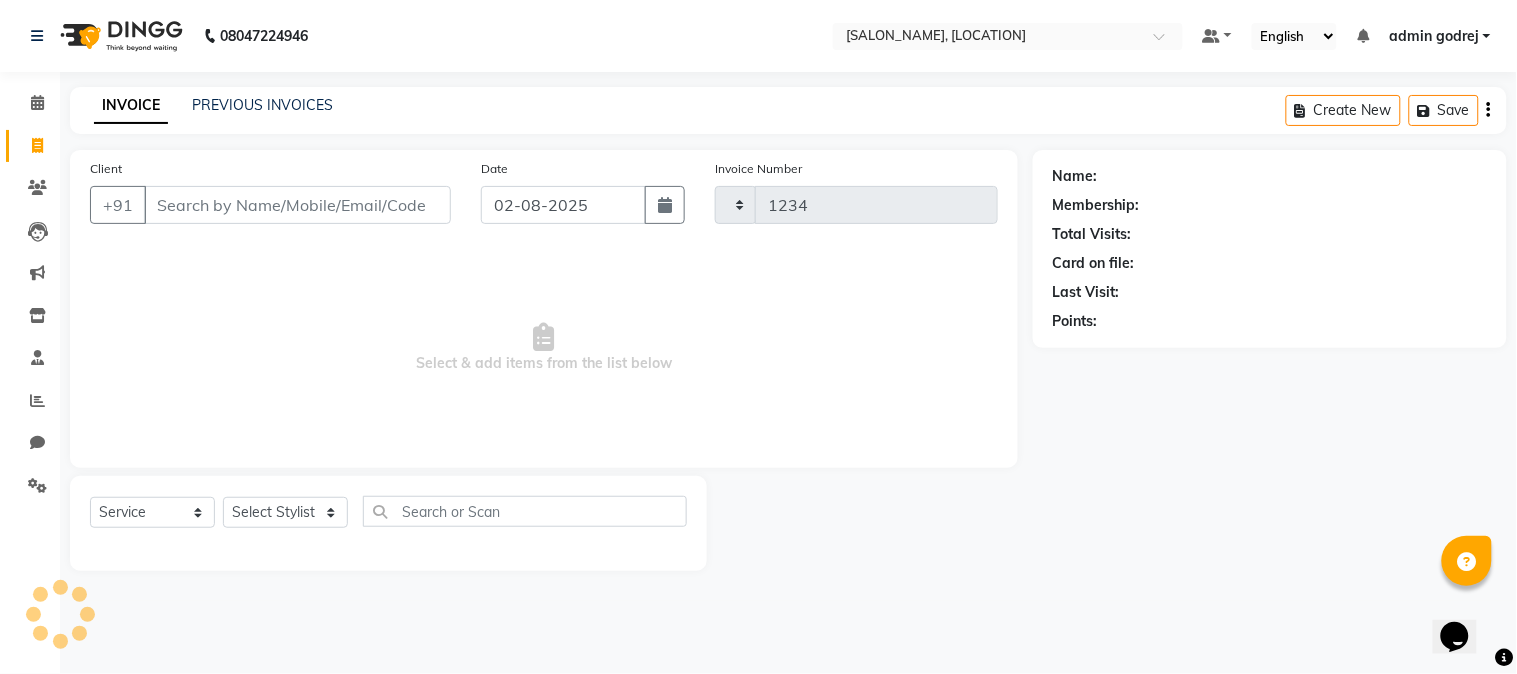select on "7250" 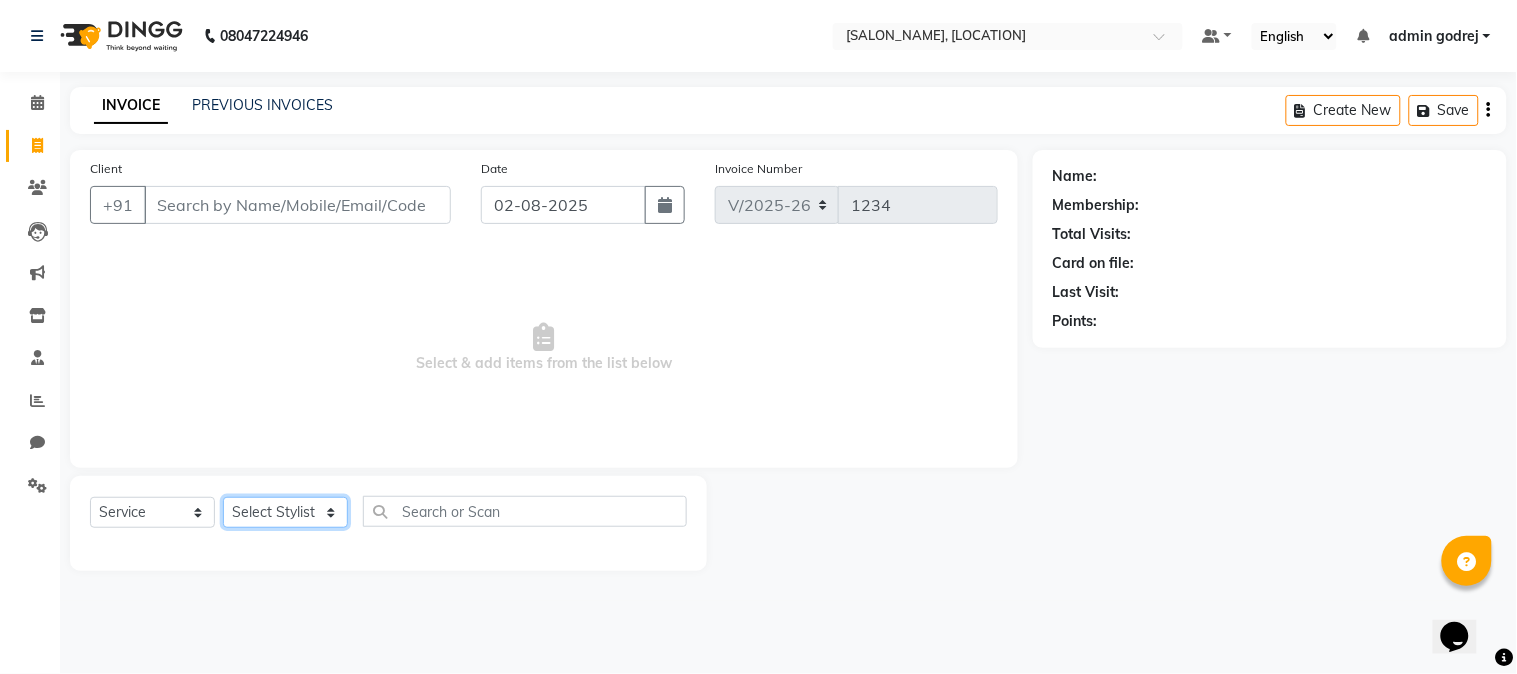 click on "Select Stylist admin godrej [FIRST] [LAST] [FIRST] [LAST] [FIRST] [LAST] [FIRST] [LAST] [FIRST] [LAST] [FIRST] [LAST] [FIRST] [LAST] [FIRST] [LAST]" 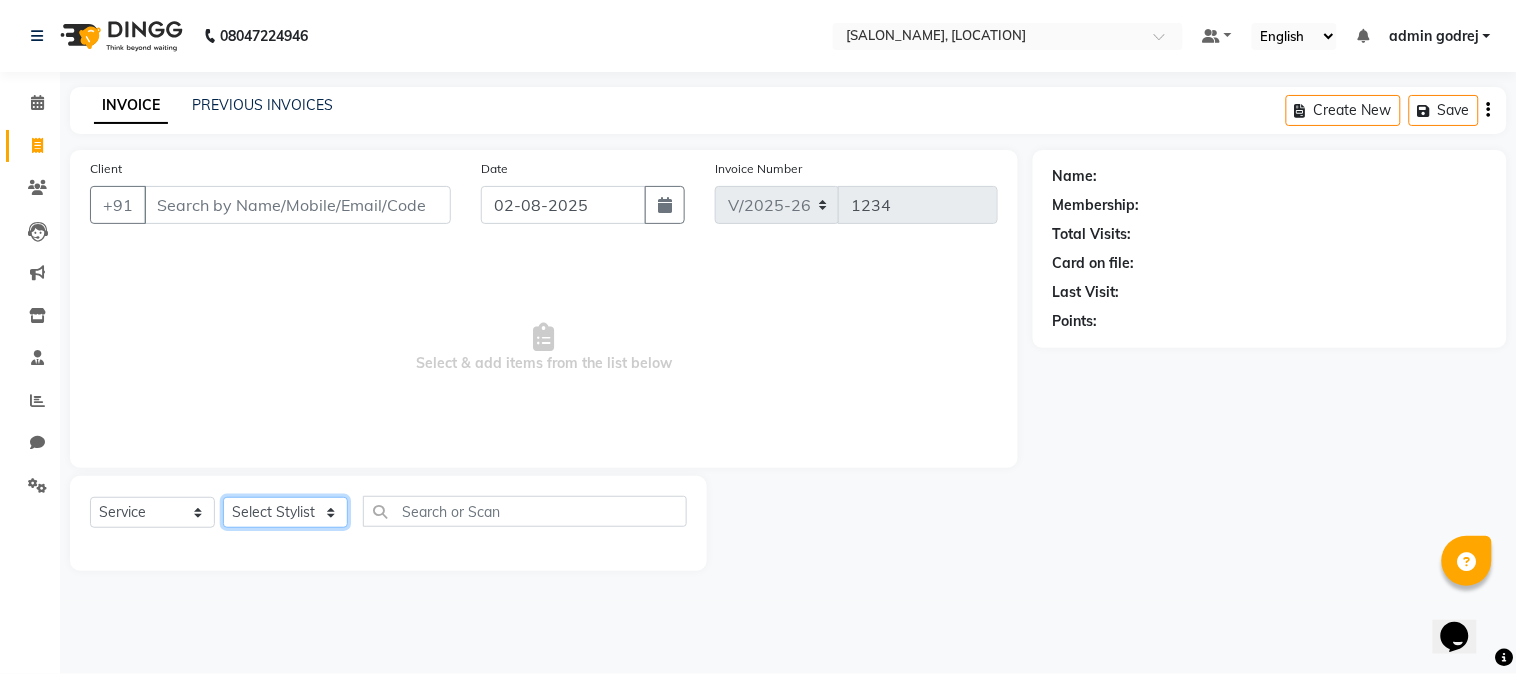 select on "76518" 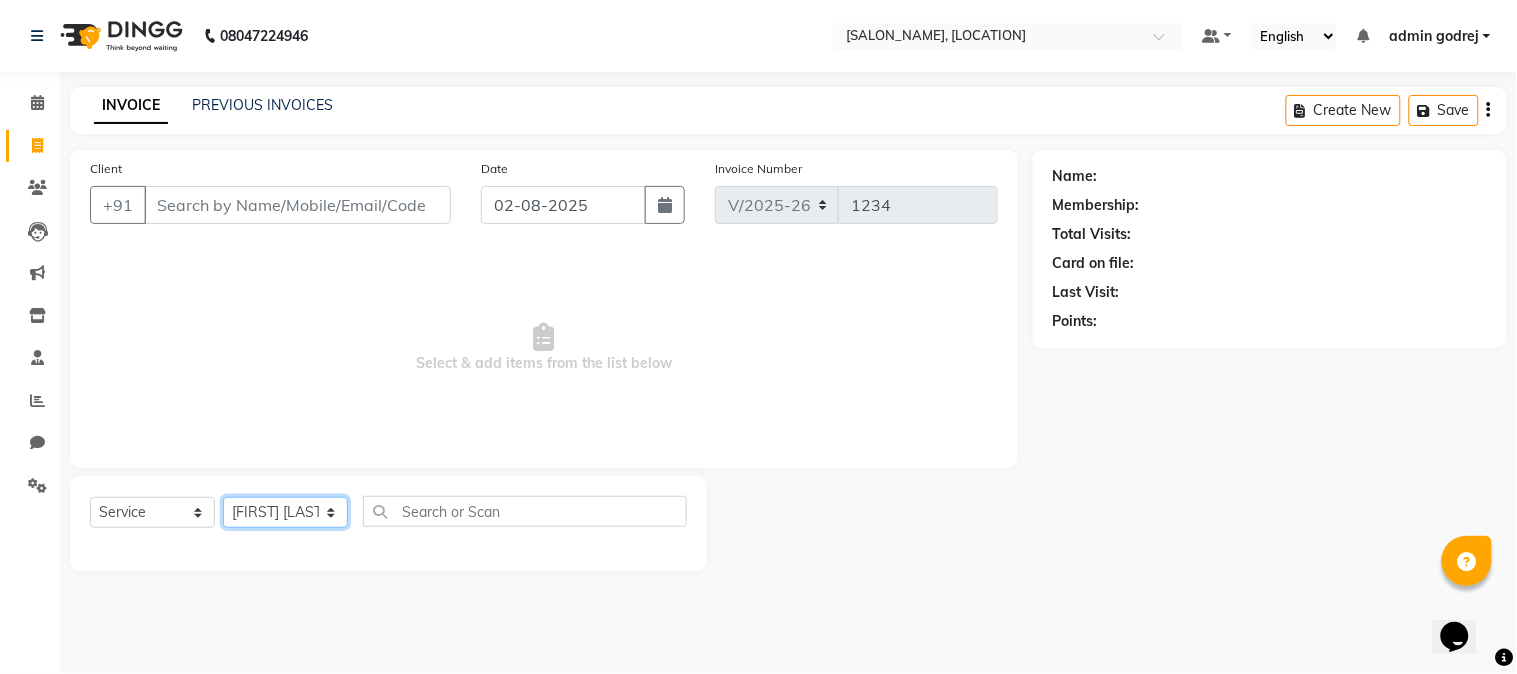 click on "Select Stylist admin godrej [FIRST] [LAST] [FIRST] [LAST] [FIRST] [LAST] [FIRST] [LAST] [FIRST] [LAST] [FIRST] [LAST] [FIRST] [LAST] [FIRST] [LAST]" 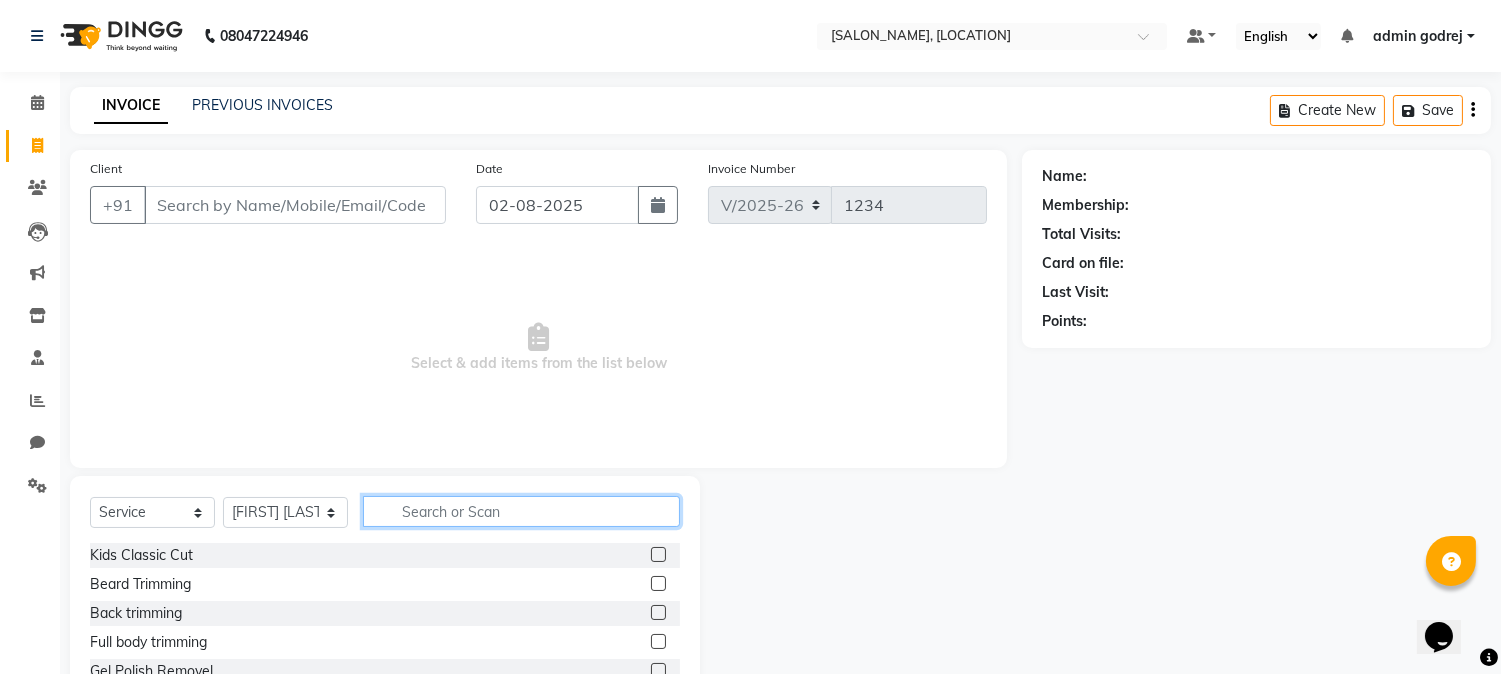 click 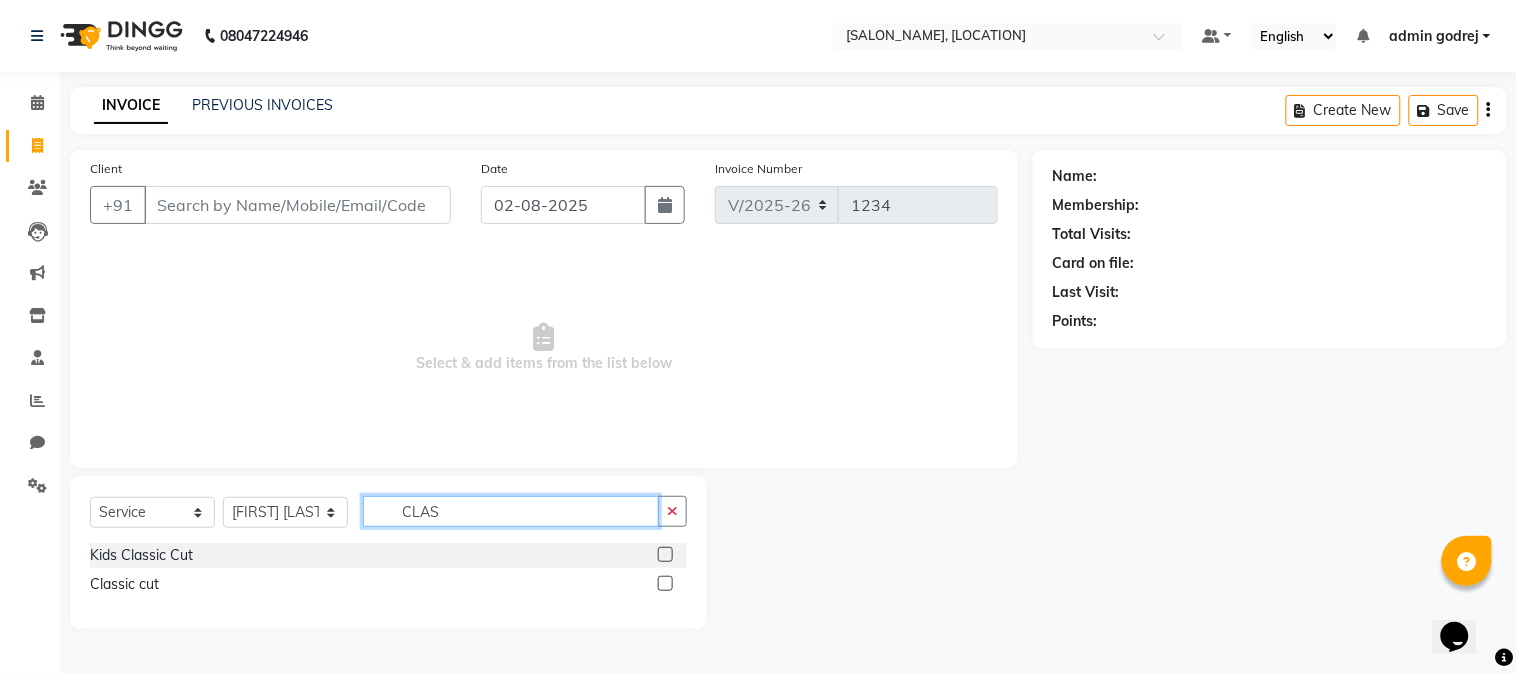 type on "CLAS" 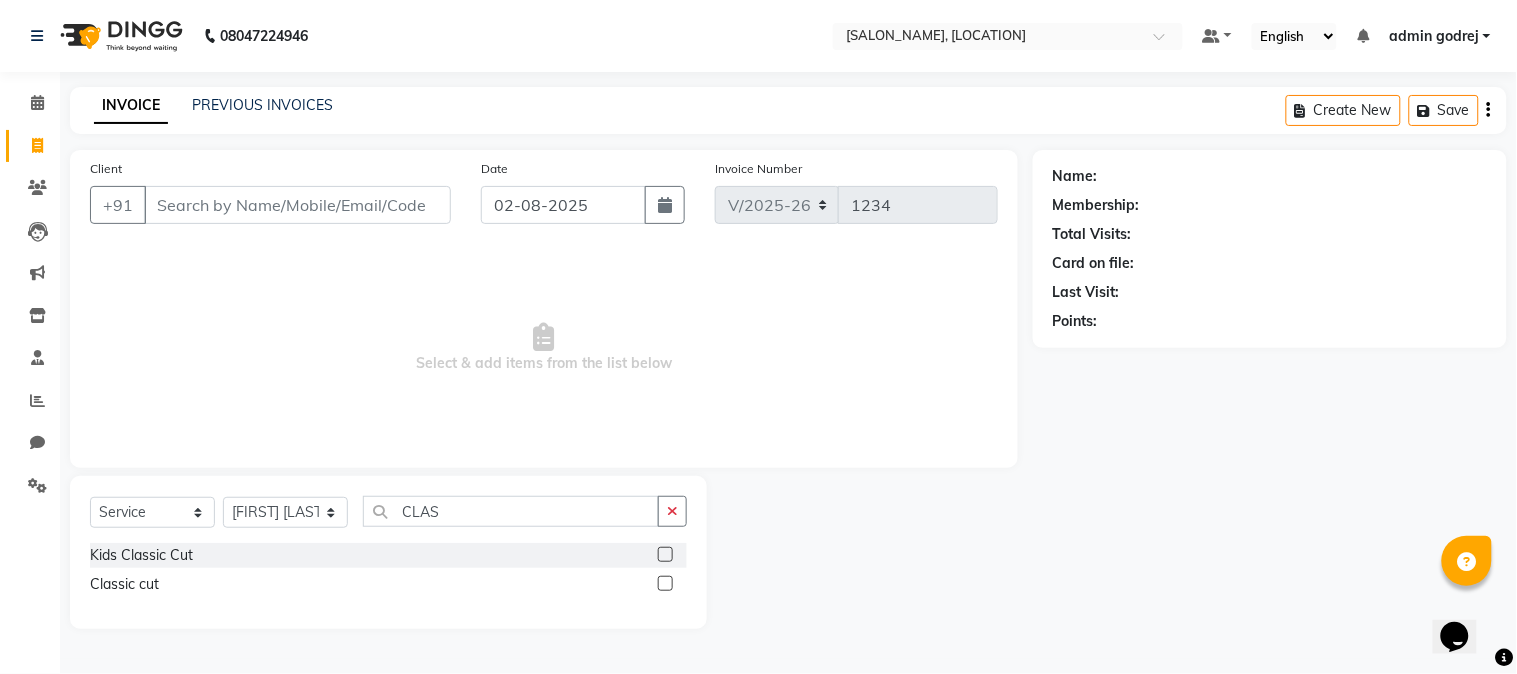 click 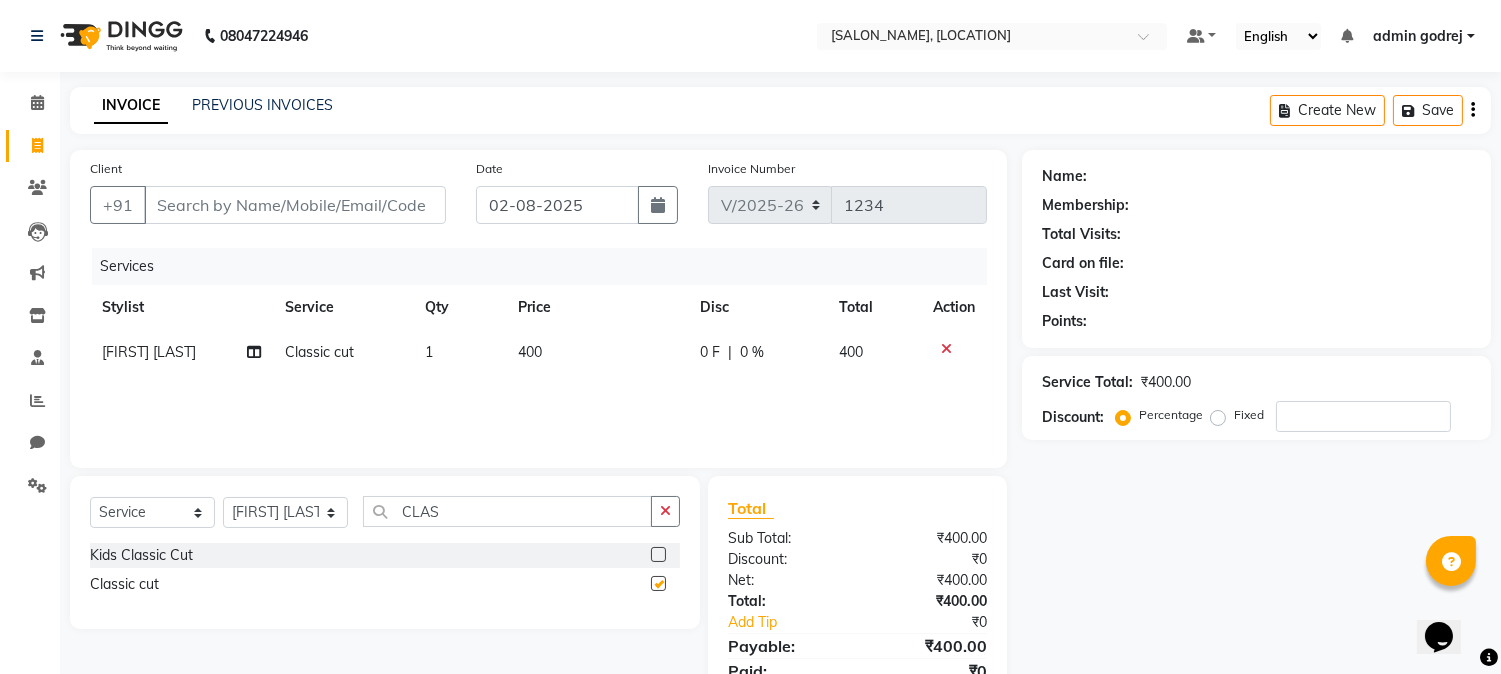 checkbox on "false" 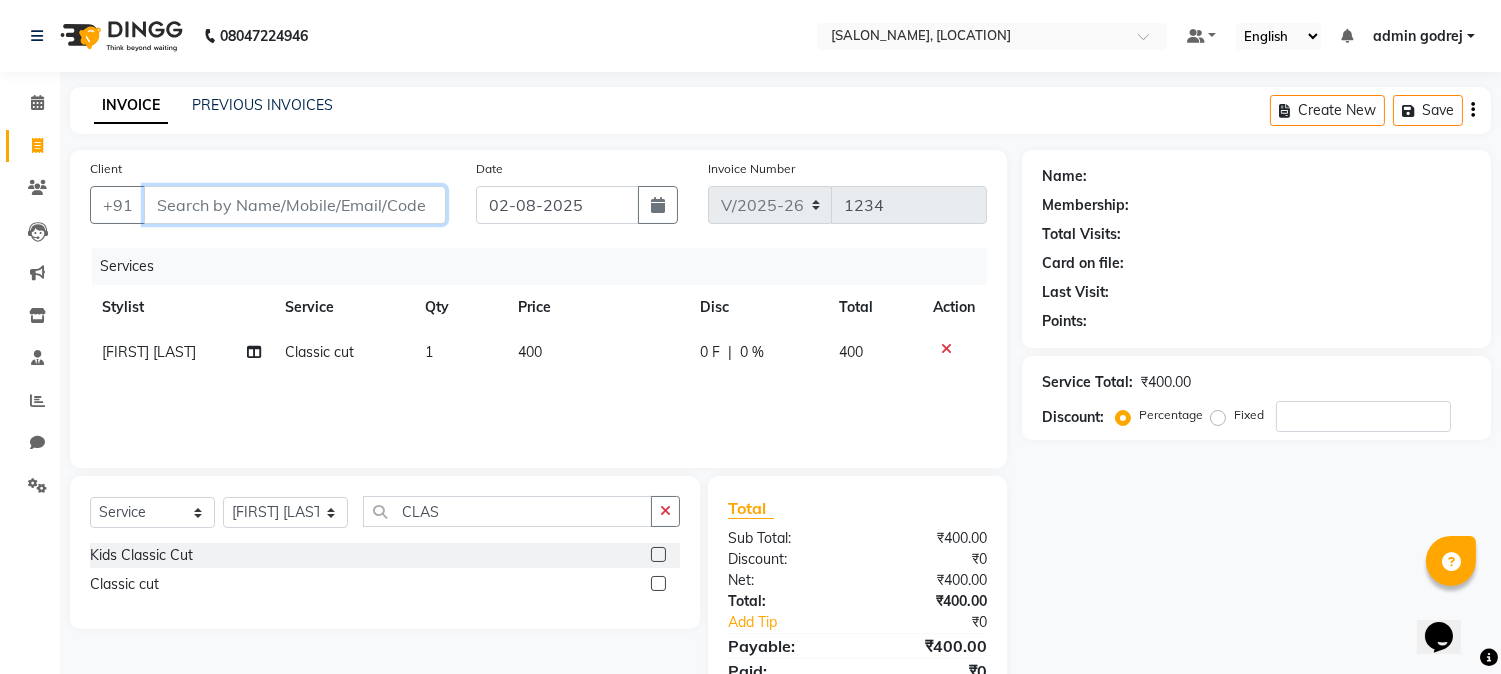 click on "Client" at bounding box center [295, 205] 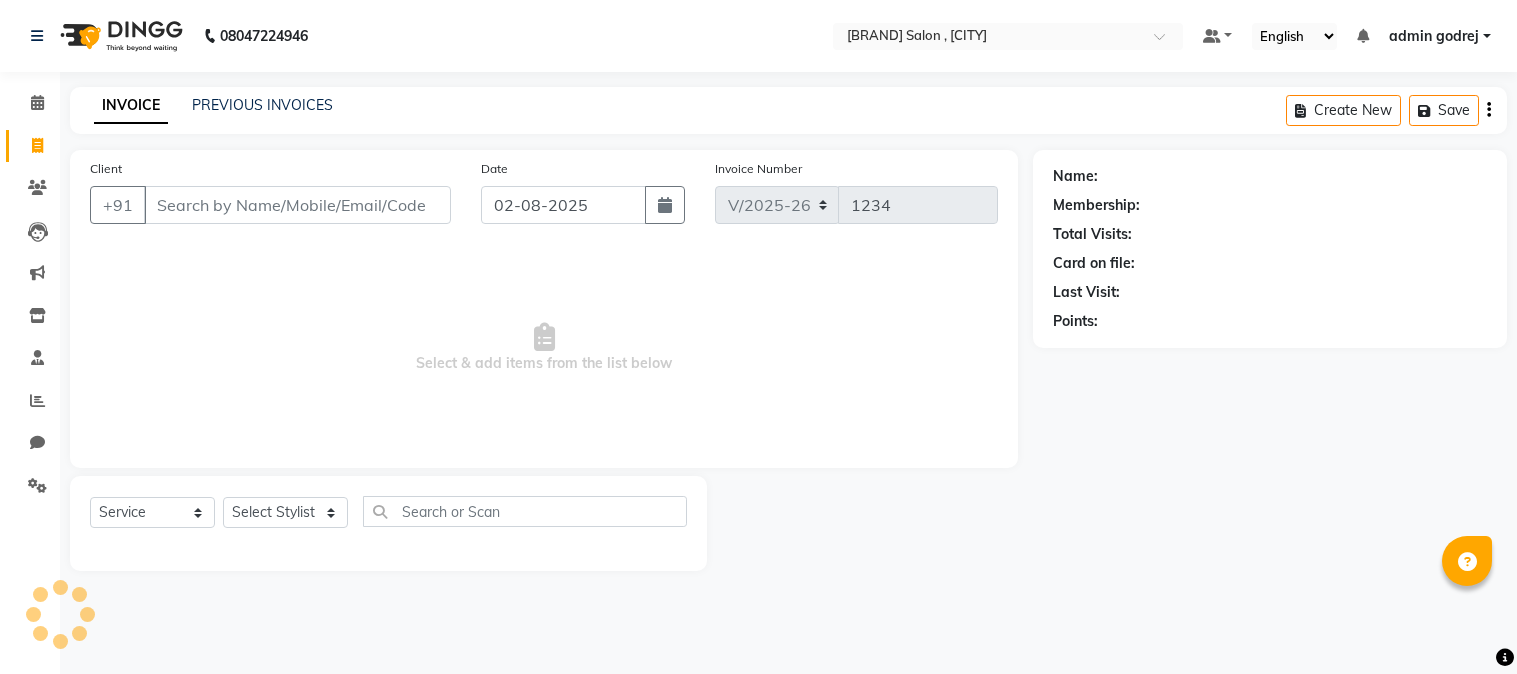 select on "7250" 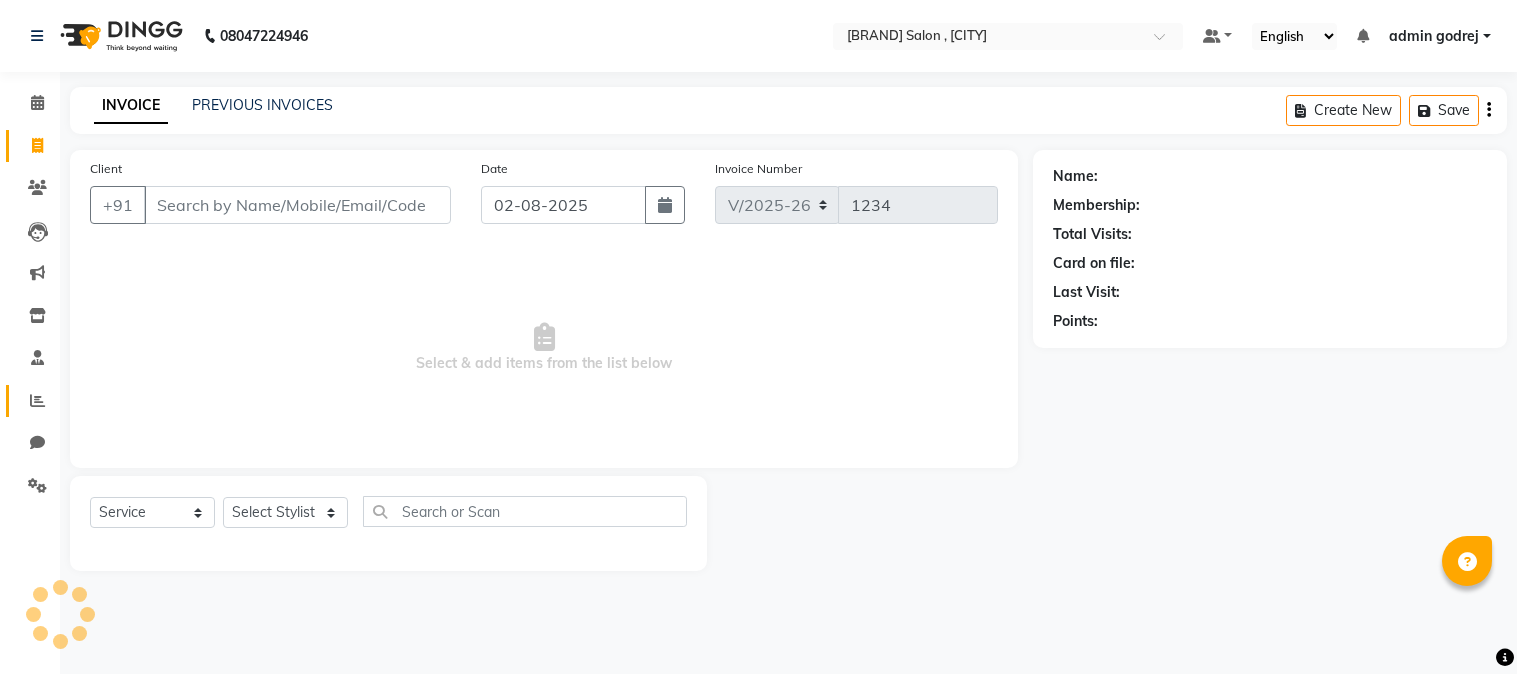 scroll, scrollTop: 0, scrollLeft: 0, axis: both 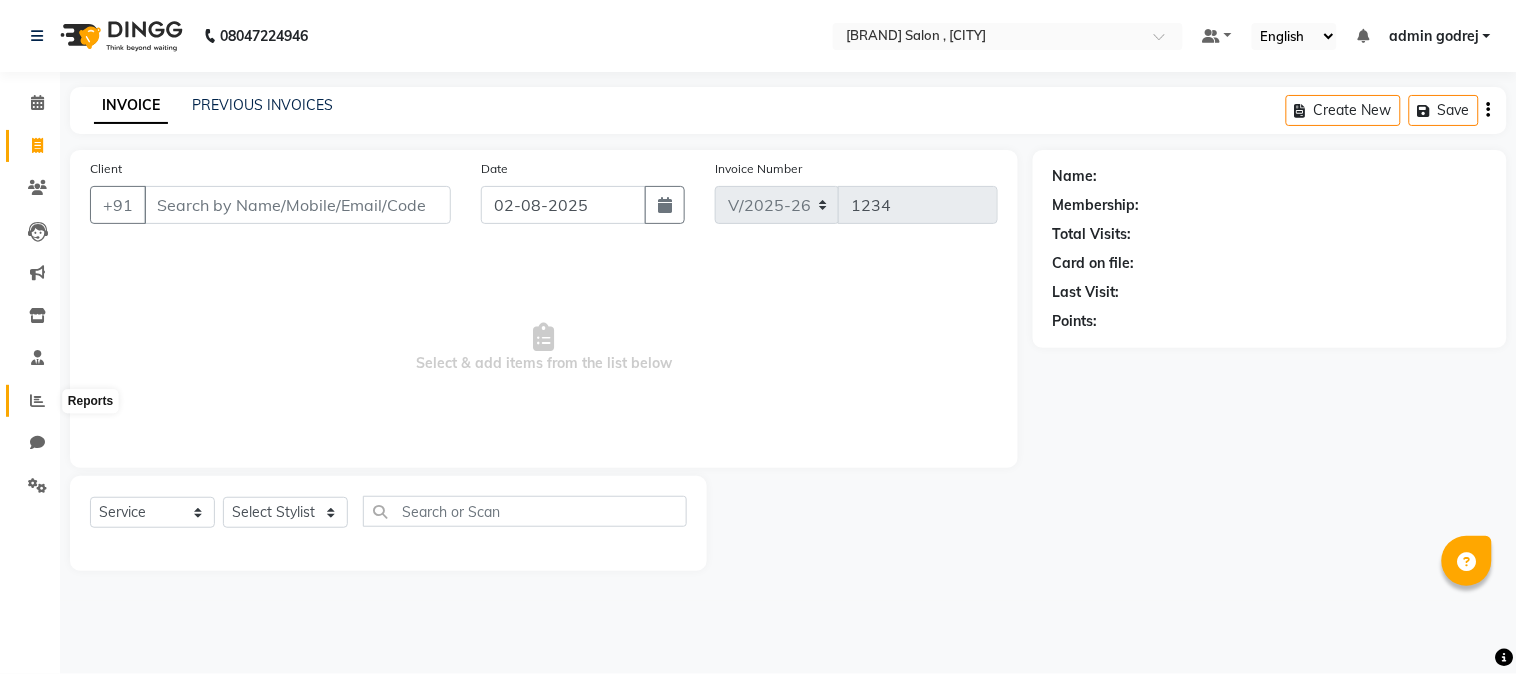 click 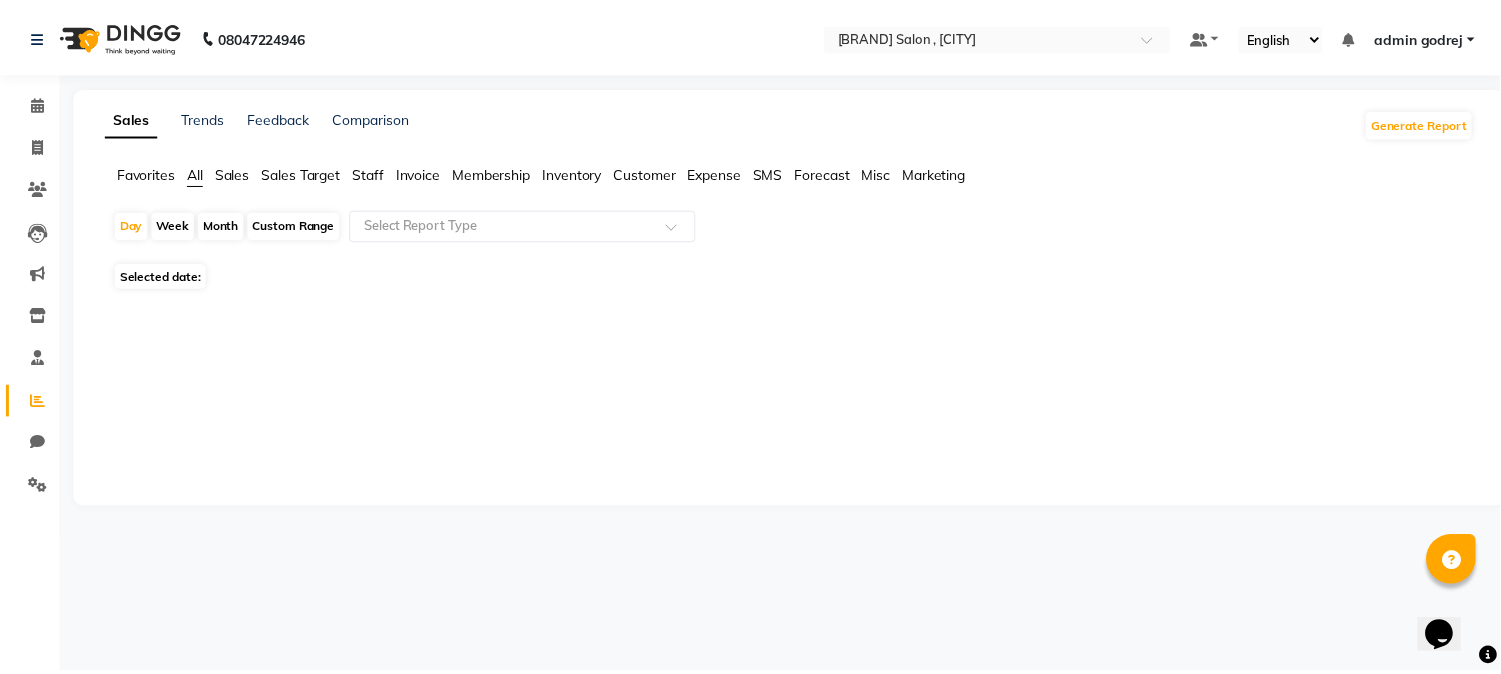 scroll, scrollTop: 0, scrollLeft: 0, axis: both 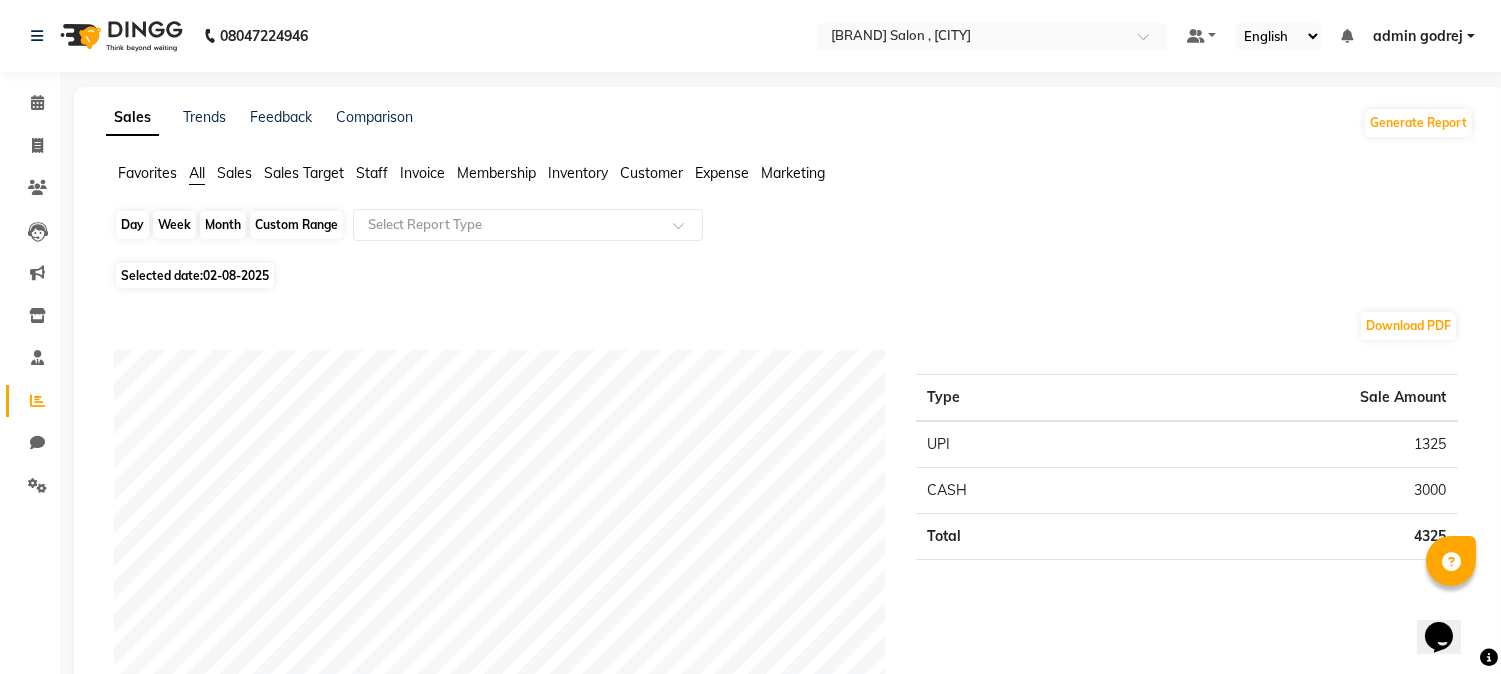 click on "Day" 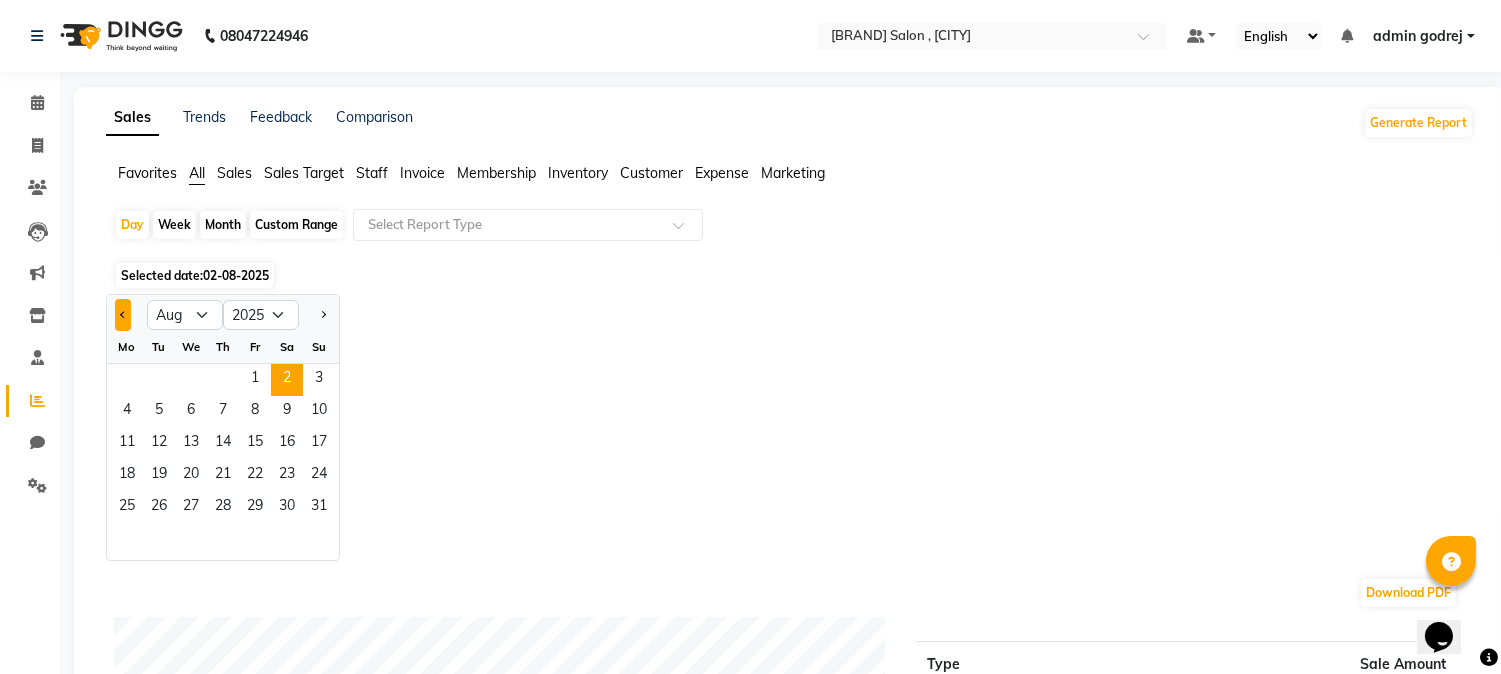 click 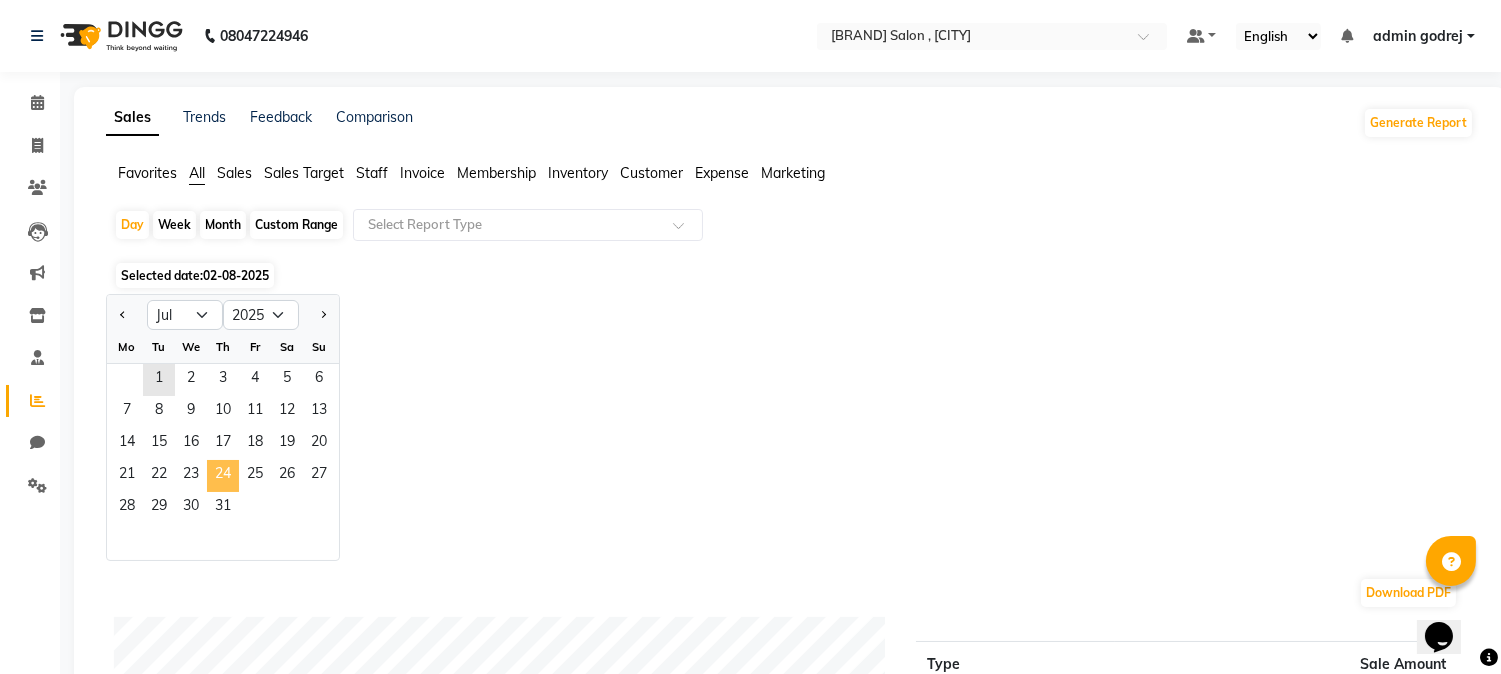 click on "24" 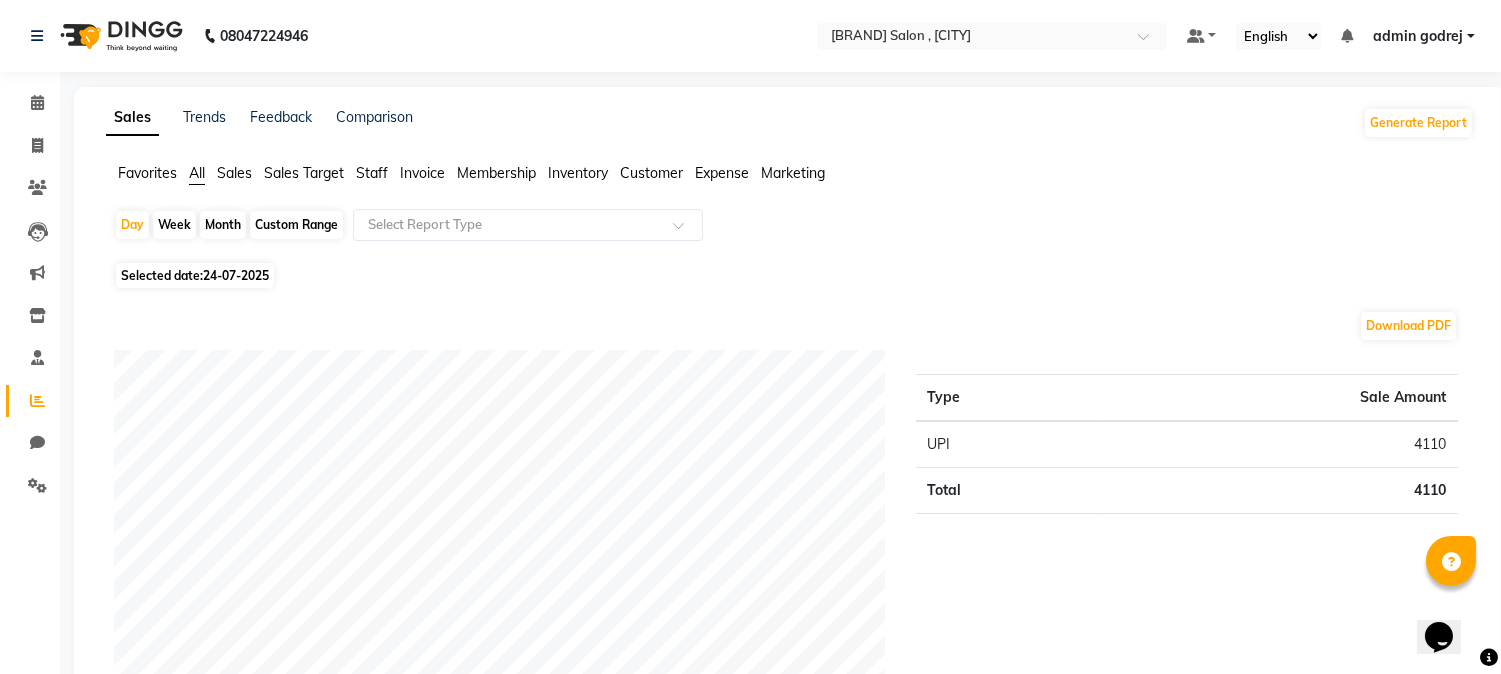 click on "Staff" 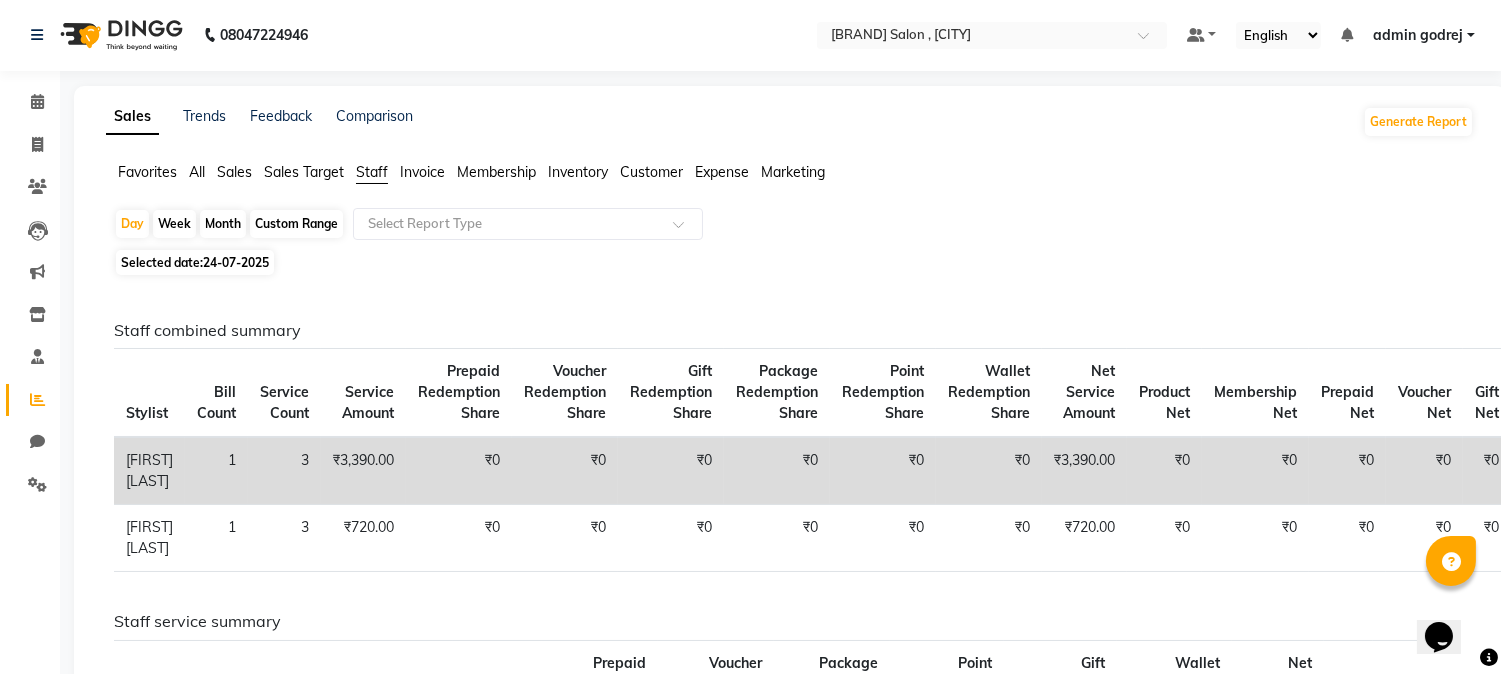 scroll, scrollTop: 0, scrollLeft: 0, axis: both 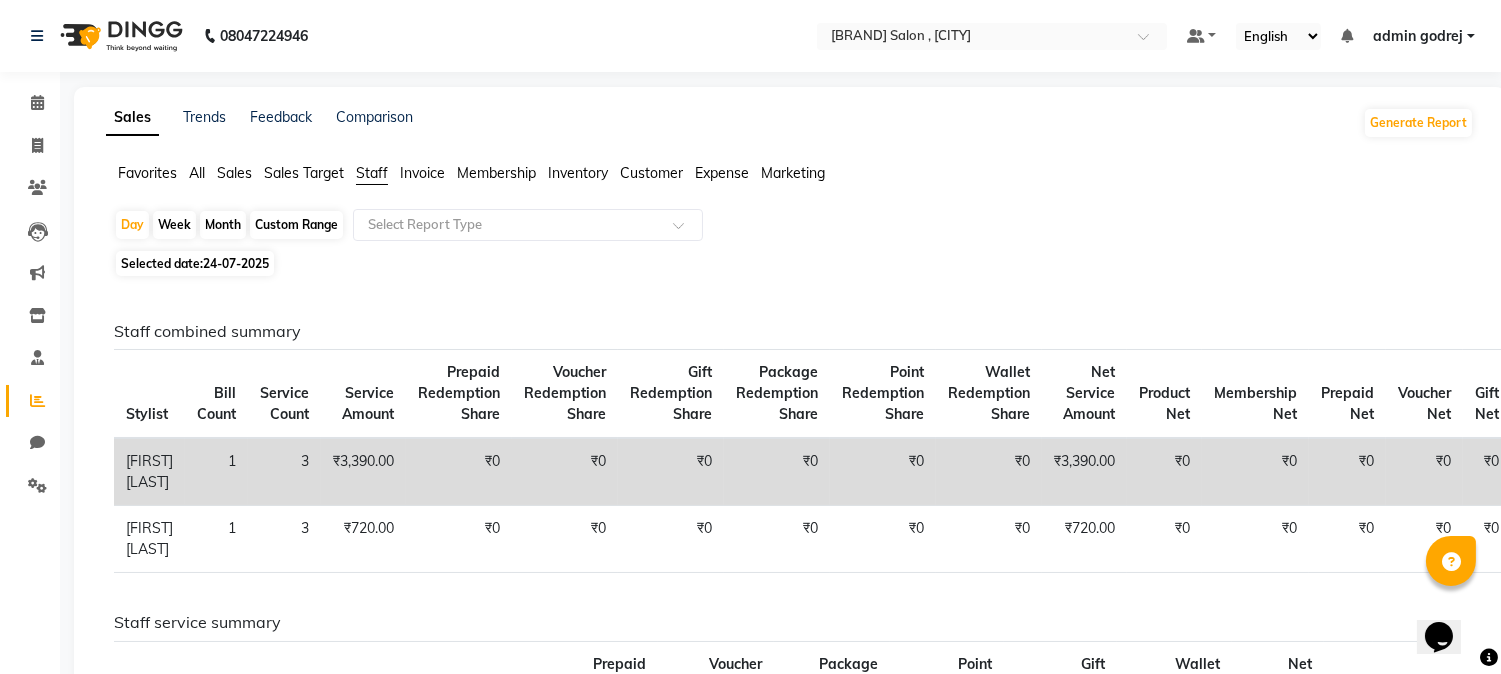 click on "Month" 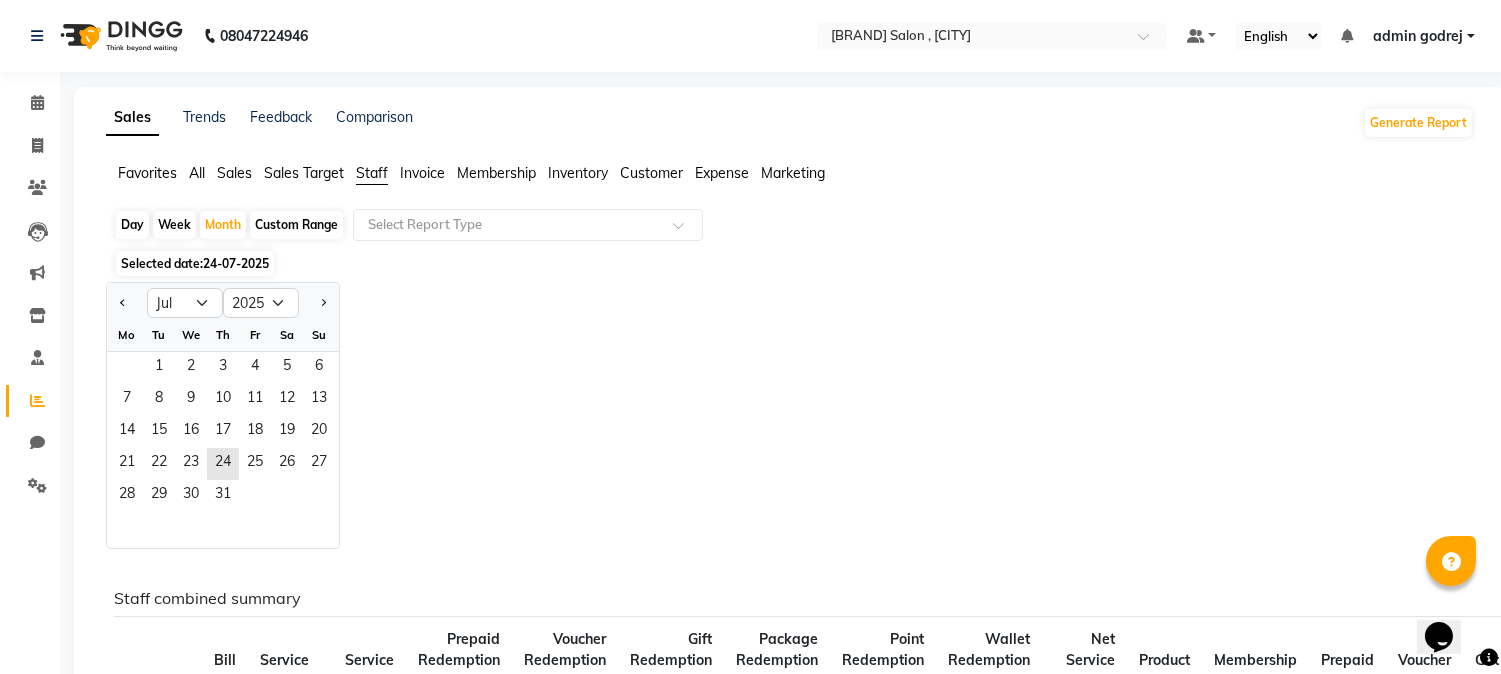 click on "1   2   3   4   5   6" 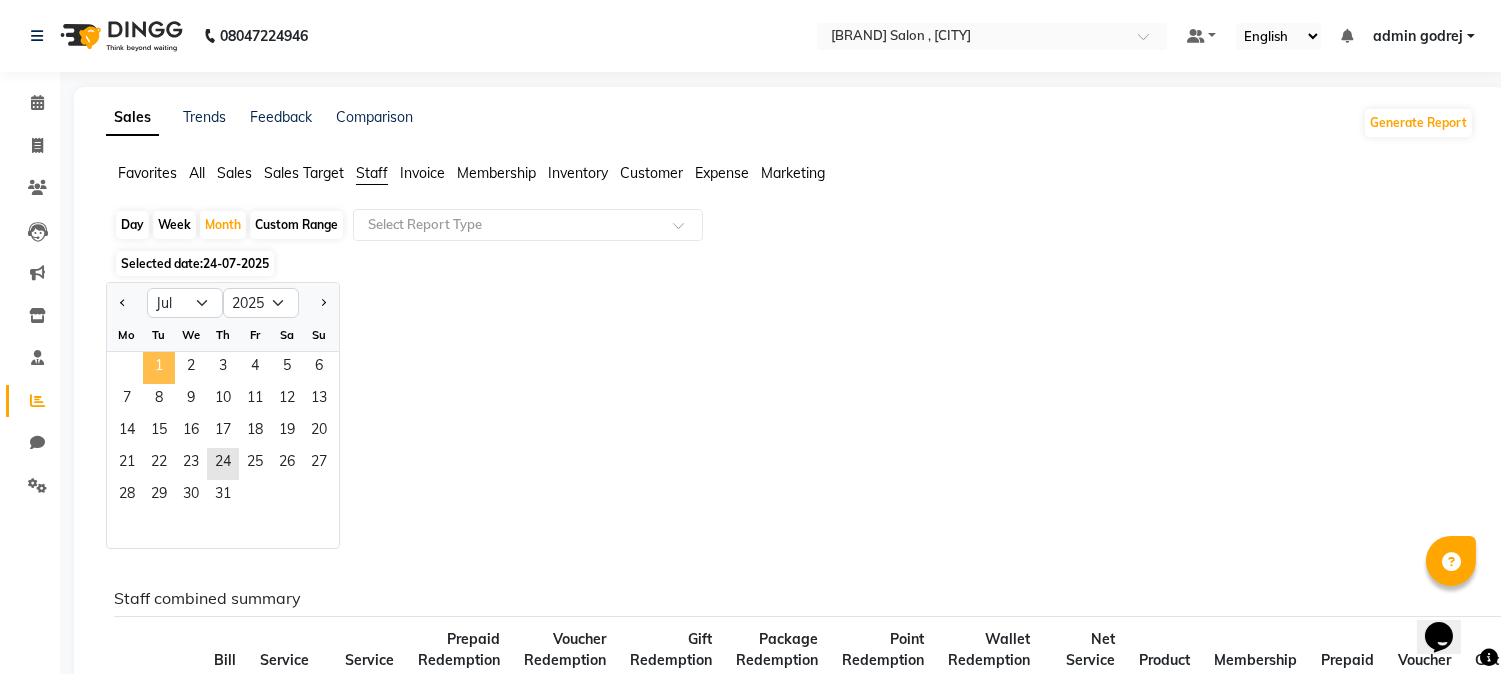 click on "1" 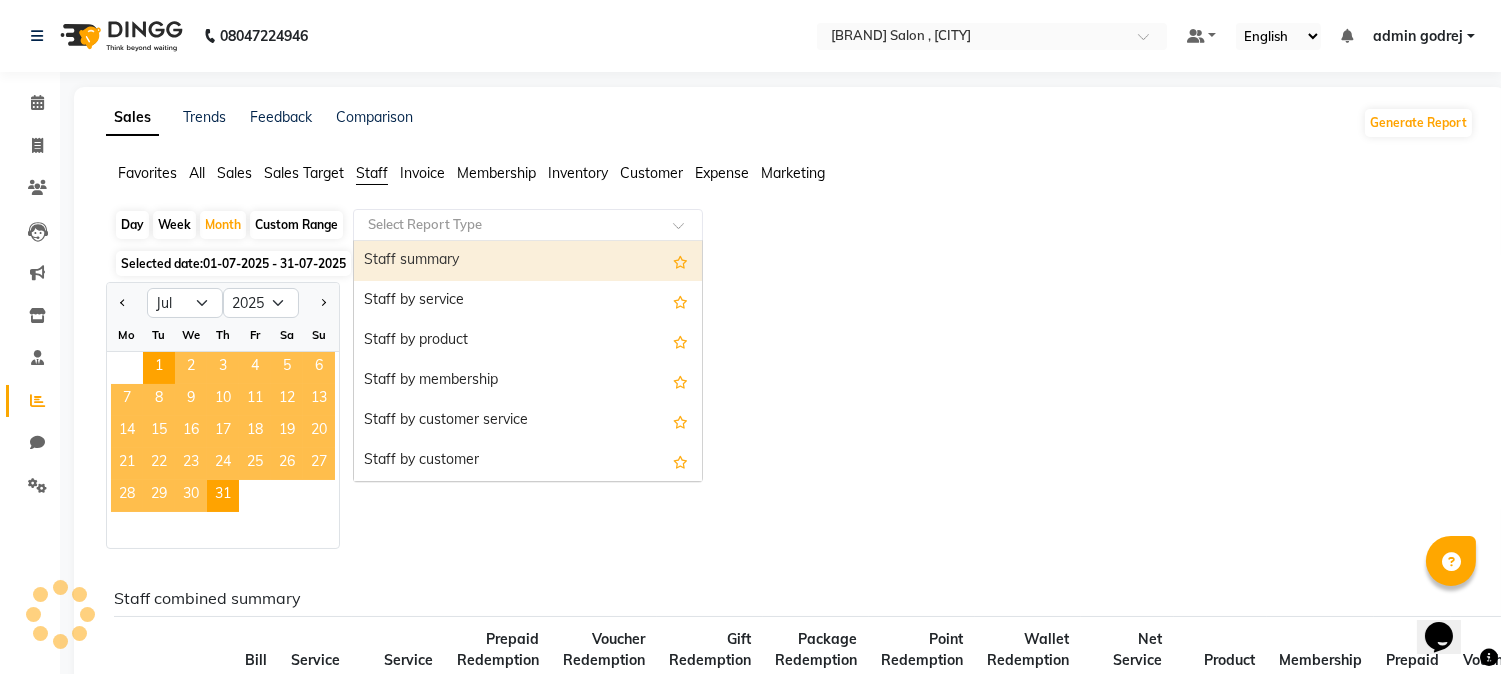 click 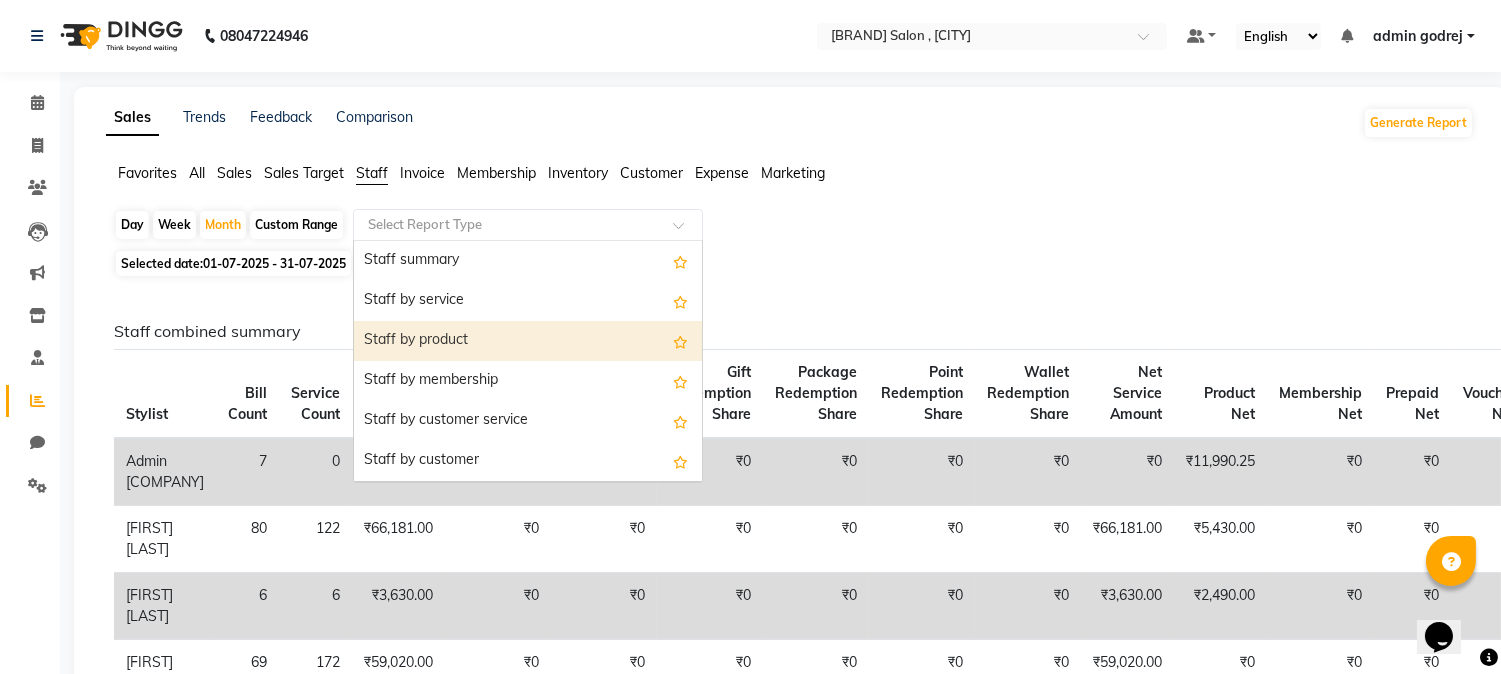 click on "Staff by product" at bounding box center [528, 341] 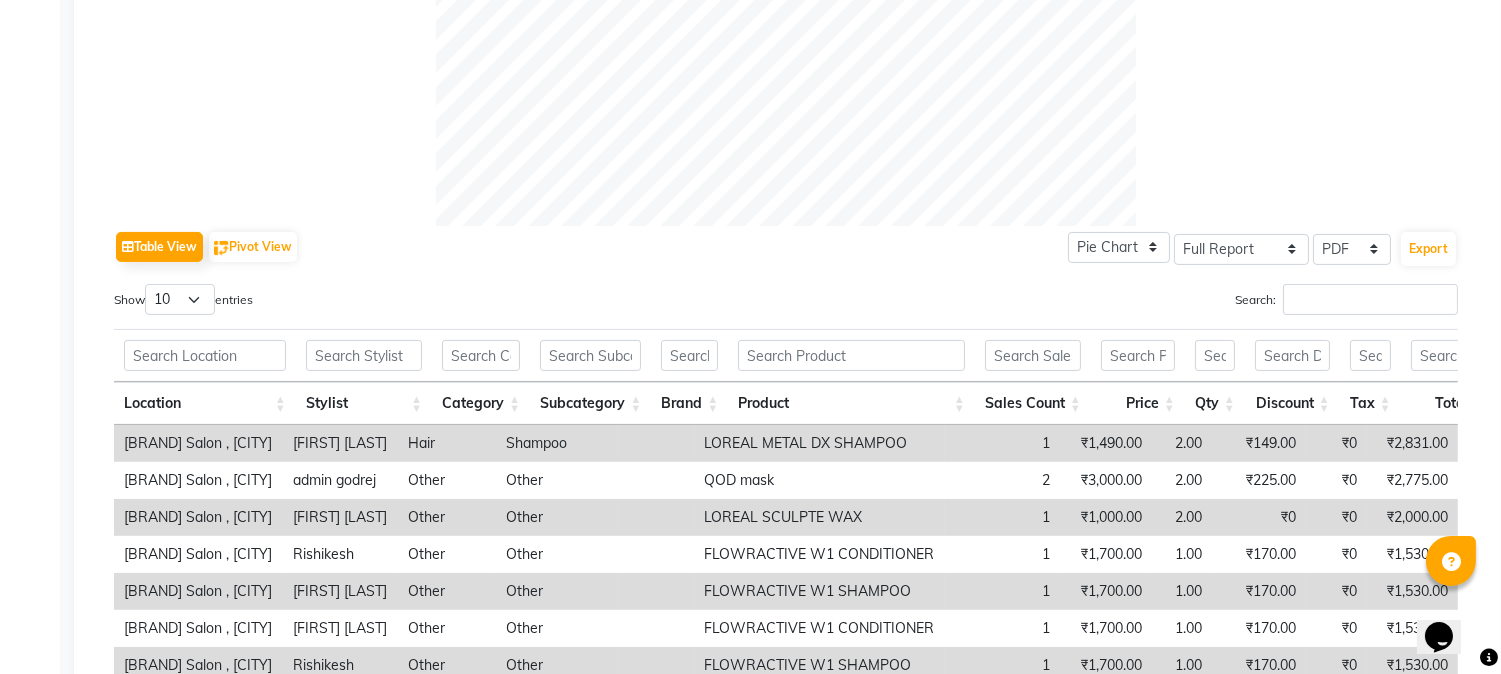scroll, scrollTop: 768, scrollLeft: 0, axis: vertical 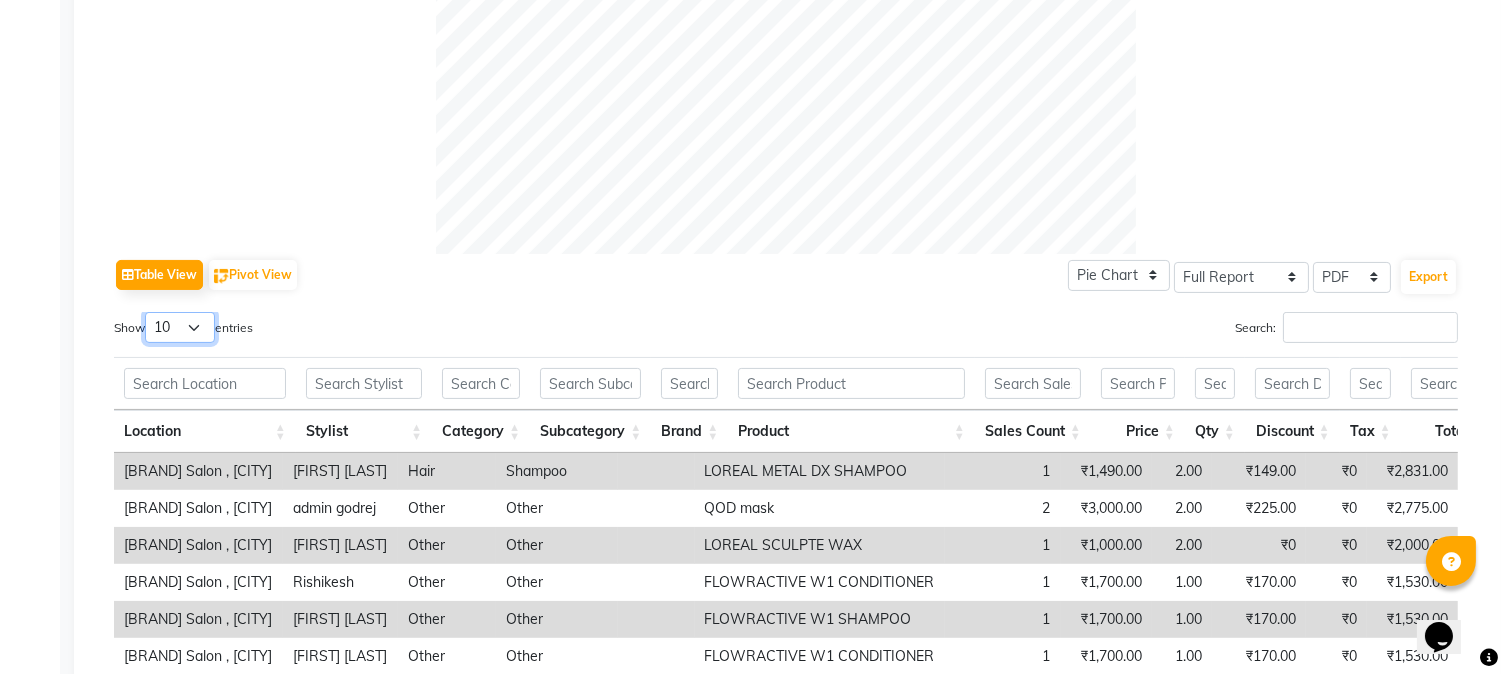 click on "10 25 50 100" at bounding box center [180, 327] 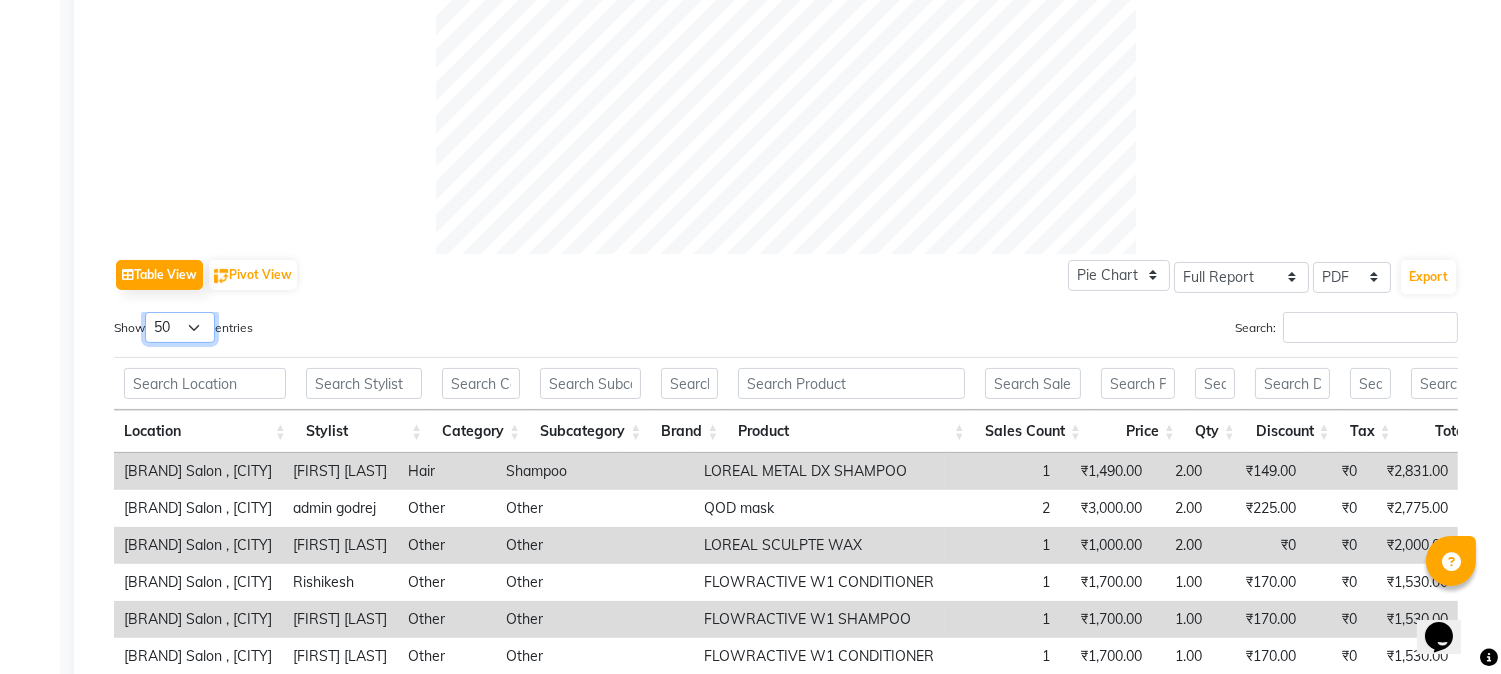 click on "10 25 50 100" at bounding box center [180, 327] 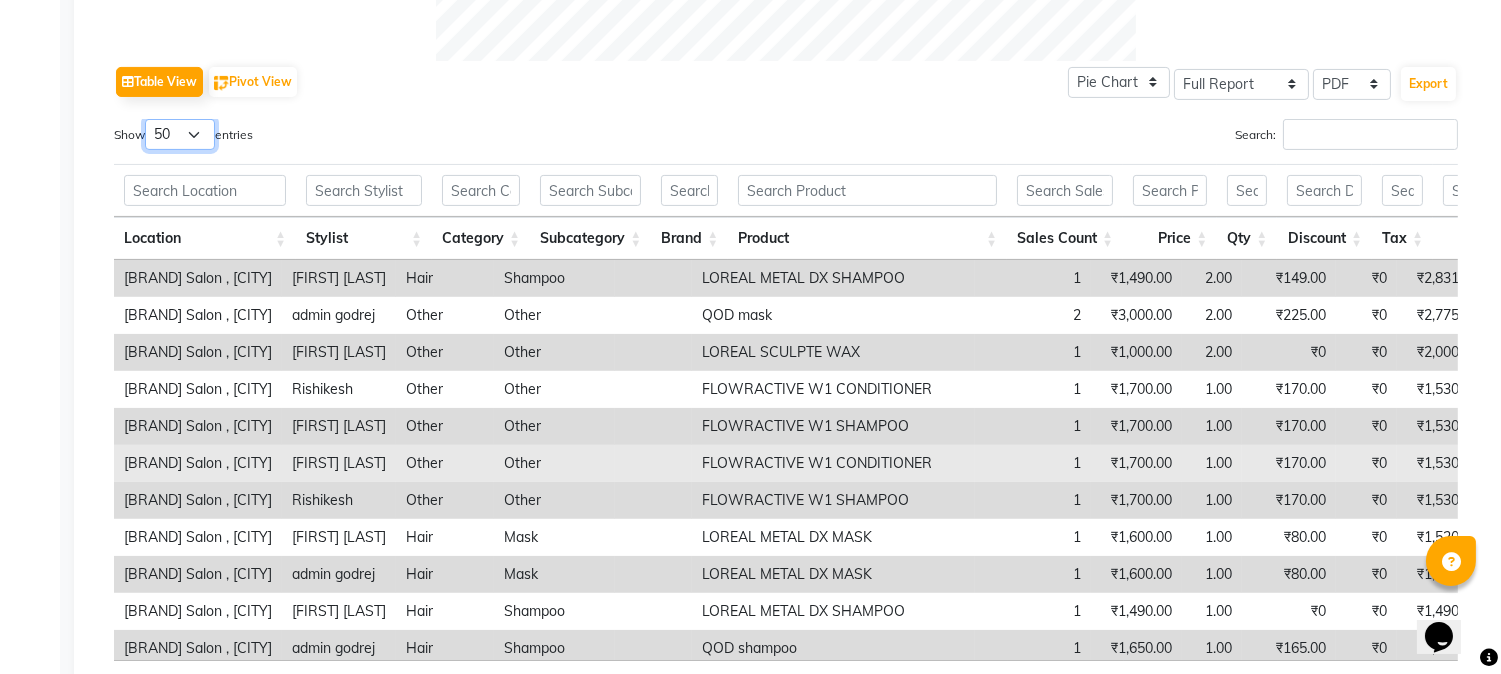 scroll, scrollTop: 1115, scrollLeft: 0, axis: vertical 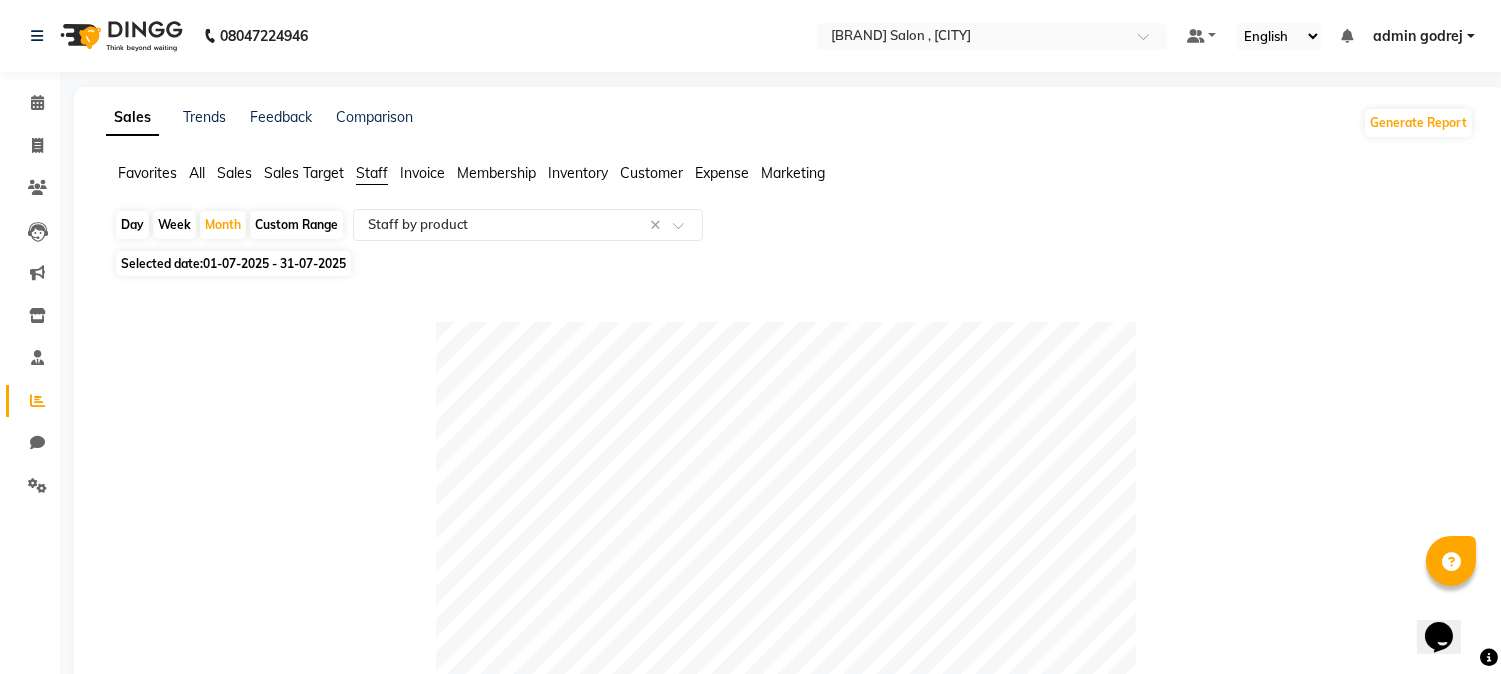 click on "Staff" 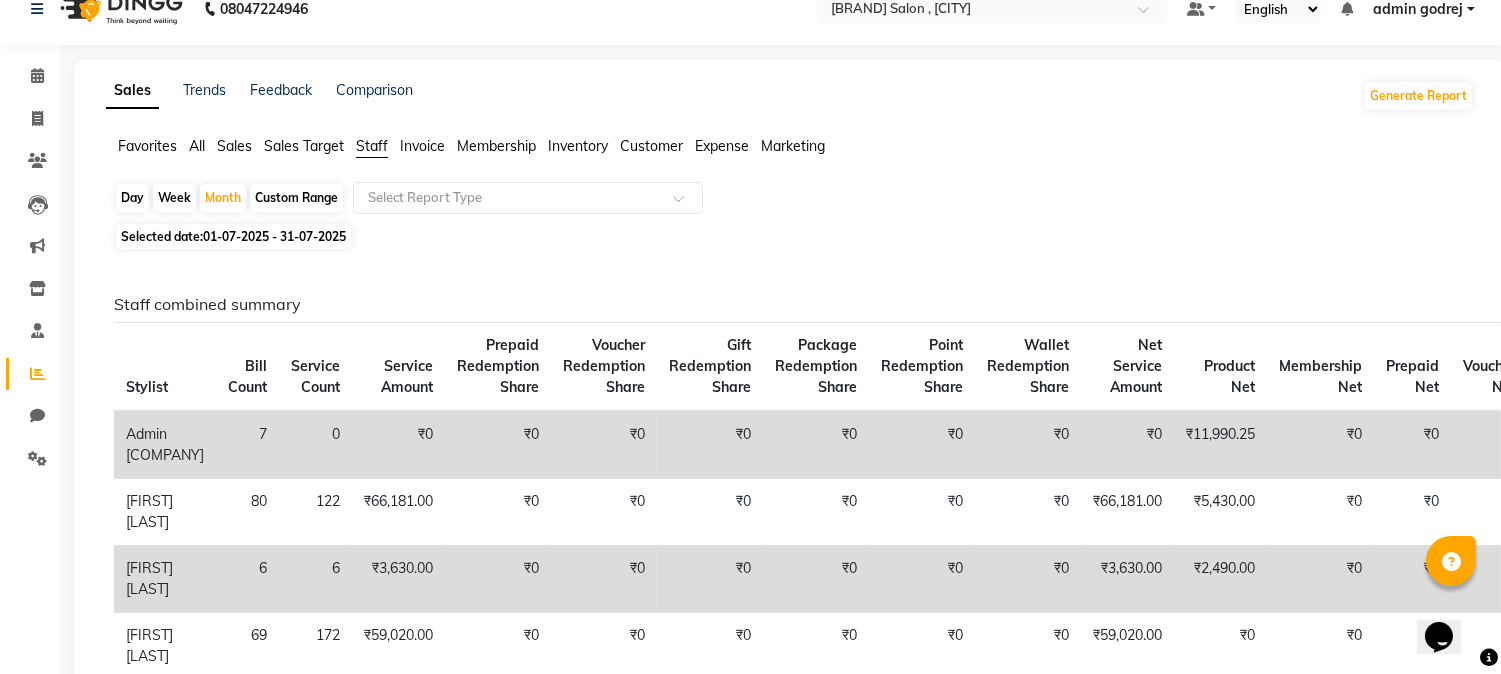 scroll, scrollTop: 0, scrollLeft: 0, axis: both 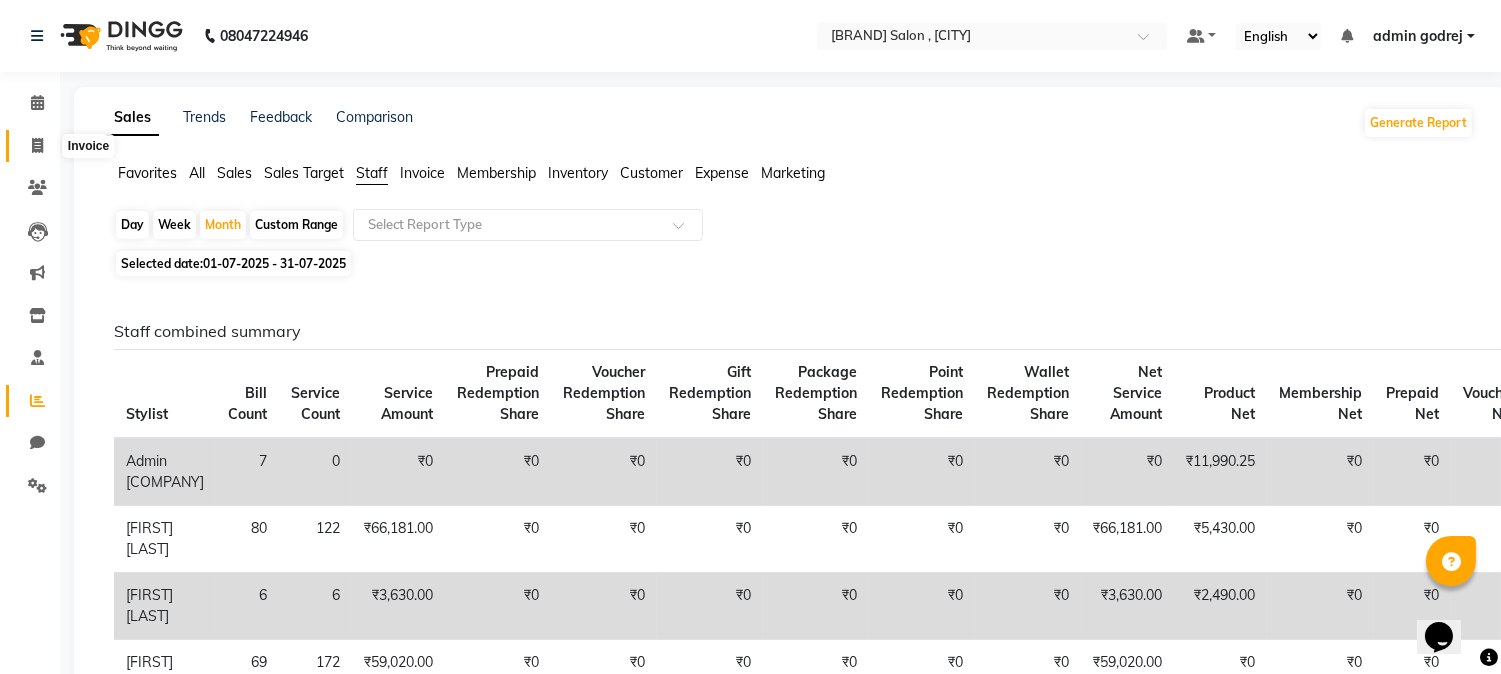 click 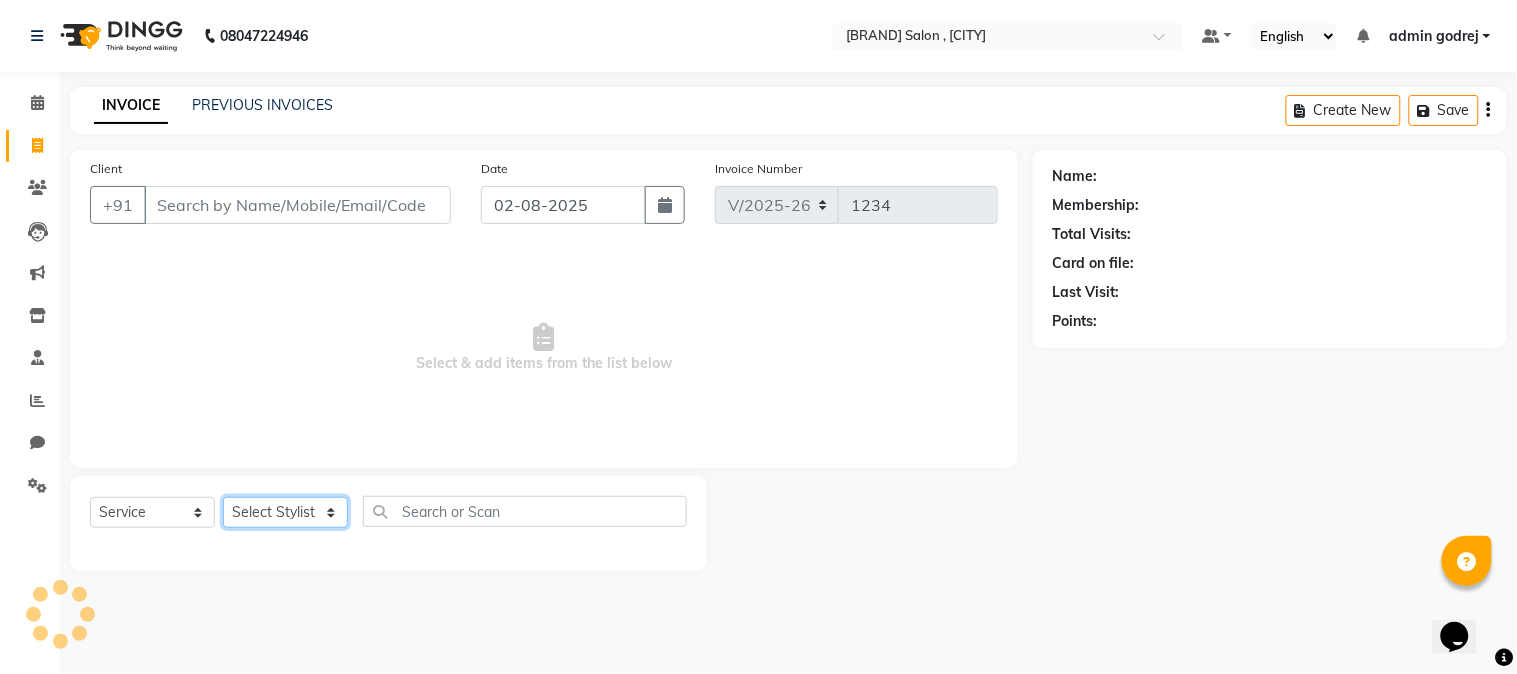 click on "Select Stylist admin godrej [FIRST] [LAST] [FIRST] [LAST] [FIRST] [LAST] [FIRST] [LAST] [FIRST] [LAST] [FIRST] [LAST] [FIRST] [LAST] [FIRST] [LAST]" 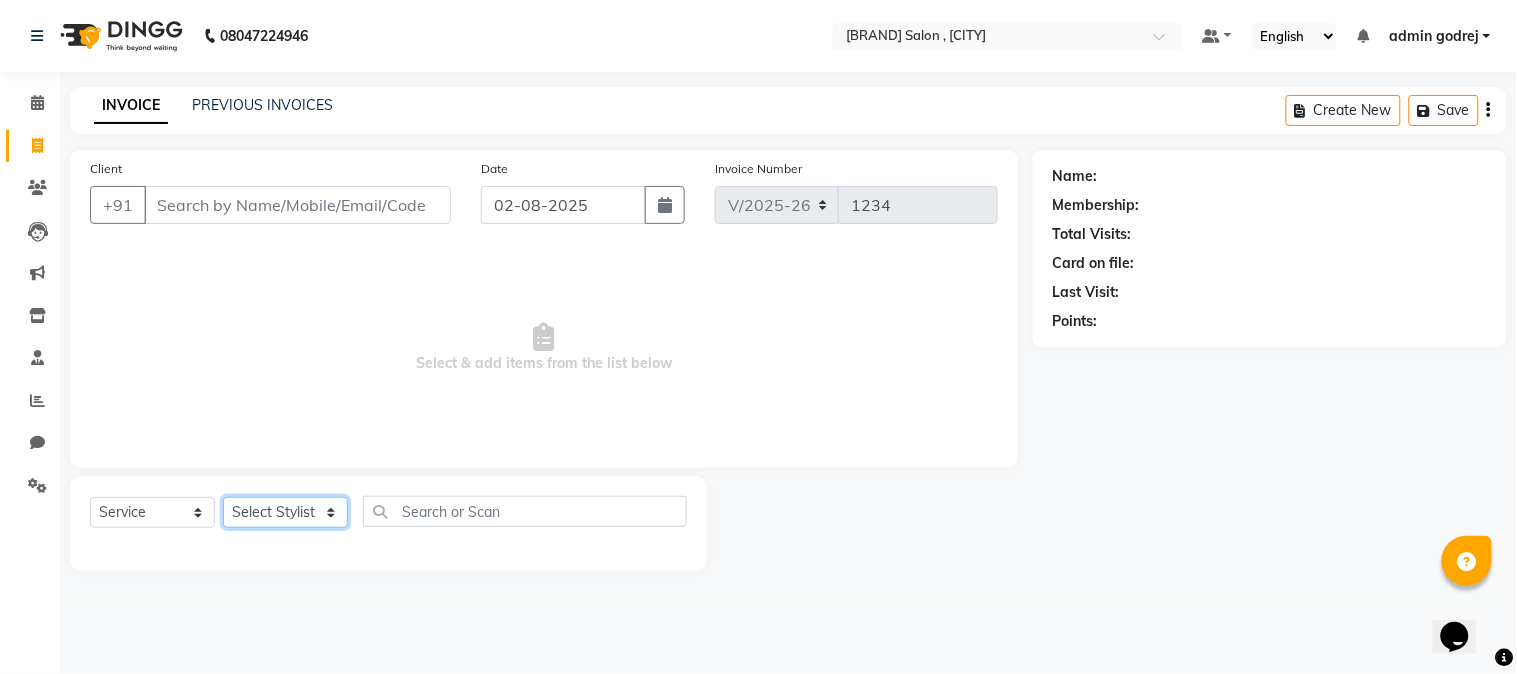 select on "76518" 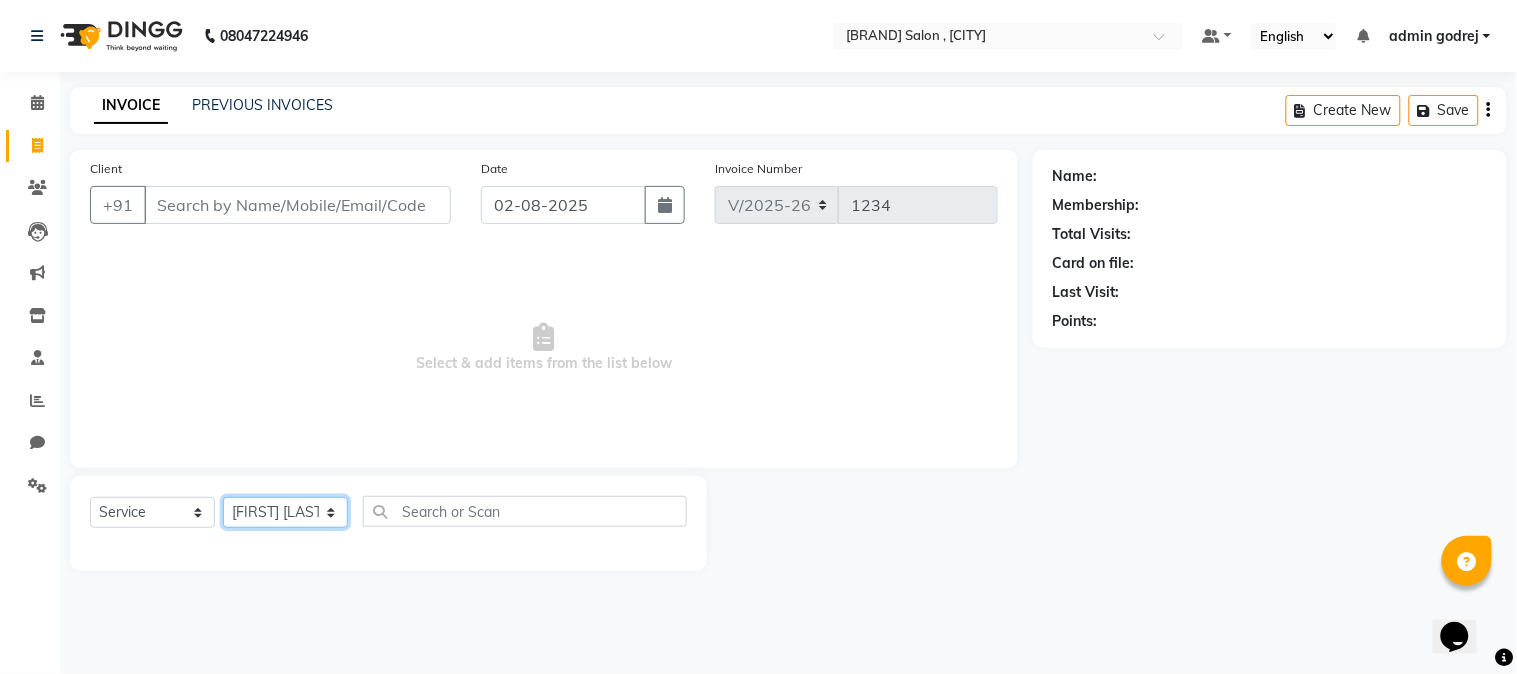 click on "Select Stylist admin godrej [FIRST] [LAST] [FIRST] [LAST] [FIRST] [LAST] [FIRST] [LAST] [FIRST] [LAST] [FIRST] [LAST] [FIRST] [LAST] [FIRST] [LAST]" 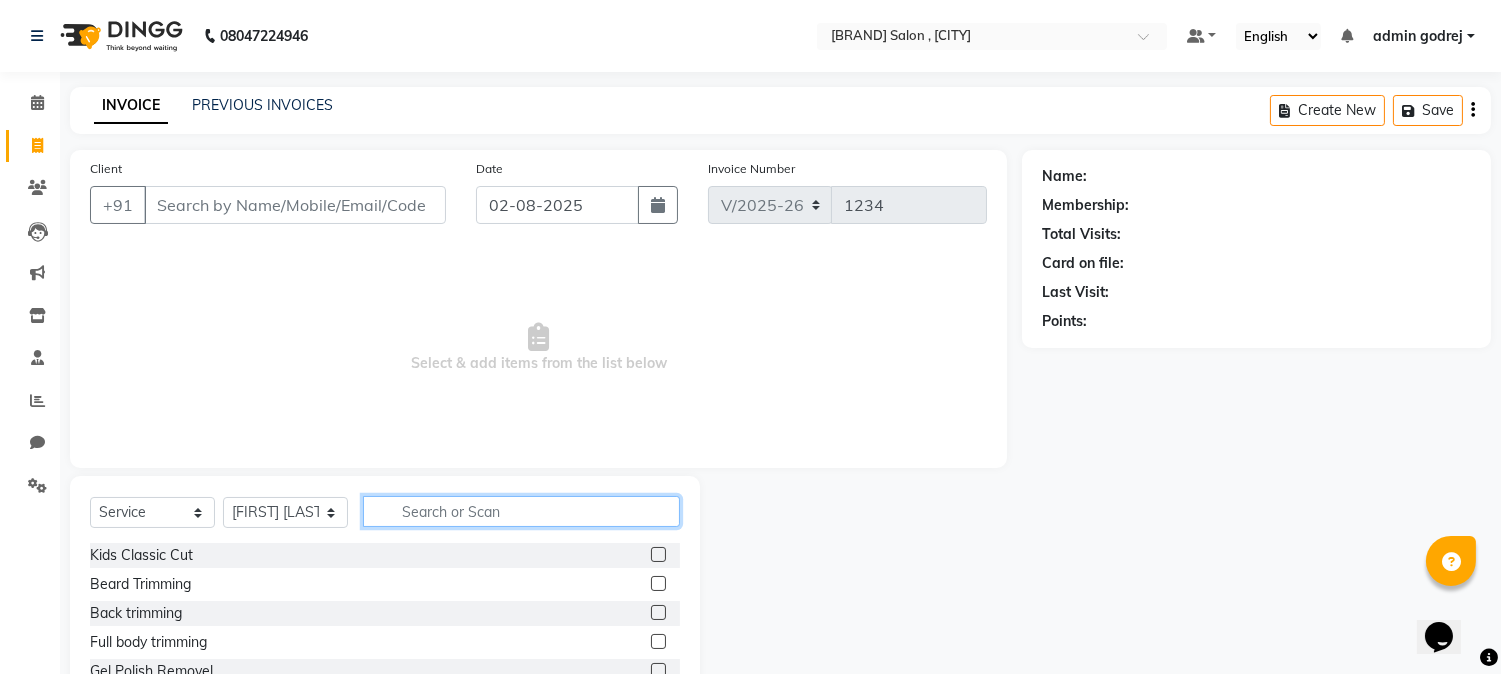 click 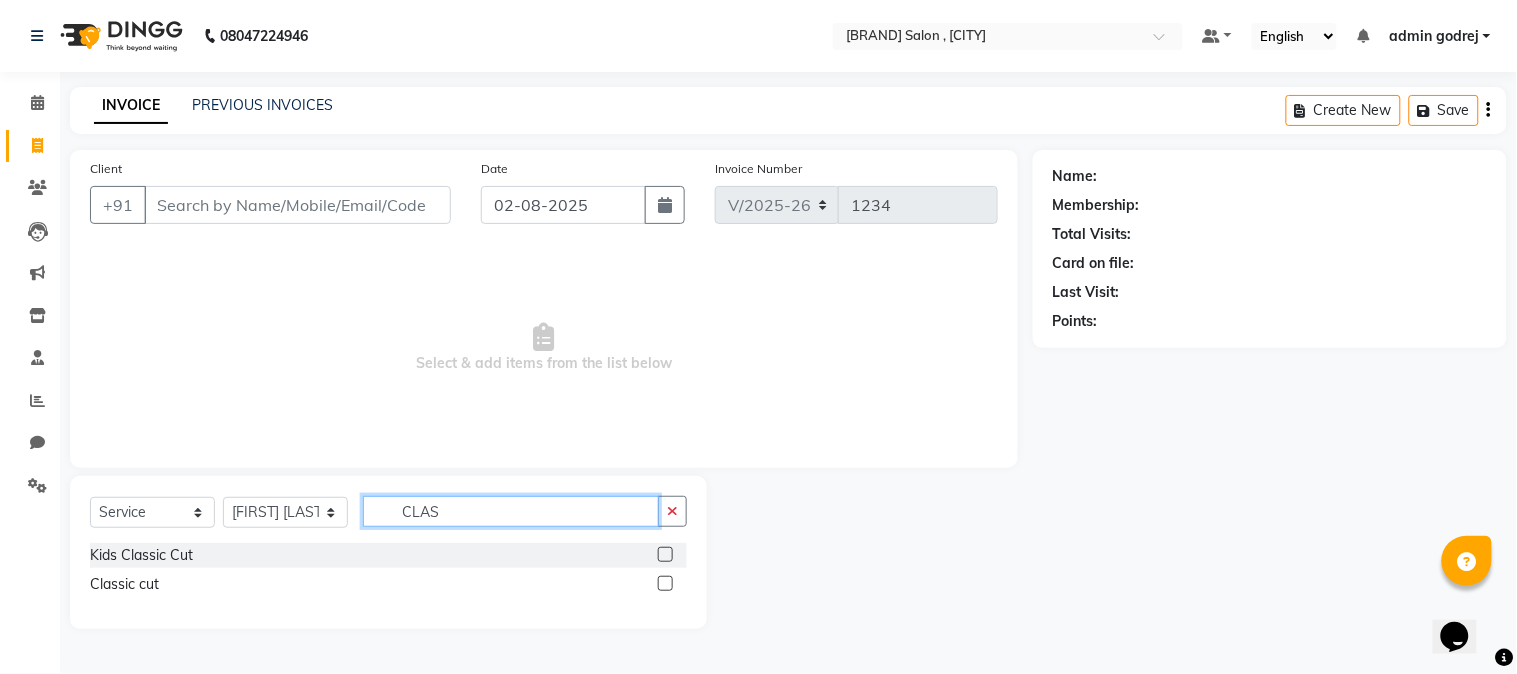 type on "CLAS" 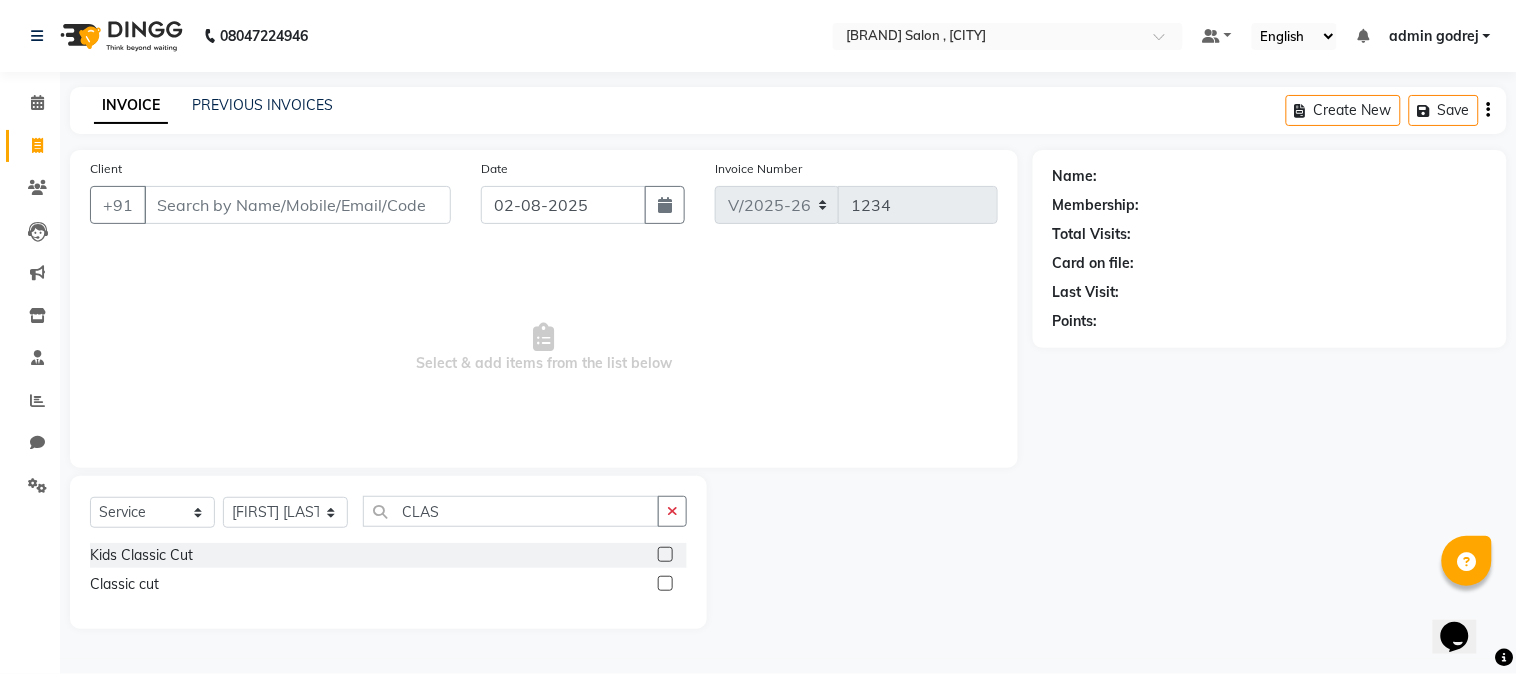 click 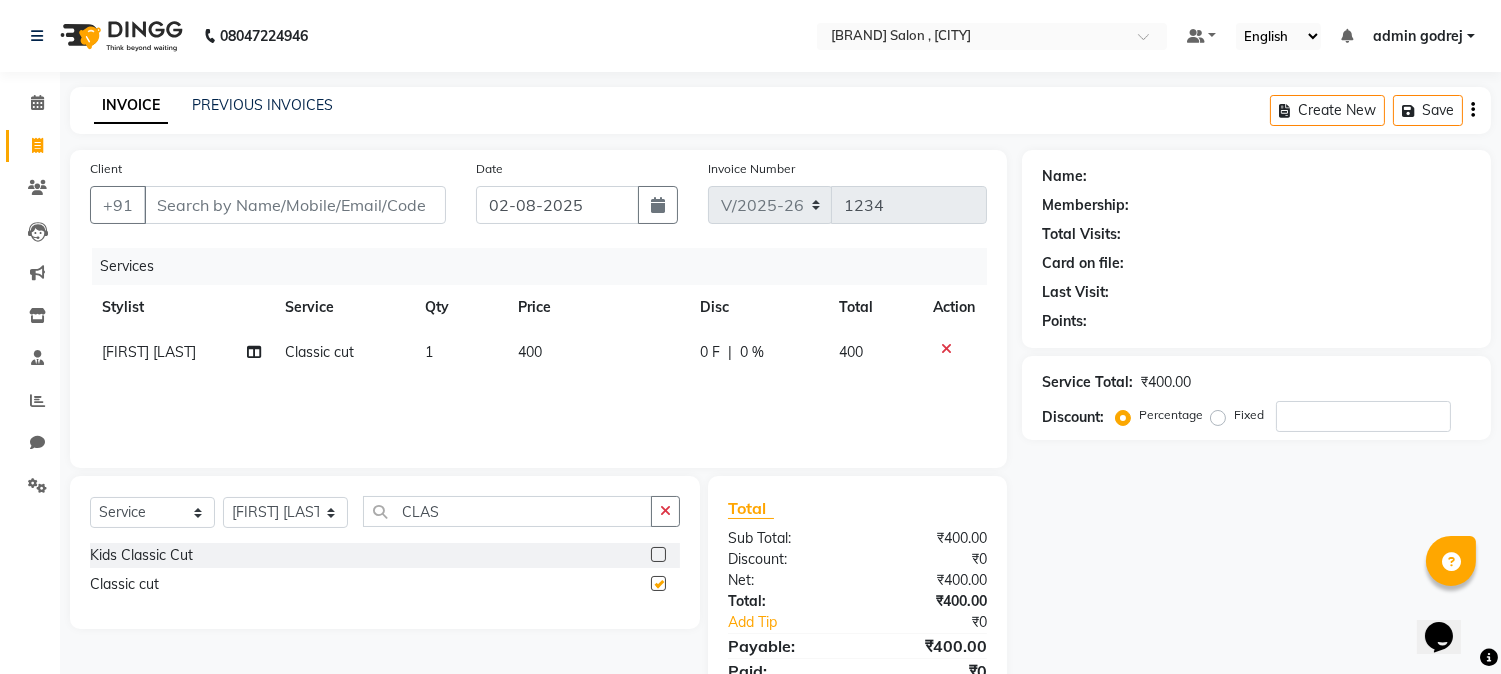checkbox on "false" 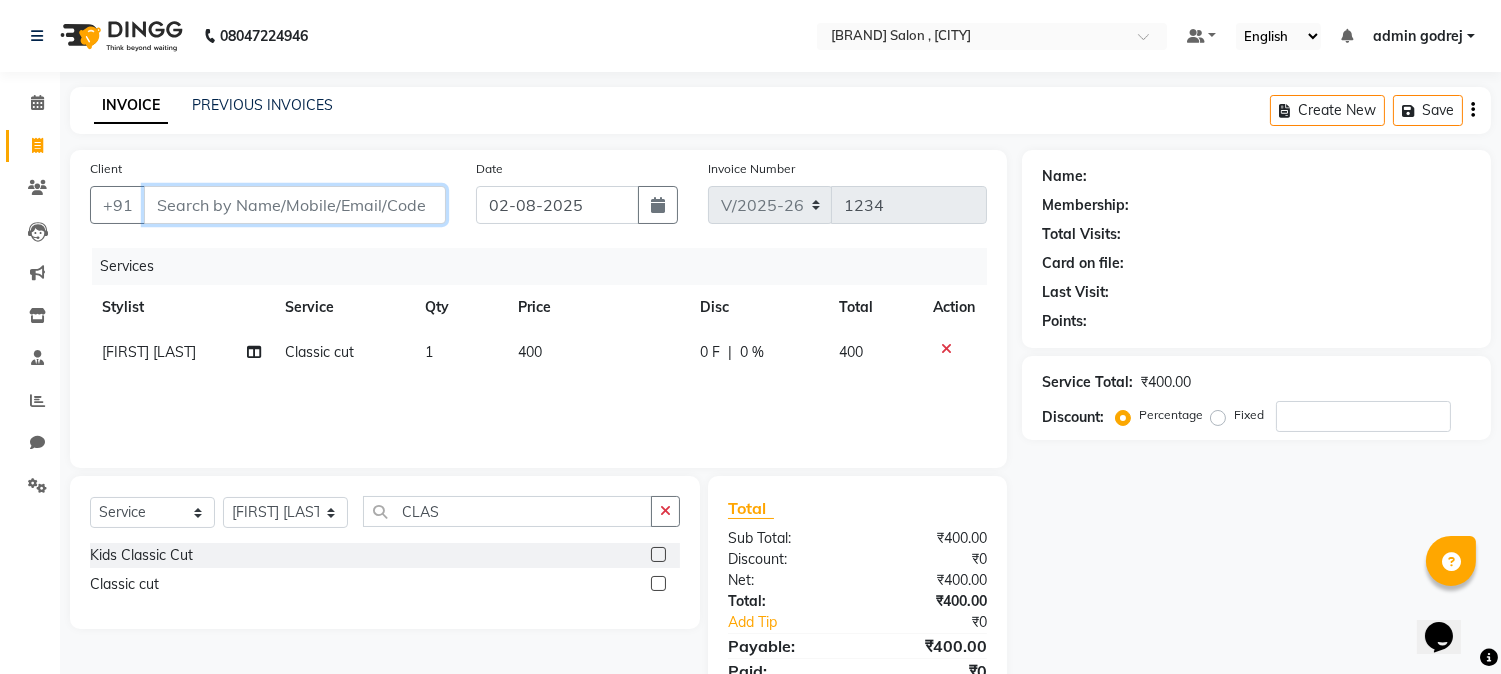 click on "Client" at bounding box center (295, 205) 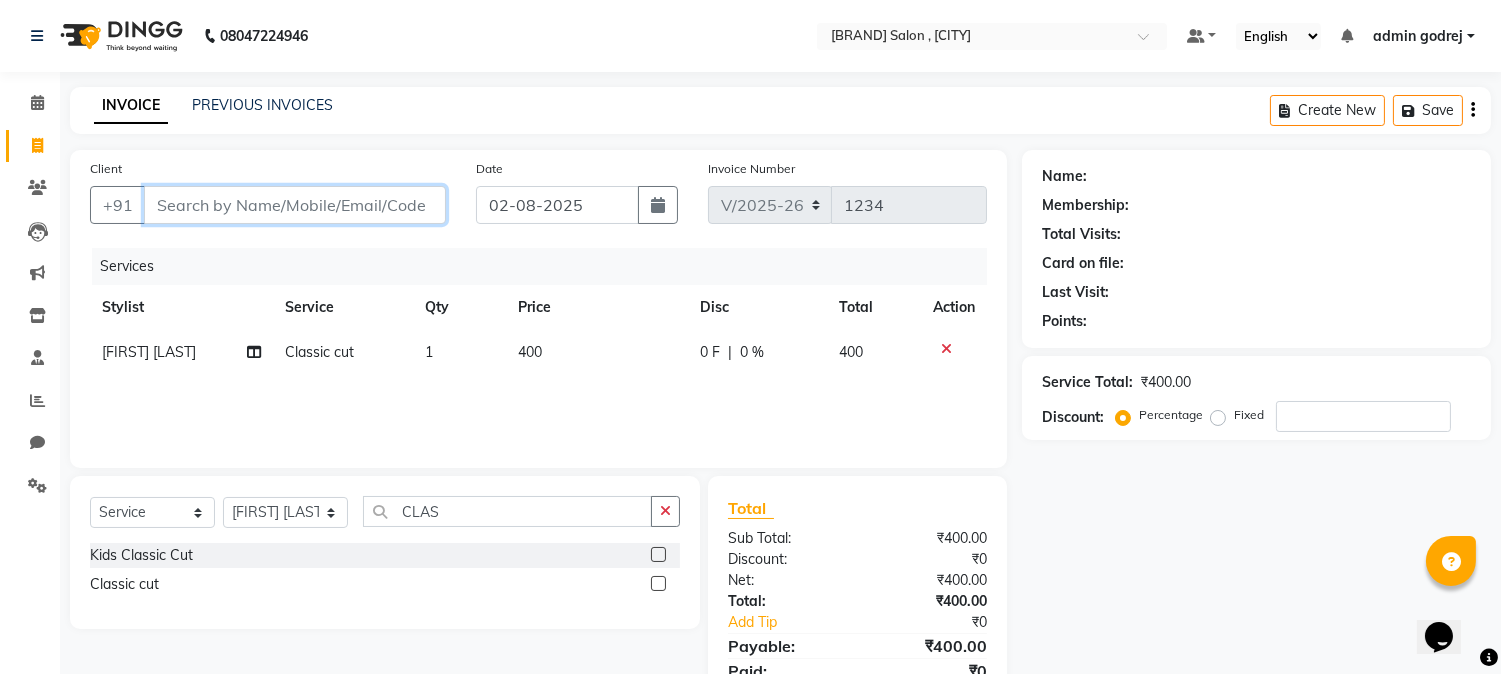 type on "8" 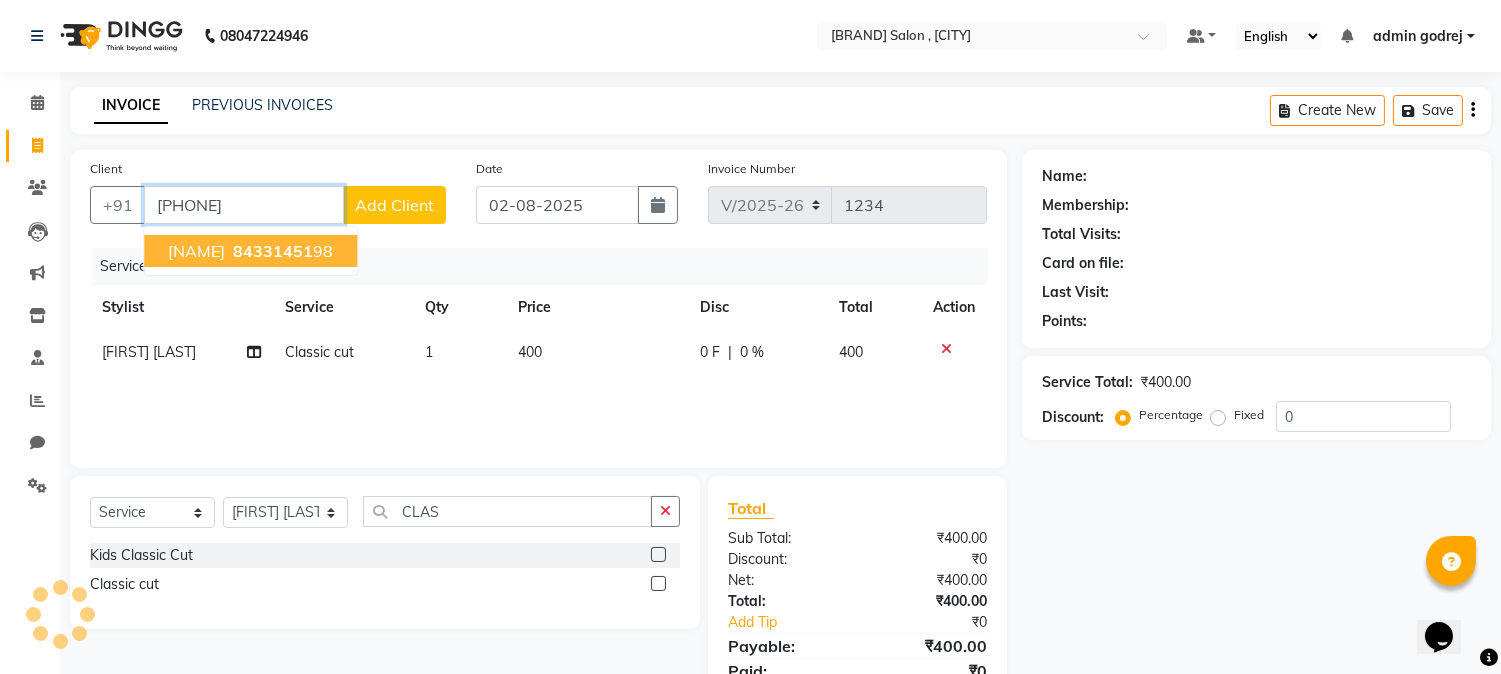 type on "[PHONE]" 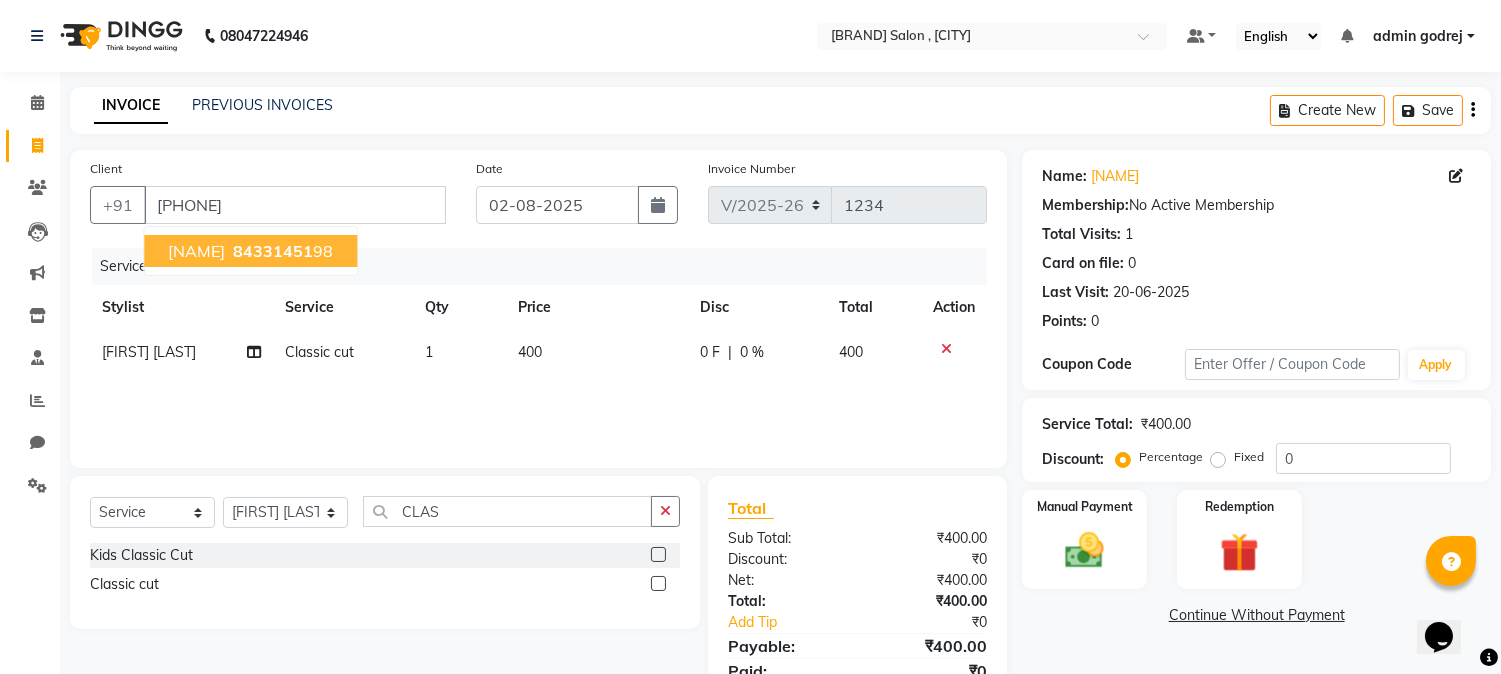 click on "84331451" at bounding box center (273, 251) 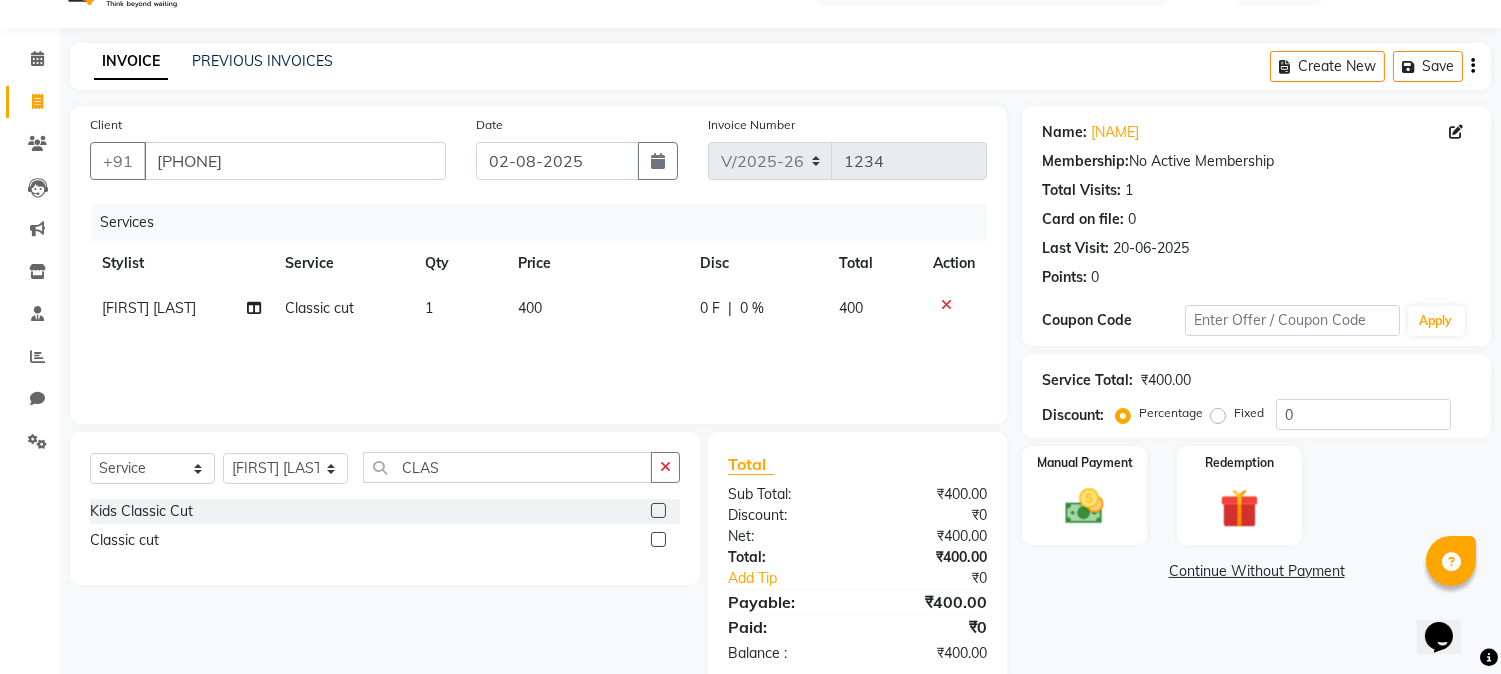 scroll, scrollTop: 84, scrollLeft: 0, axis: vertical 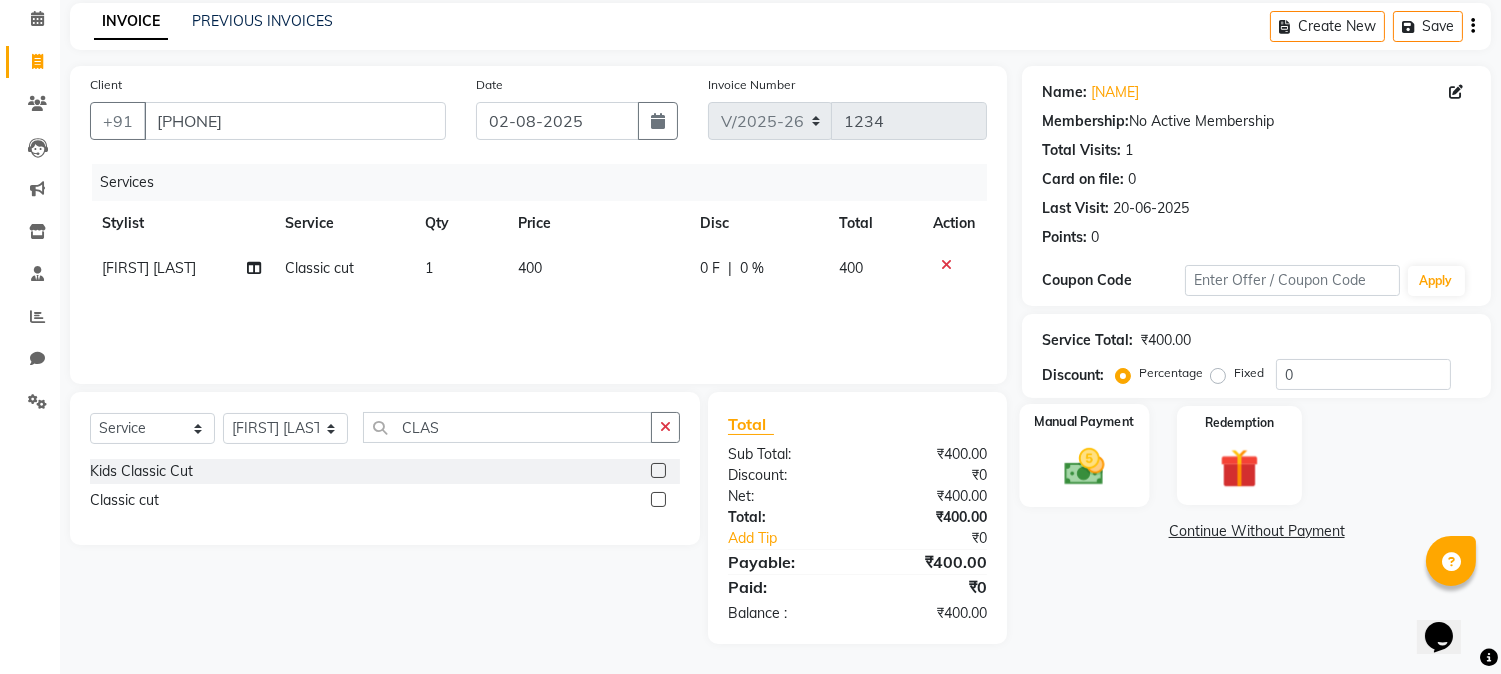 click 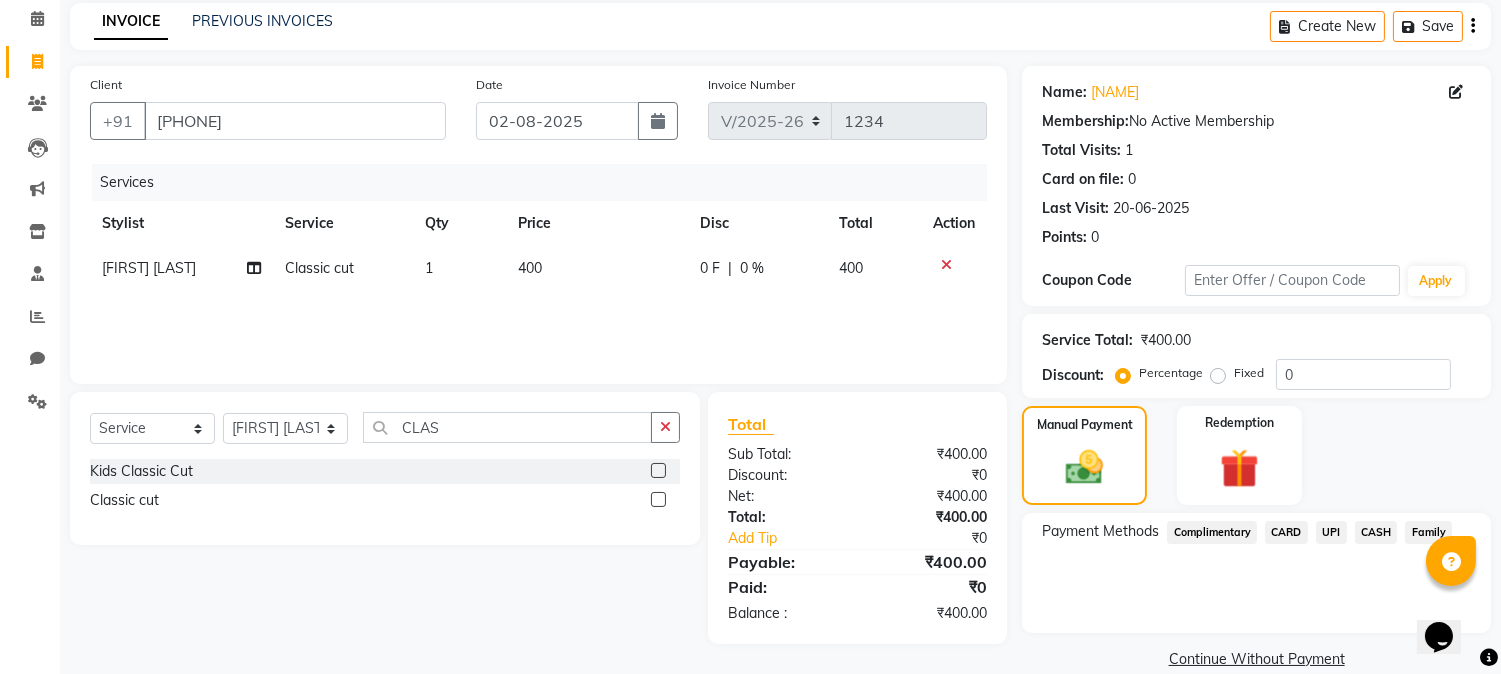 scroll, scrollTop: 112, scrollLeft: 0, axis: vertical 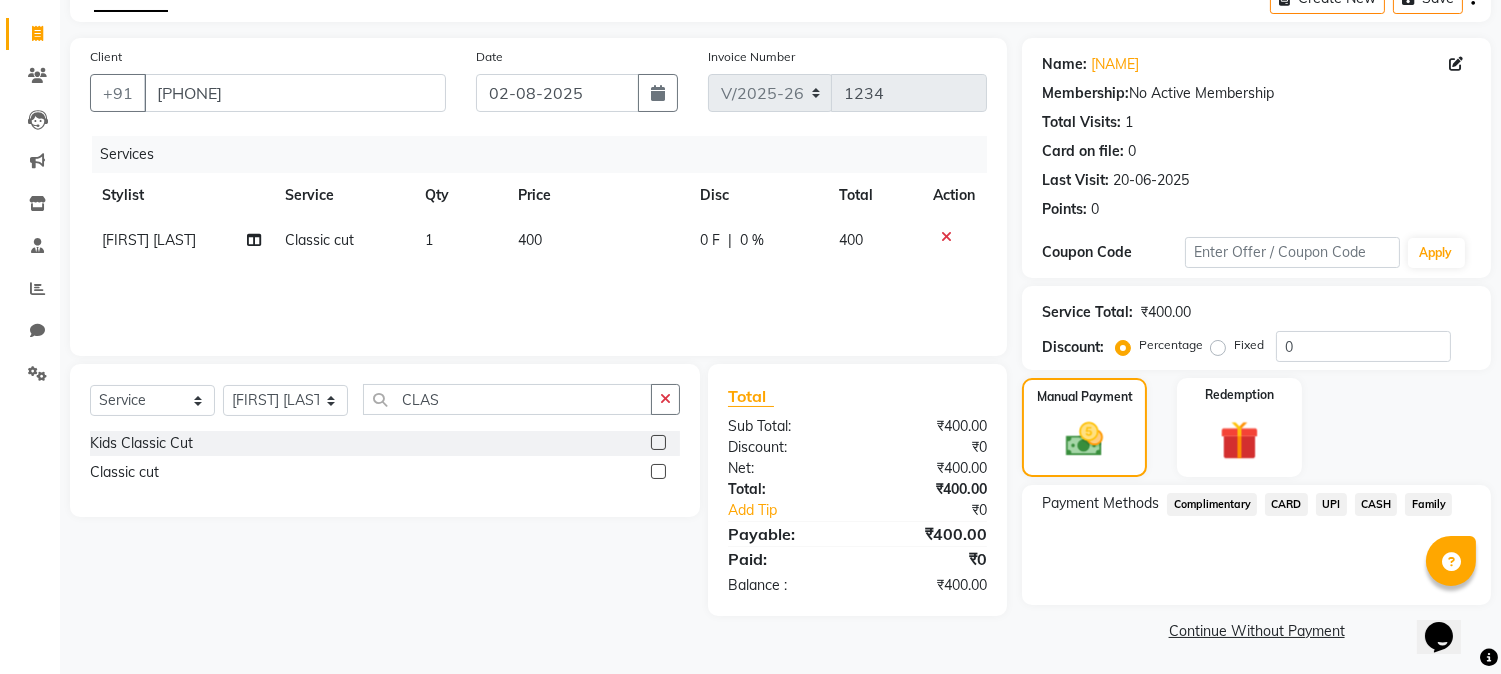 click on "UPI" 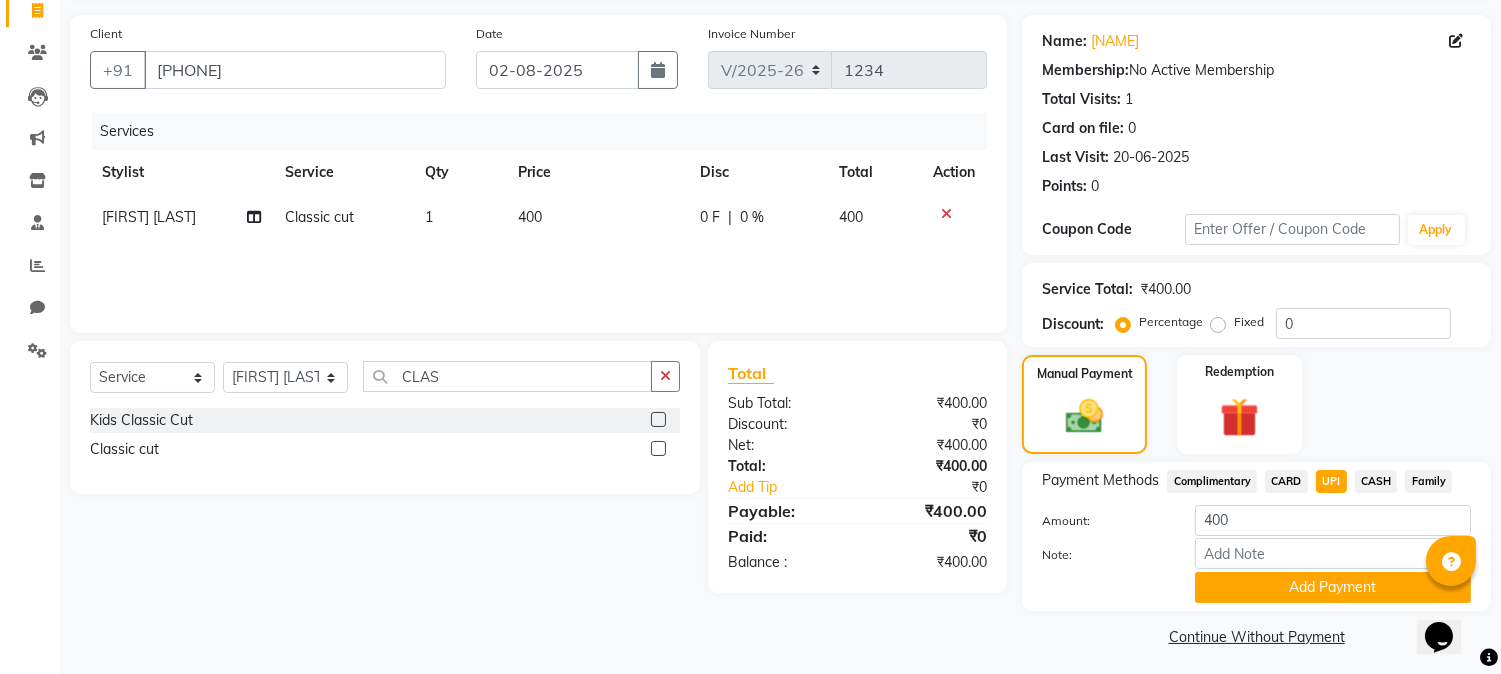 scroll, scrollTop: 142, scrollLeft: 0, axis: vertical 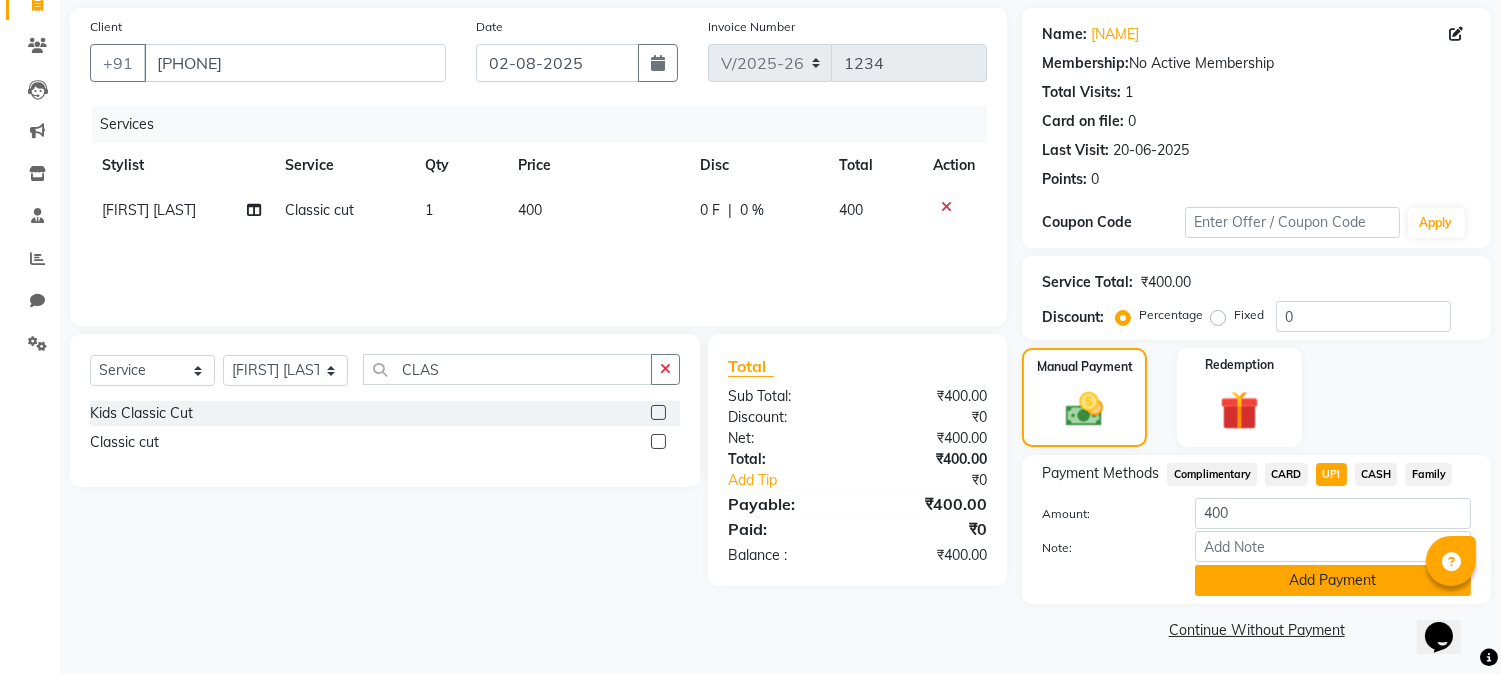 click on "Add Payment" 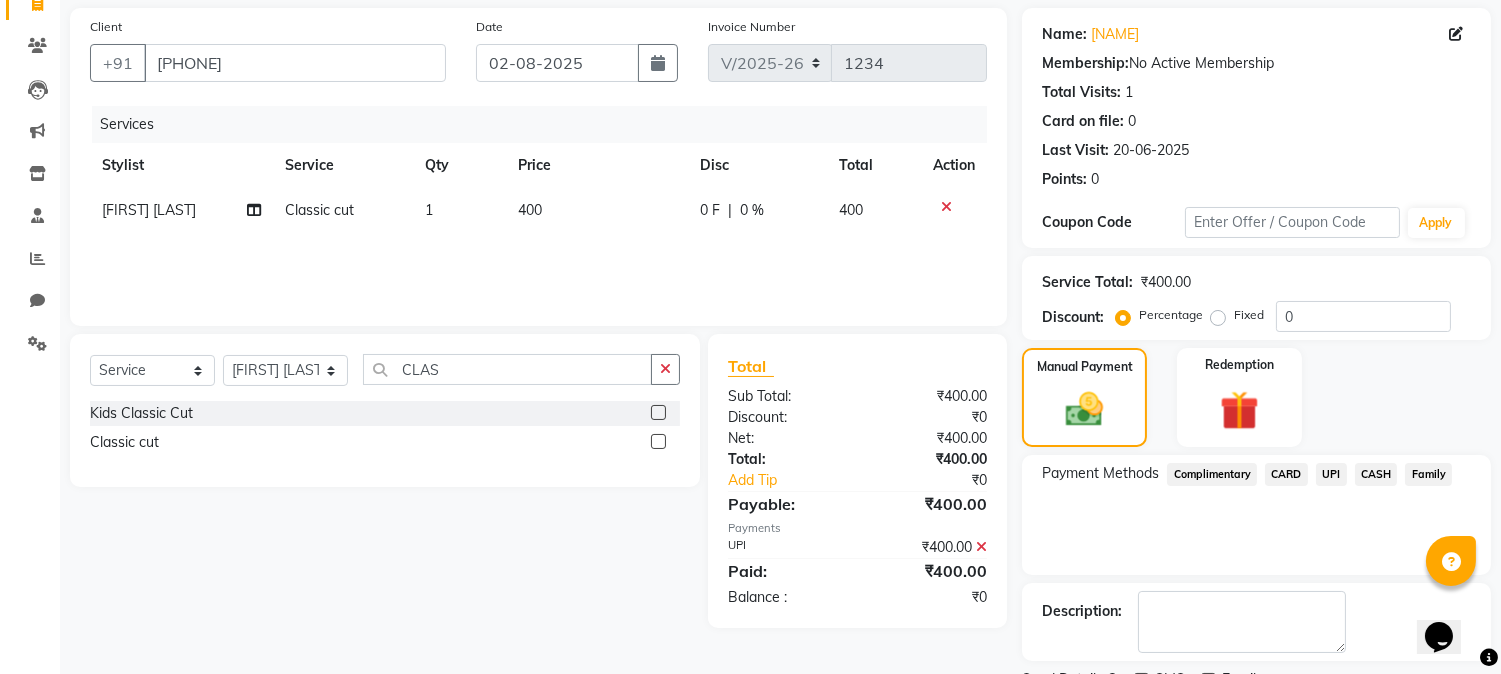 scroll, scrollTop: 225, scrollLeft: 0, axis: vertical 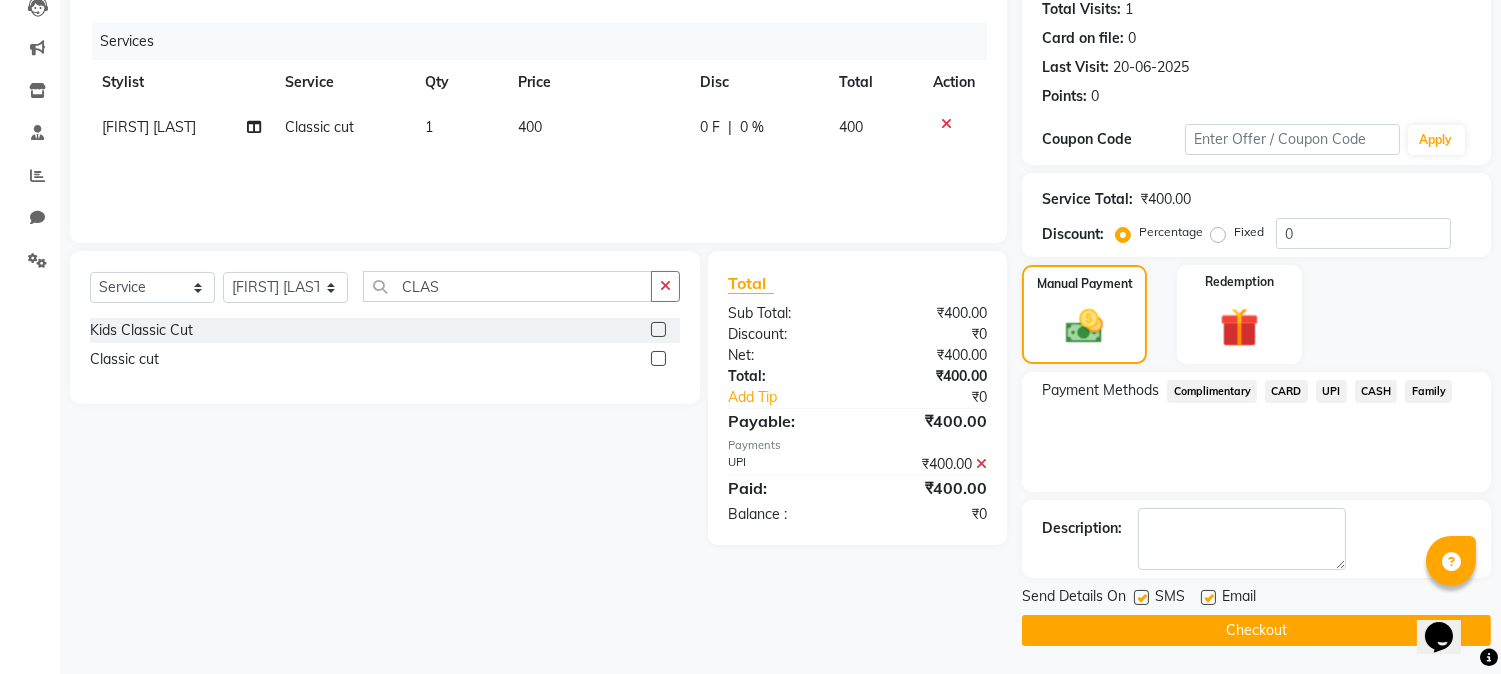 click on "Checkout" 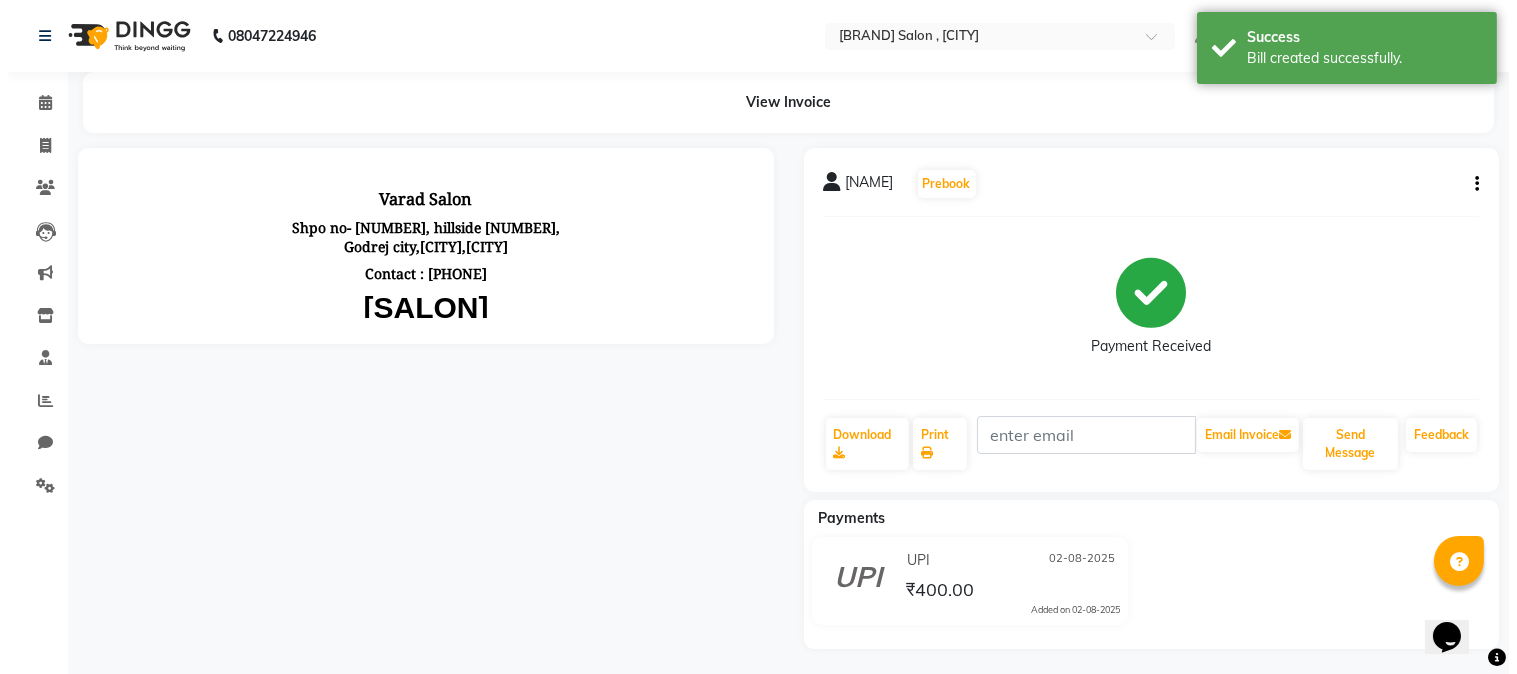 scroll, scrollTop: 0, scrollLeft: 0, axis: both 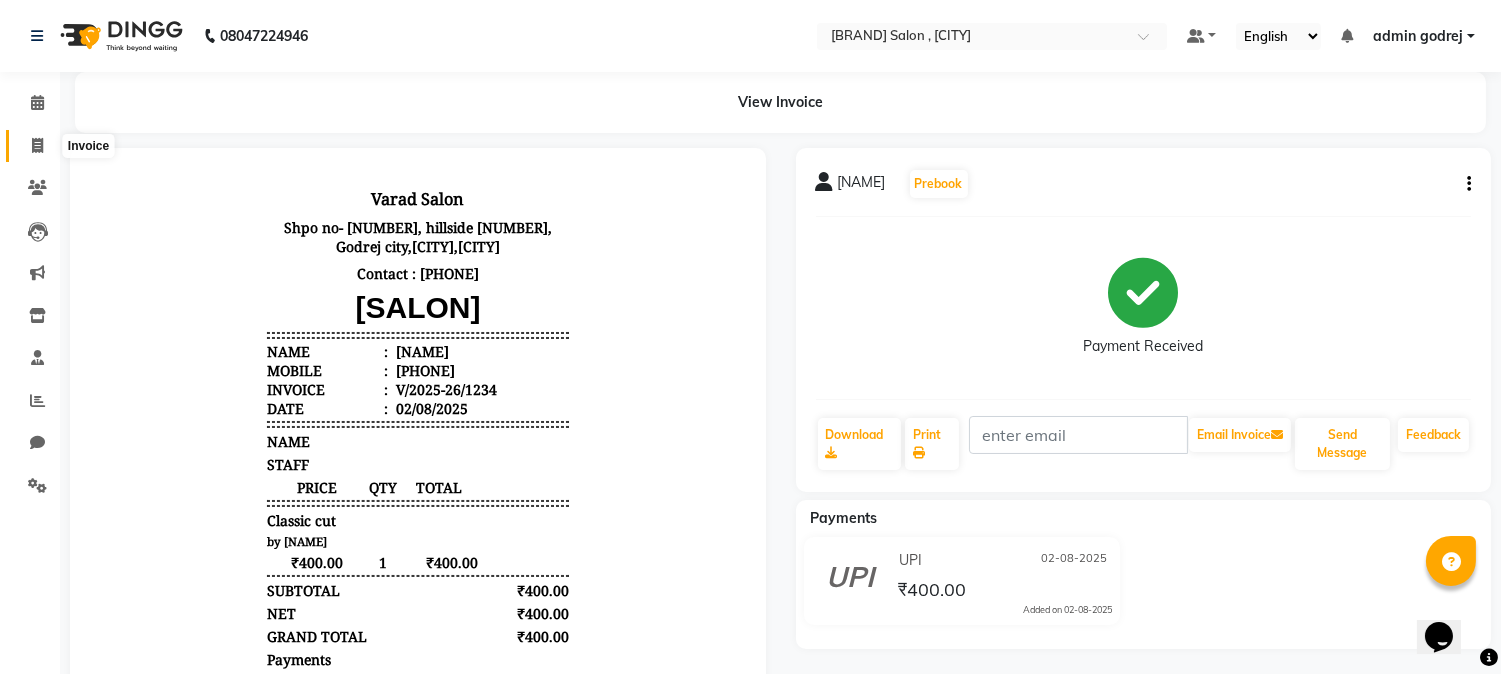click 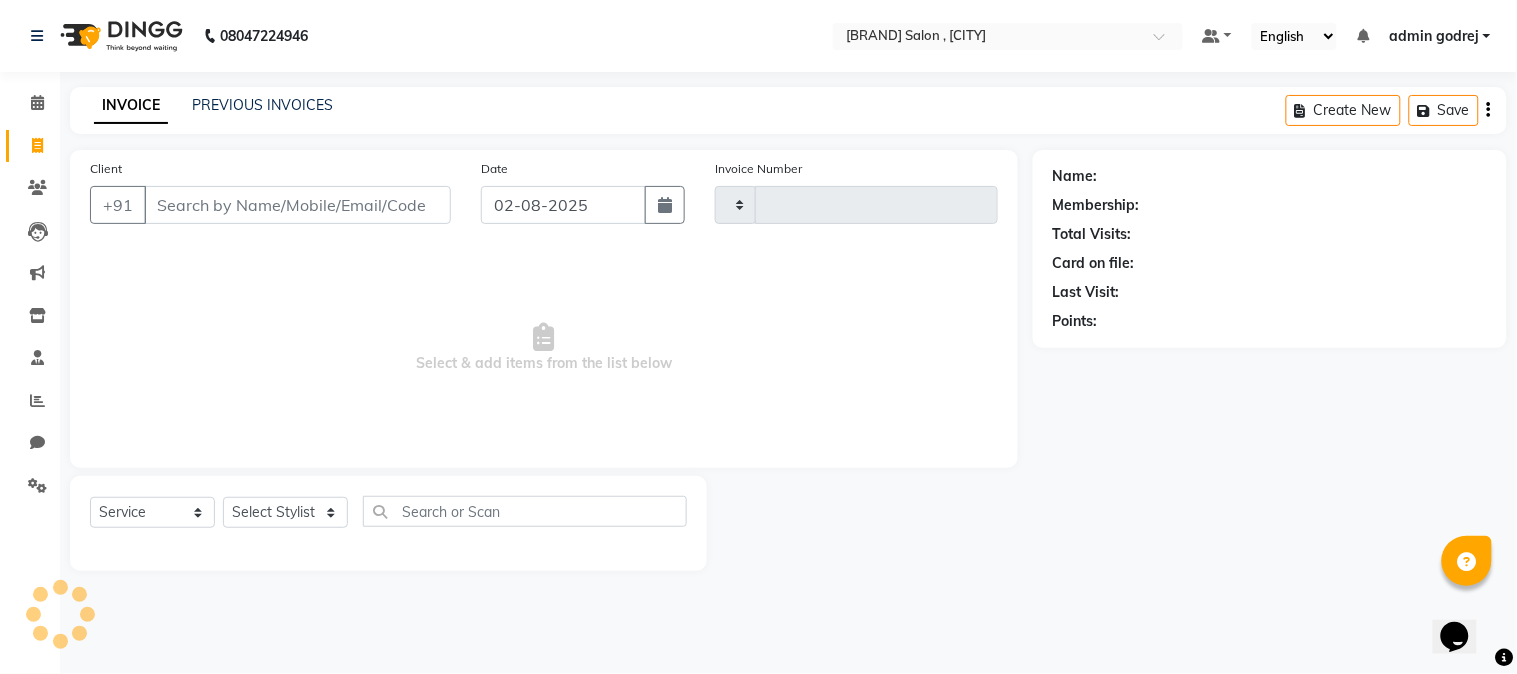 type on "1235" 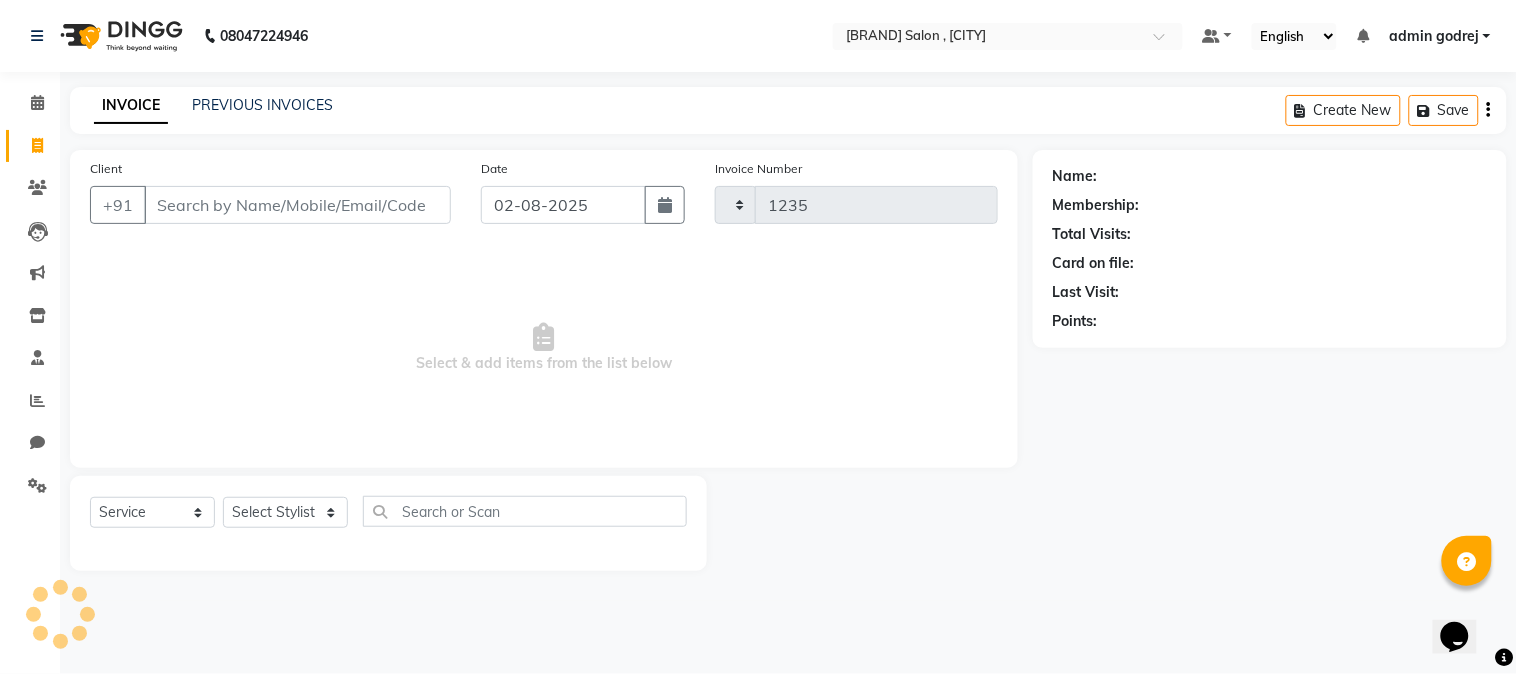 select on "7250" 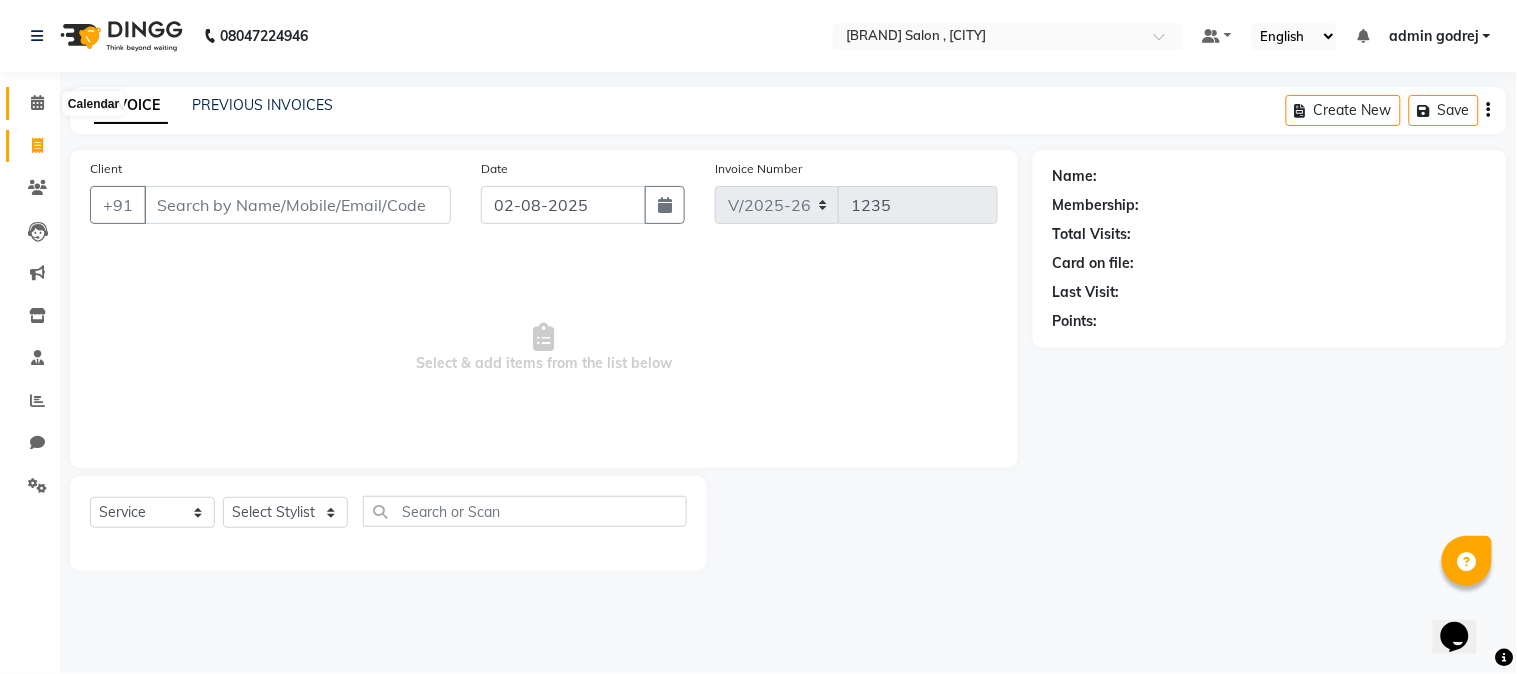 click 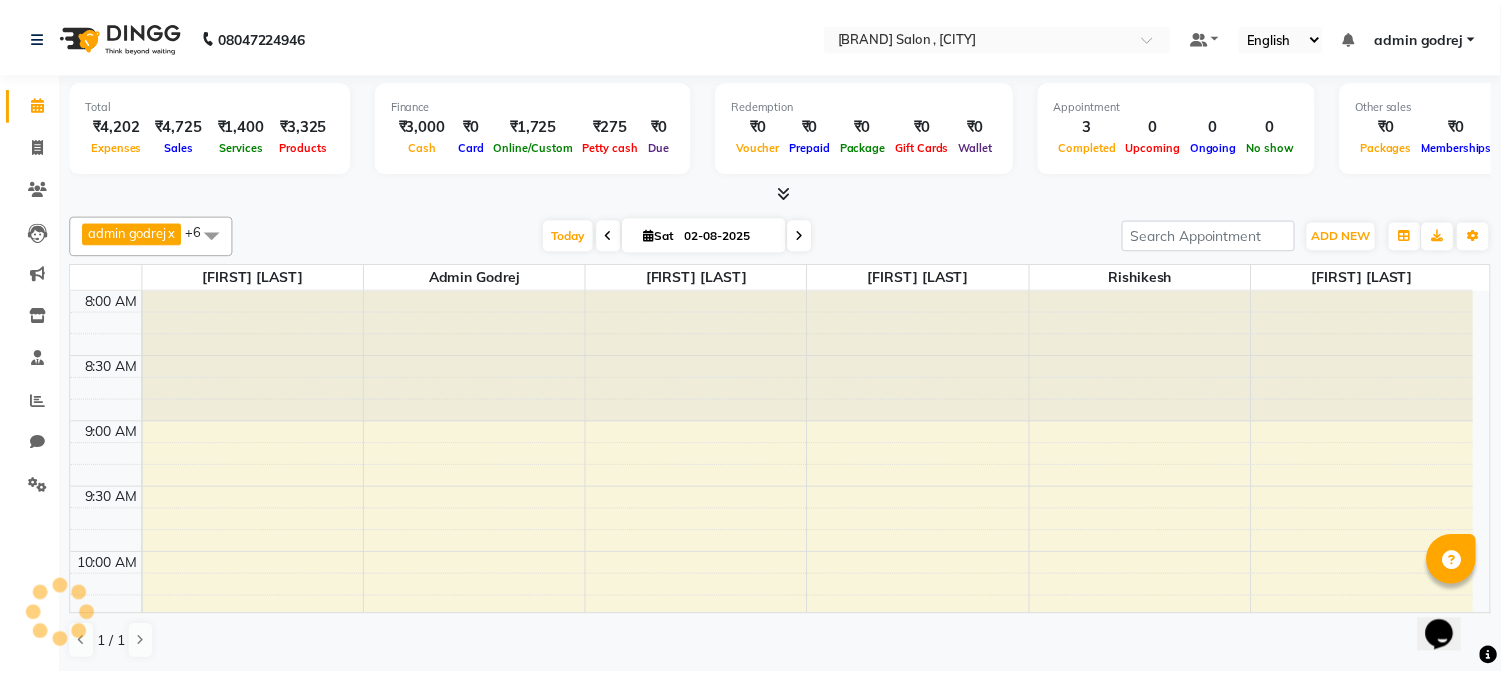 scroll, scrollTop: 0, scrollLeft: 0, axis: both 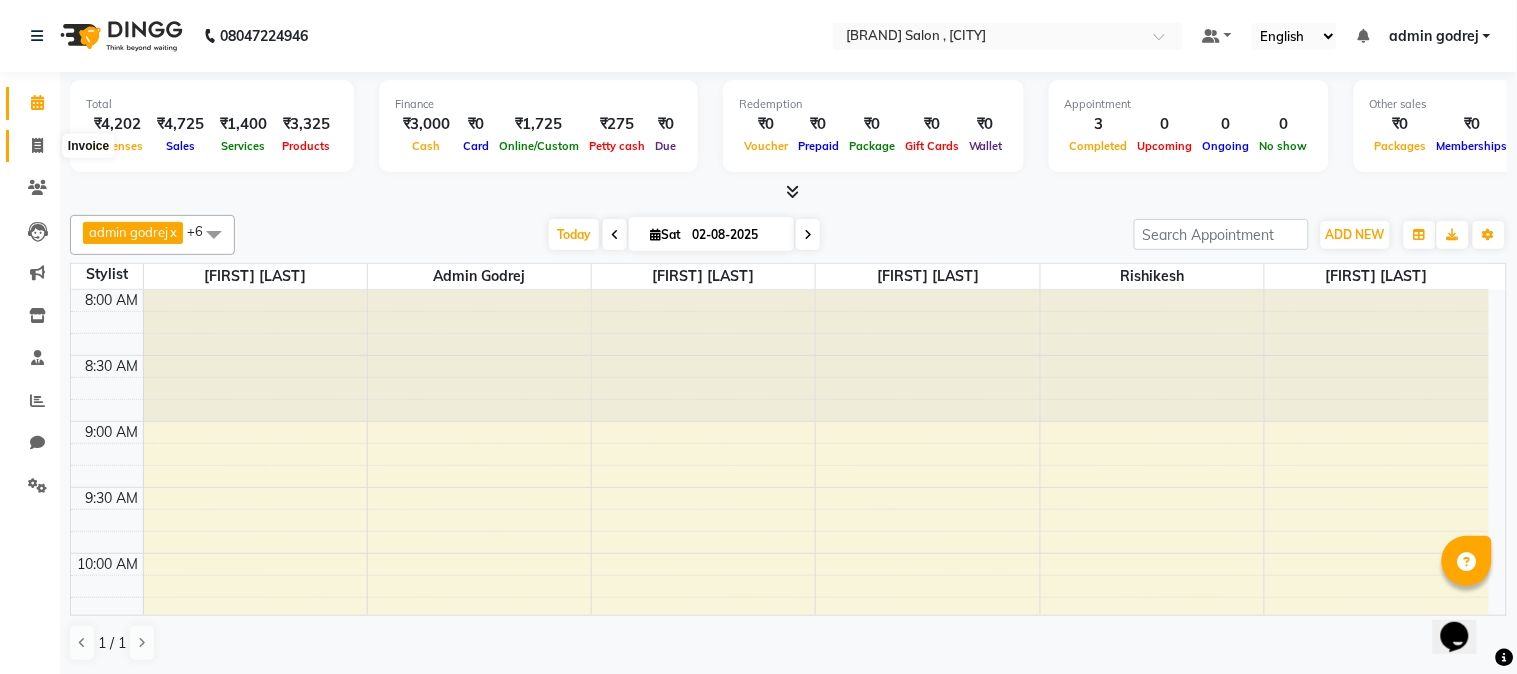 click 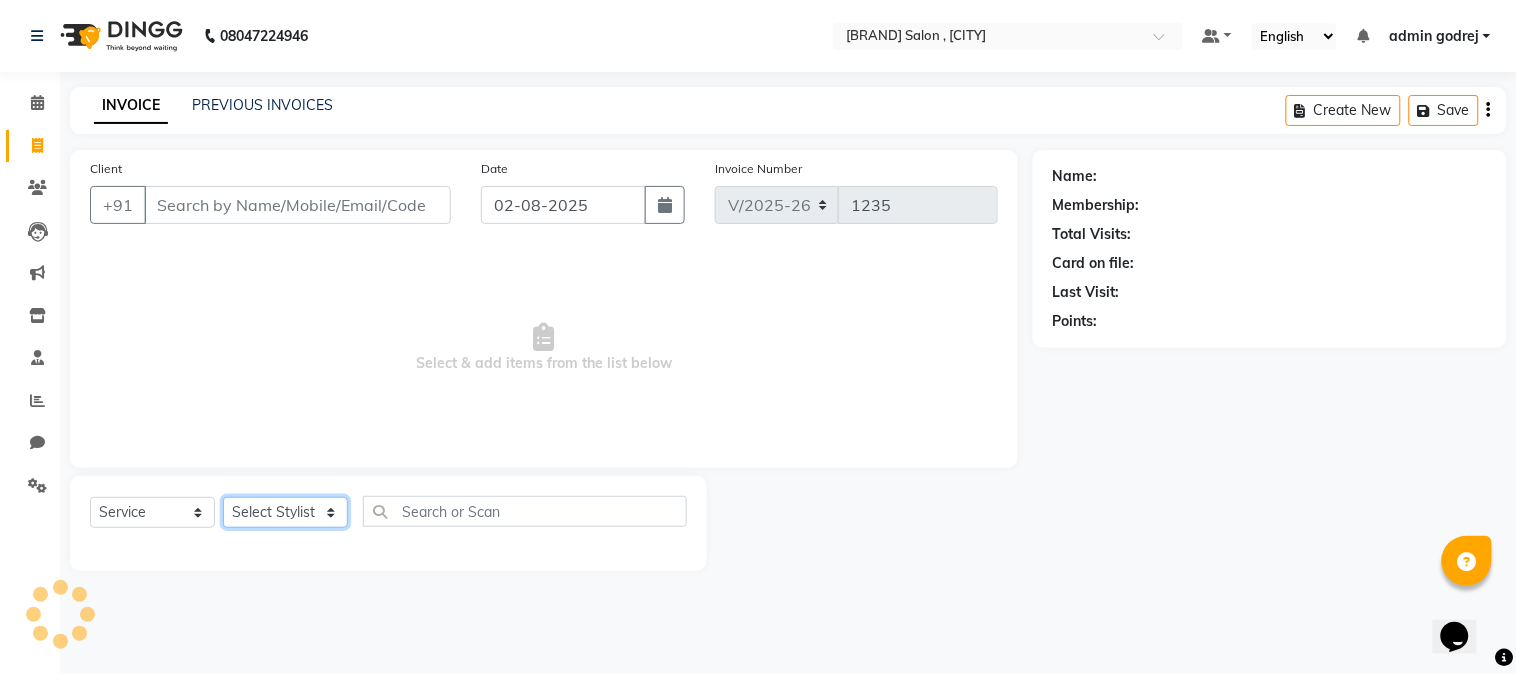 click on "Select Stylist" 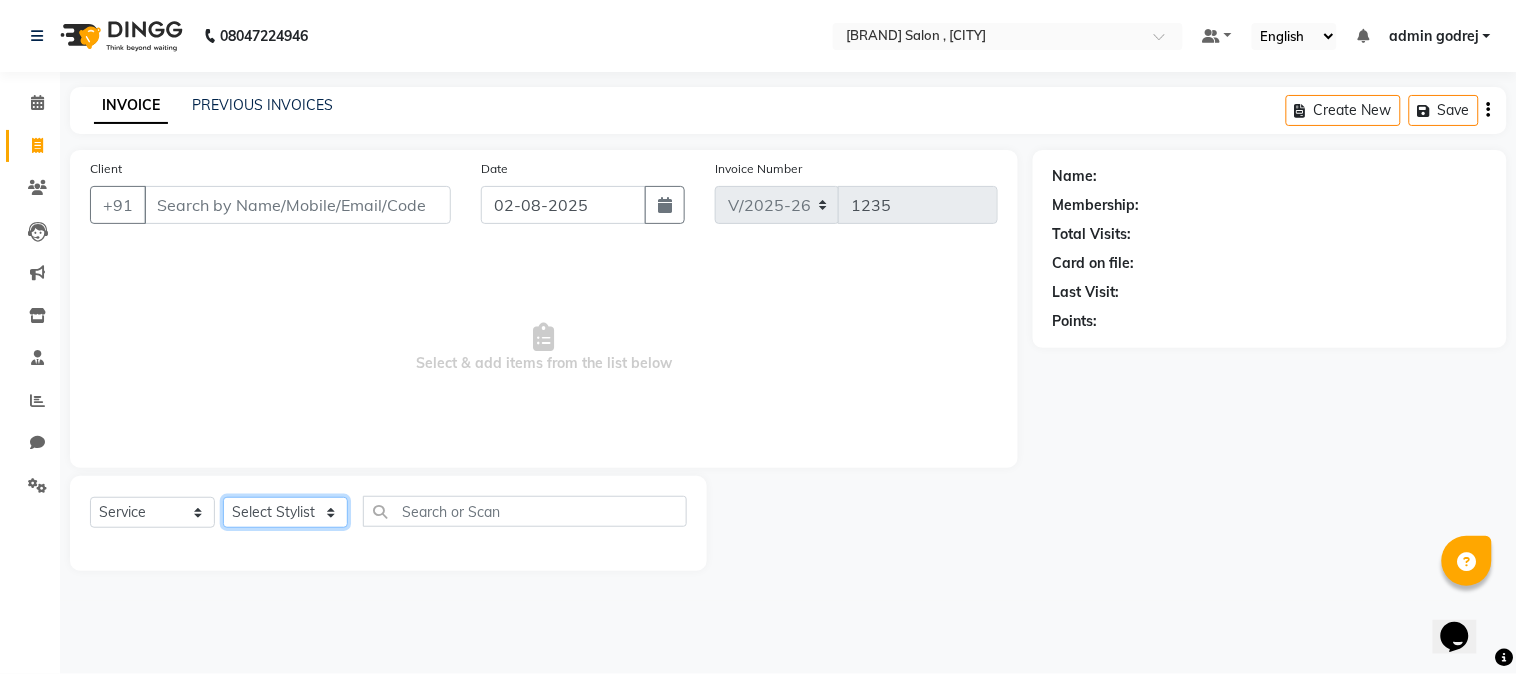 select on "61806" 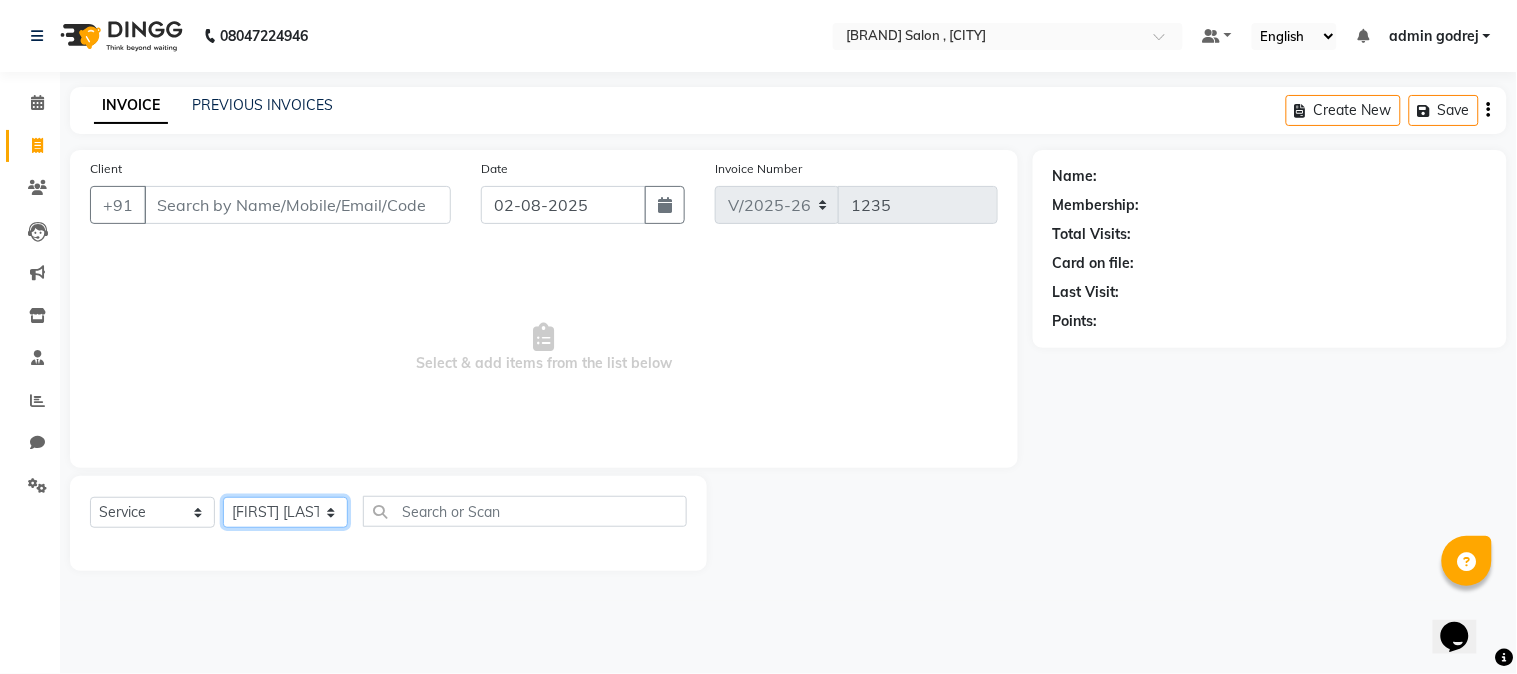 click on "Select Stylist admin godrej [FIRST] [LAST] [FIRST] [LAST] [FIRST] [LAST] [FIRST] [LAST] [FIRST] [LAST] [FIRST] [LAST] [FIRST] [LAST] [FIRST] [LAST]" 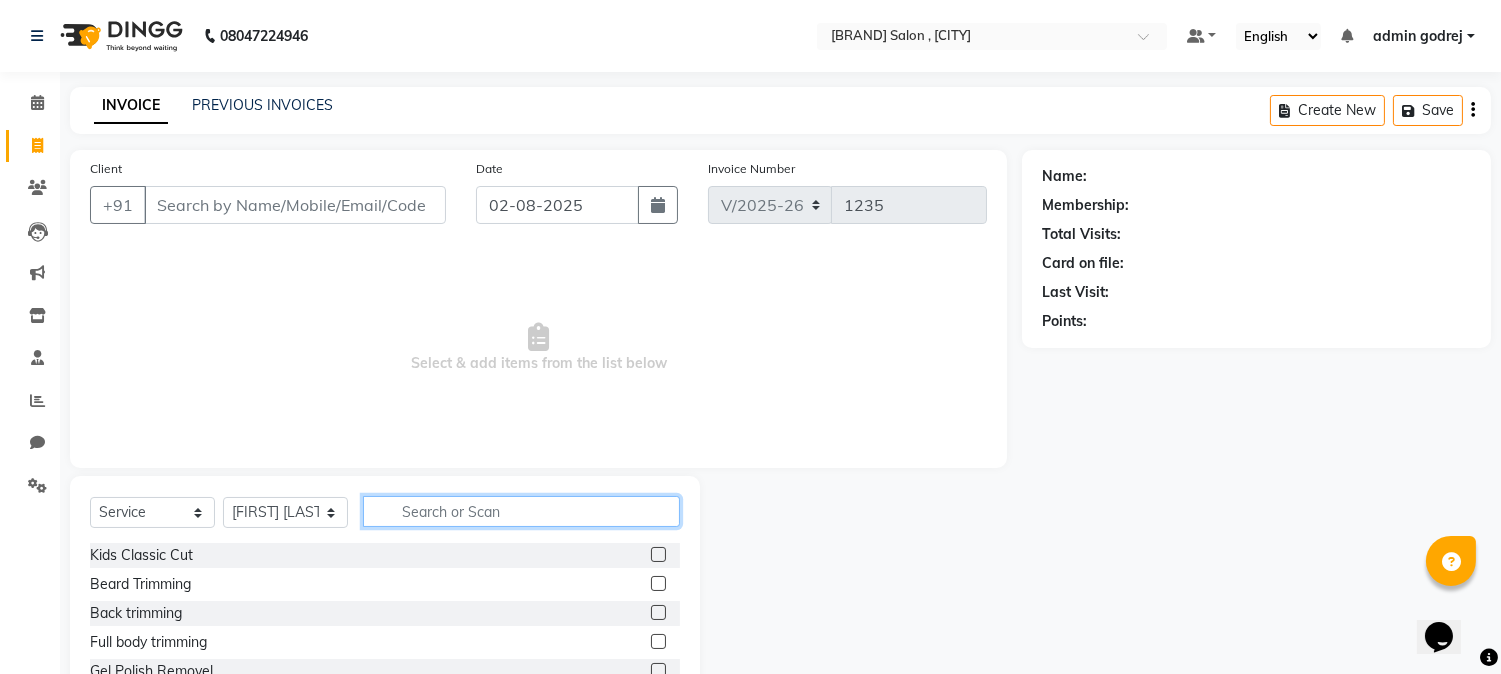 click 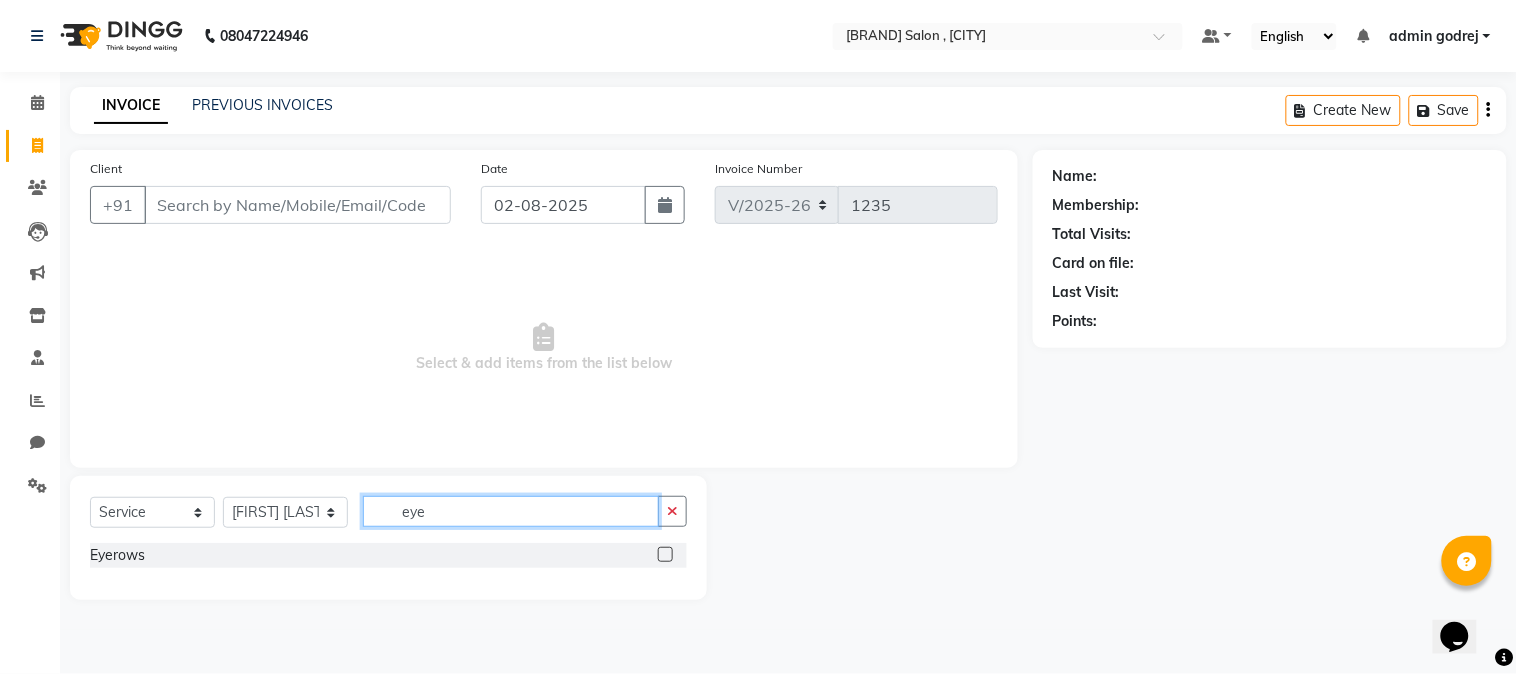 type on "eye" 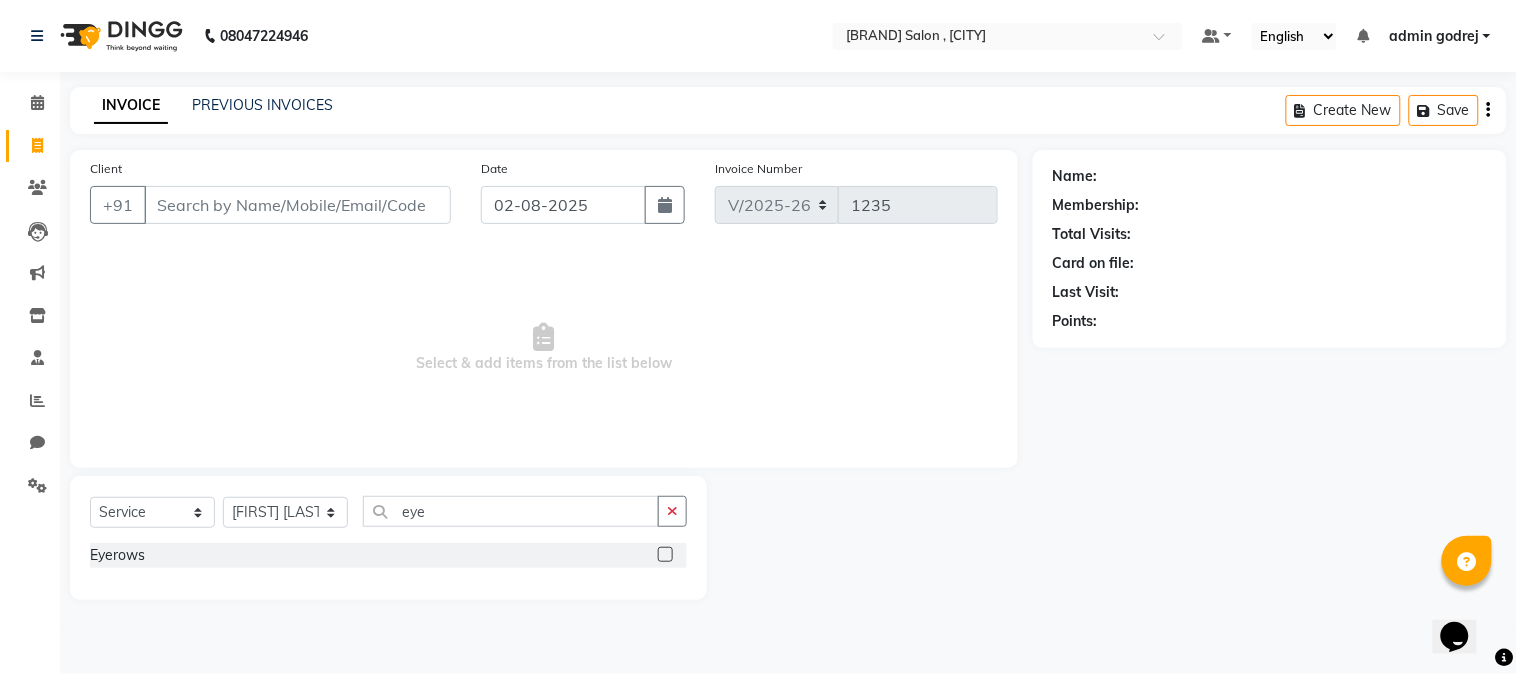 drag, startPoint x: 665, startPoint y: 553, endPoint x: 675, endPoint y: 542, distance: 14.866069 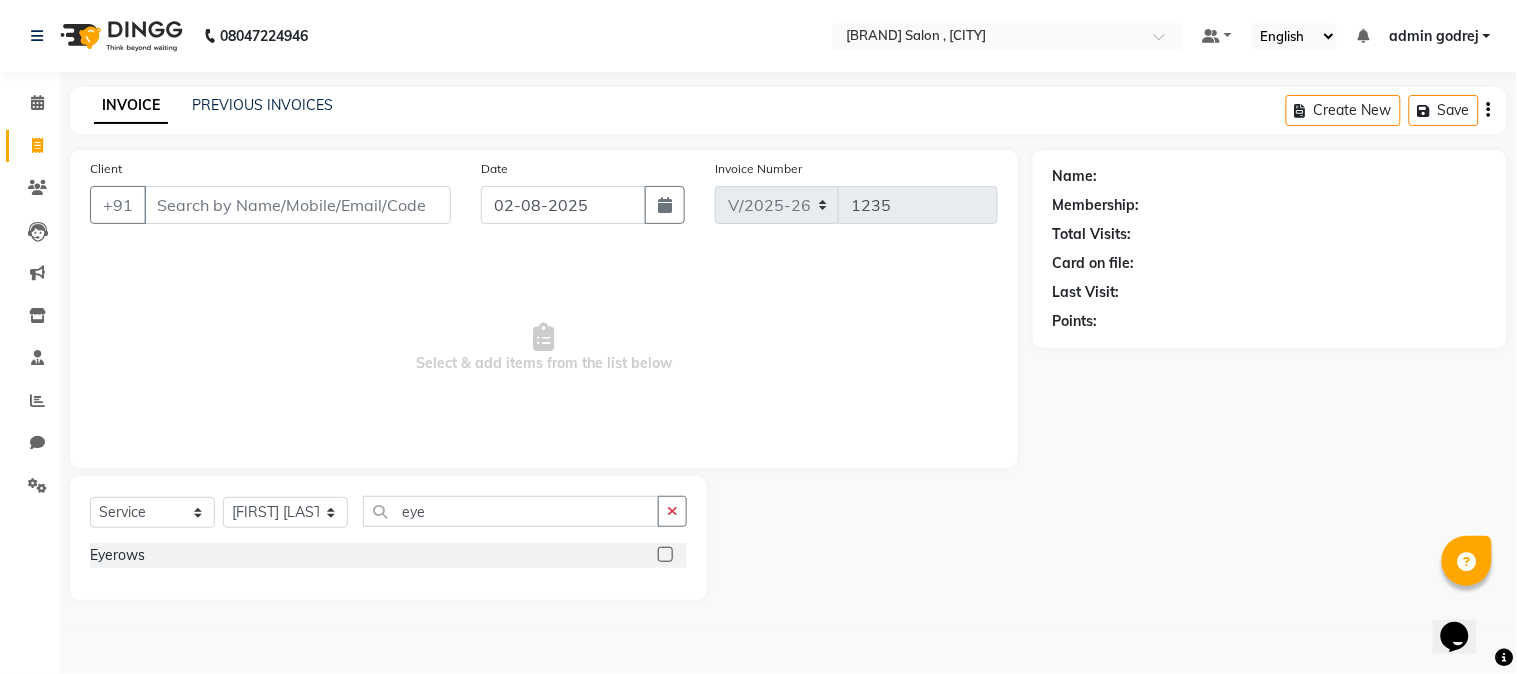click at bounding box center [664, 555] 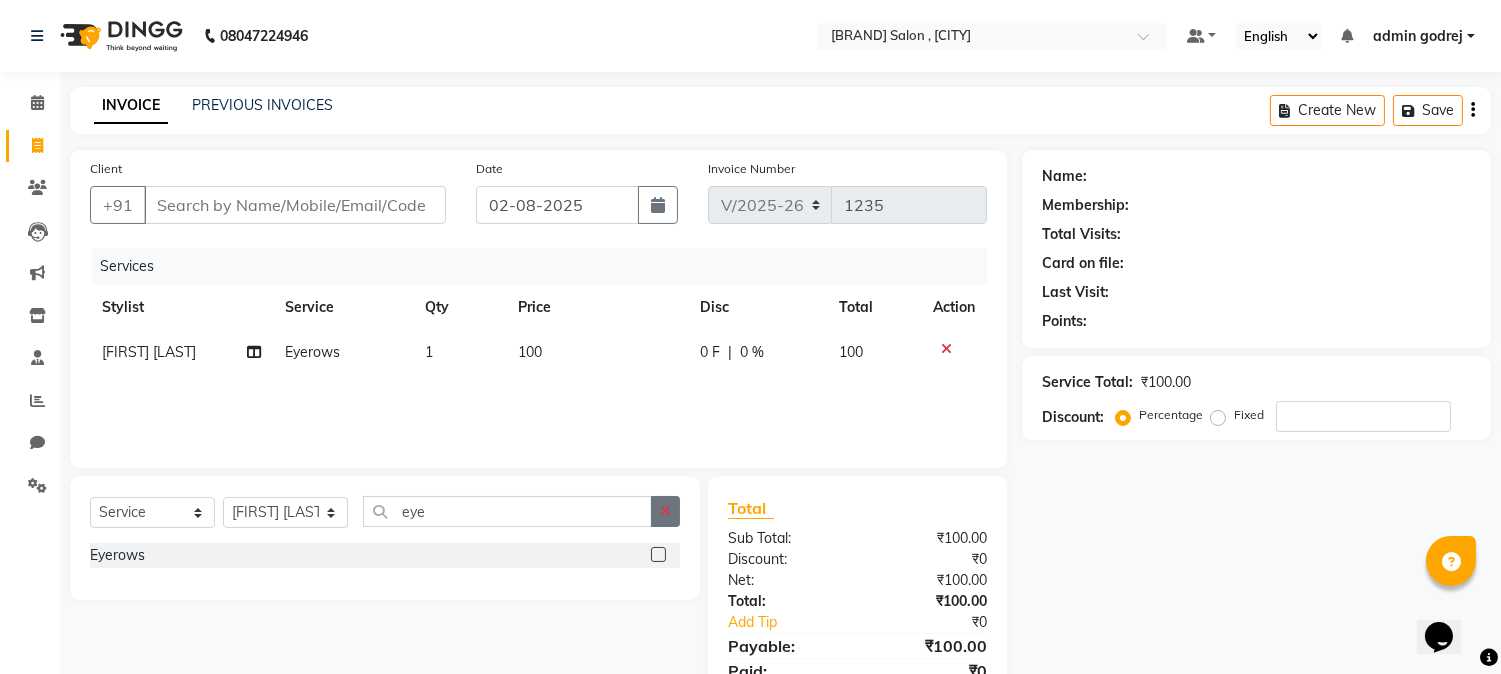 checkbox on "false" 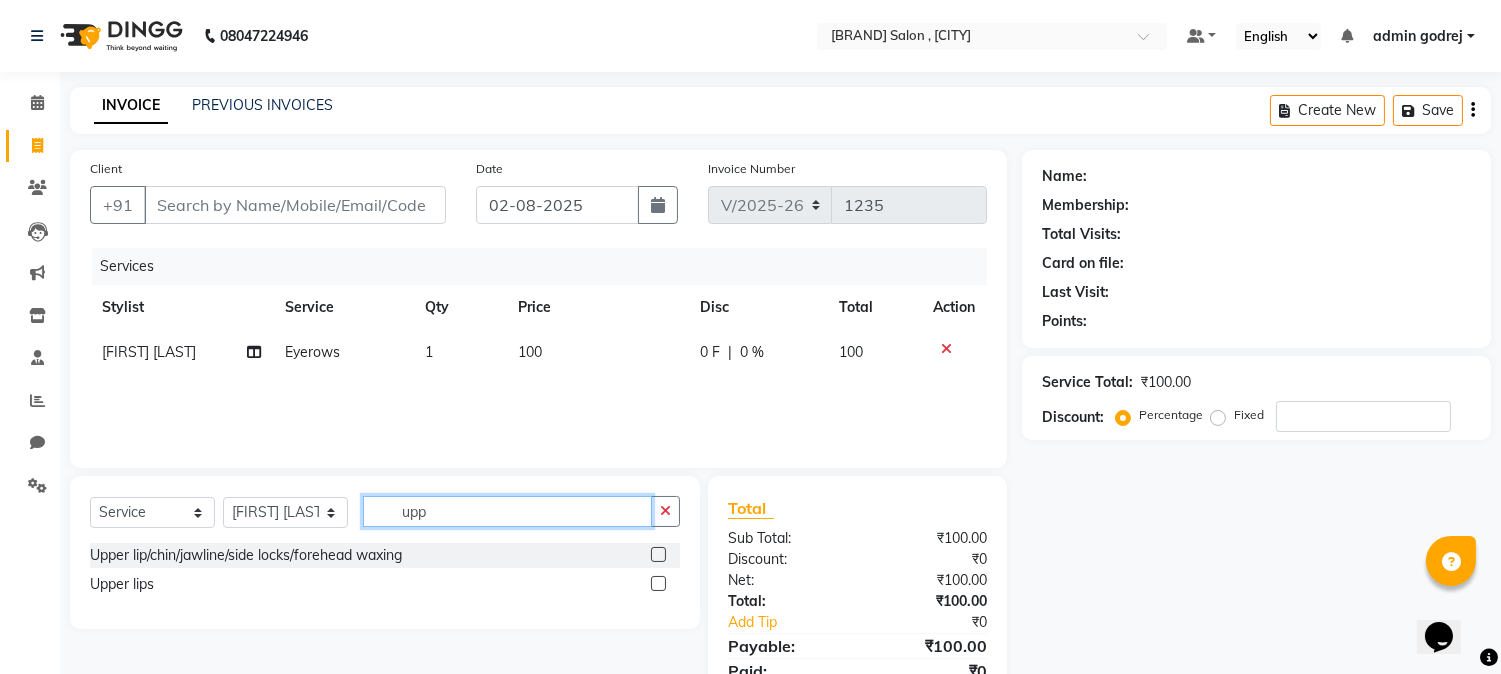 type on "upp" 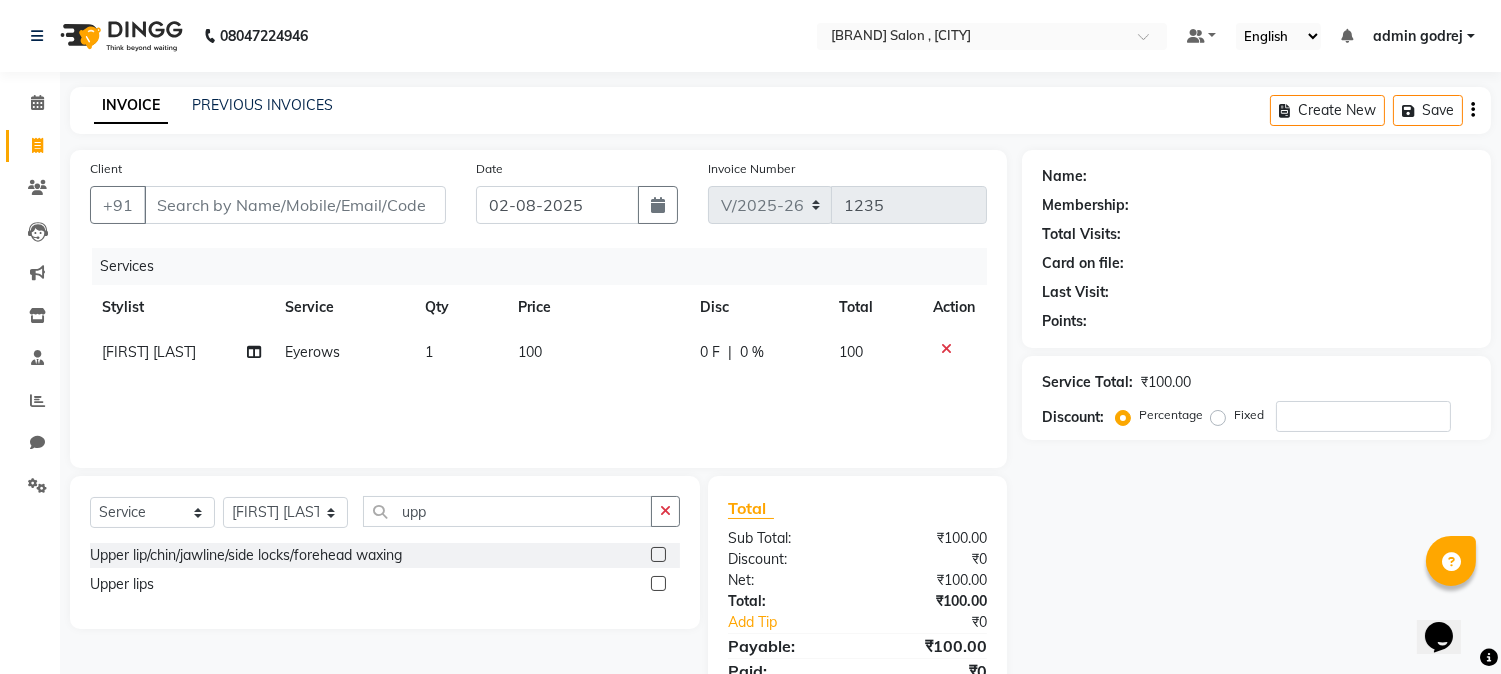 click 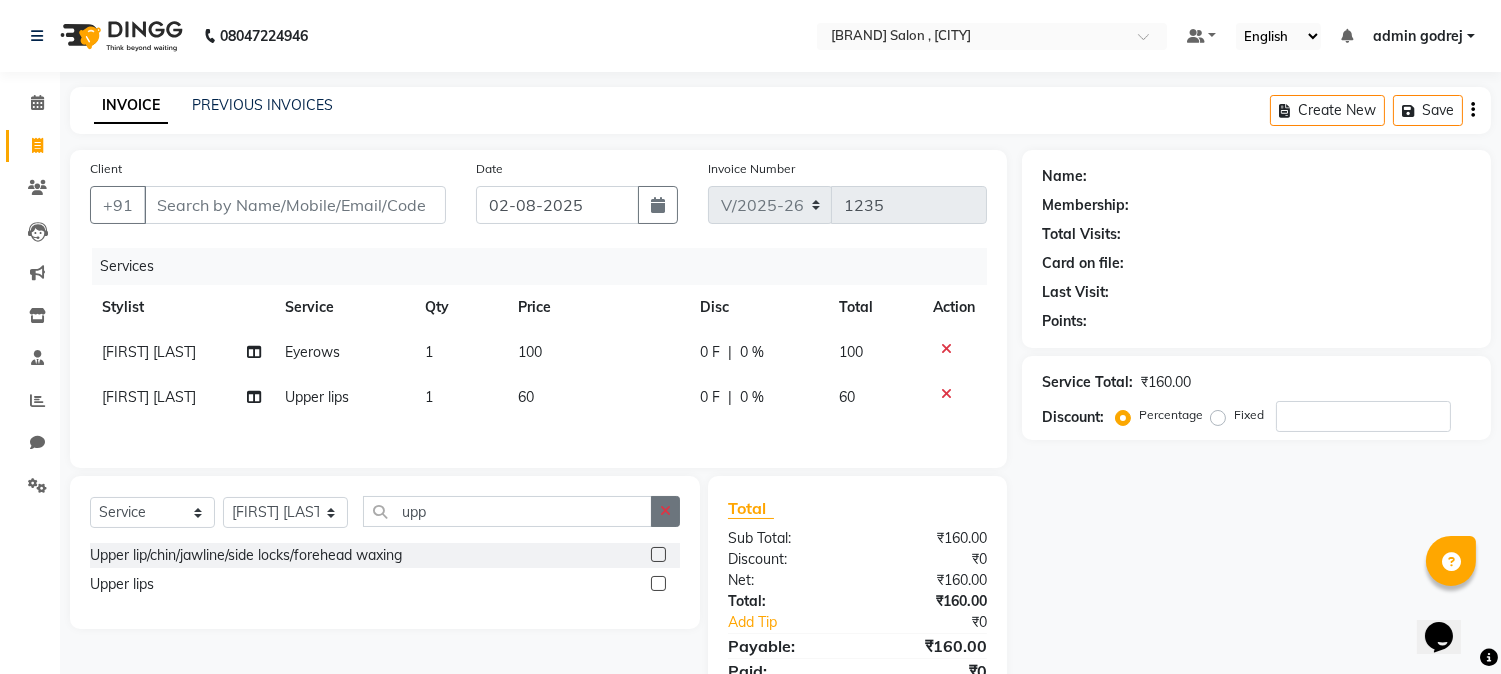 checkbox on "false" 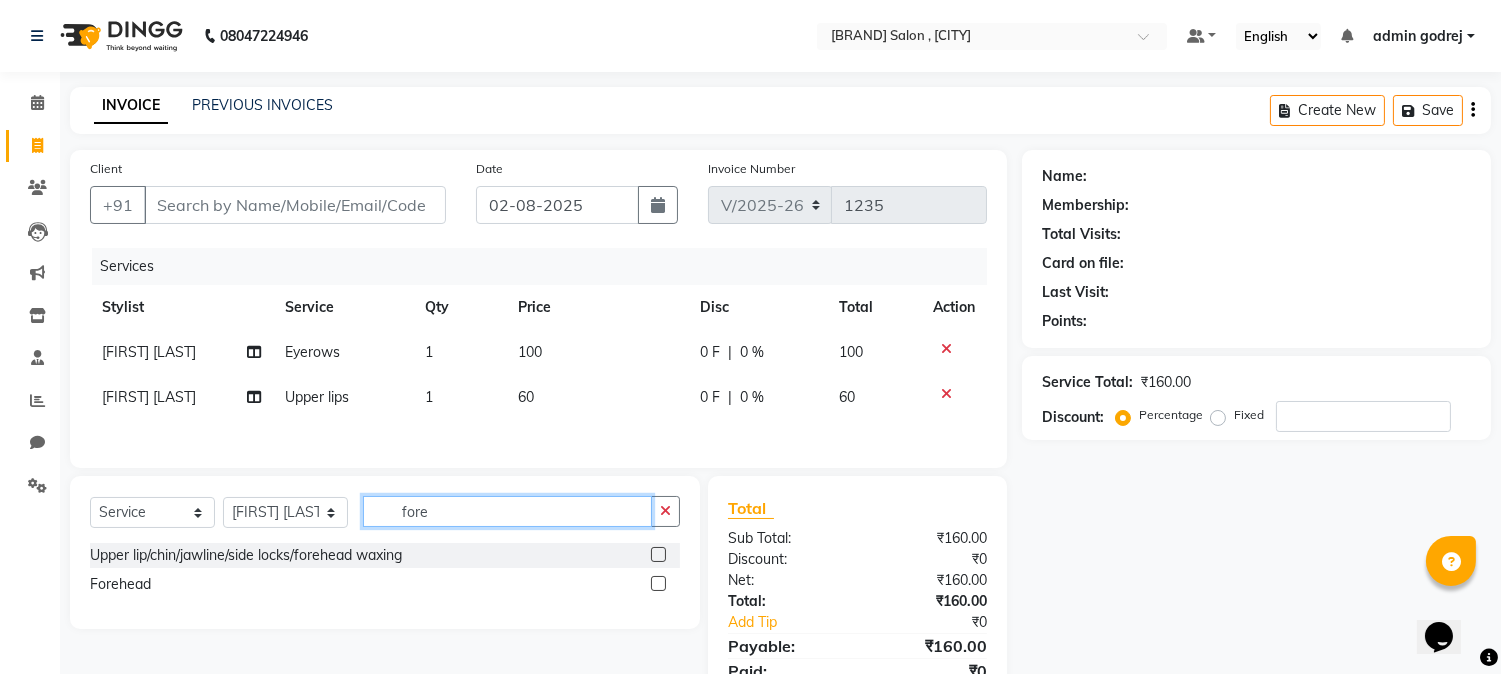 type on "fore" 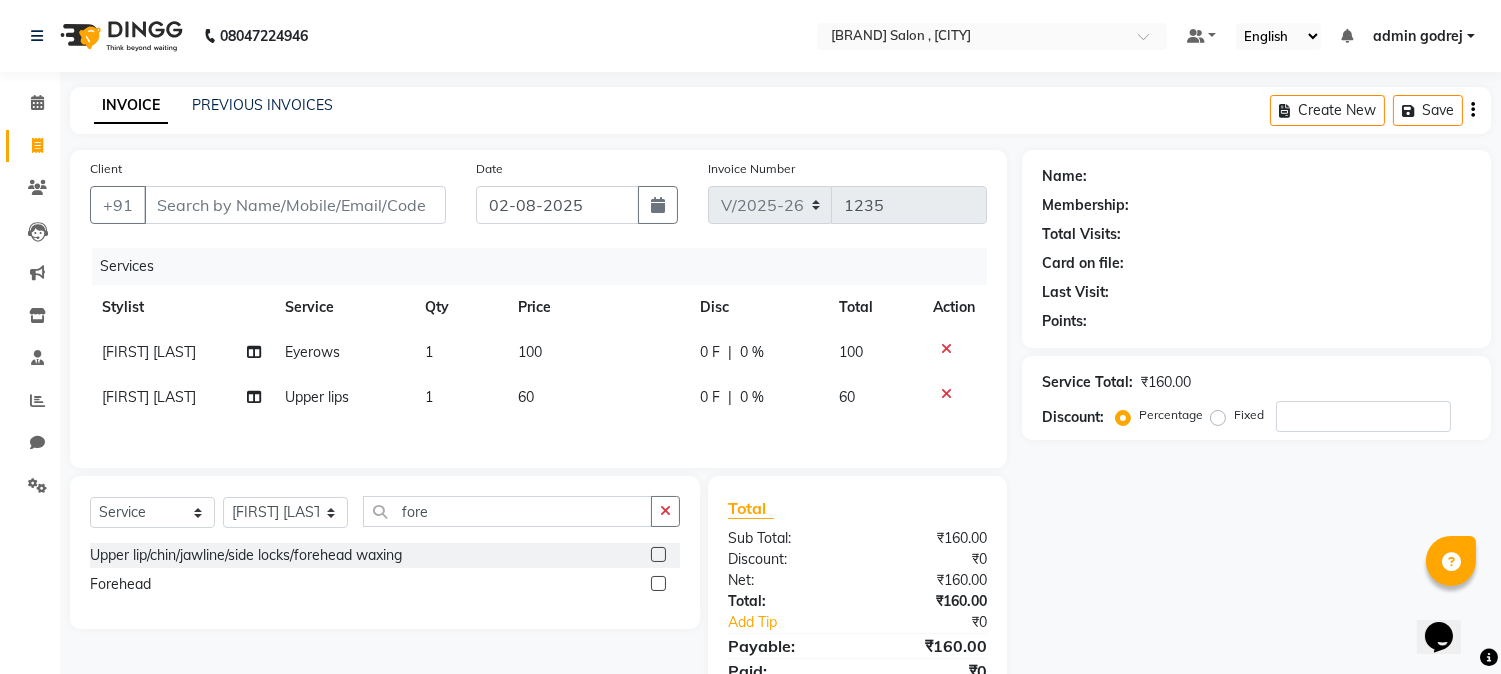 click 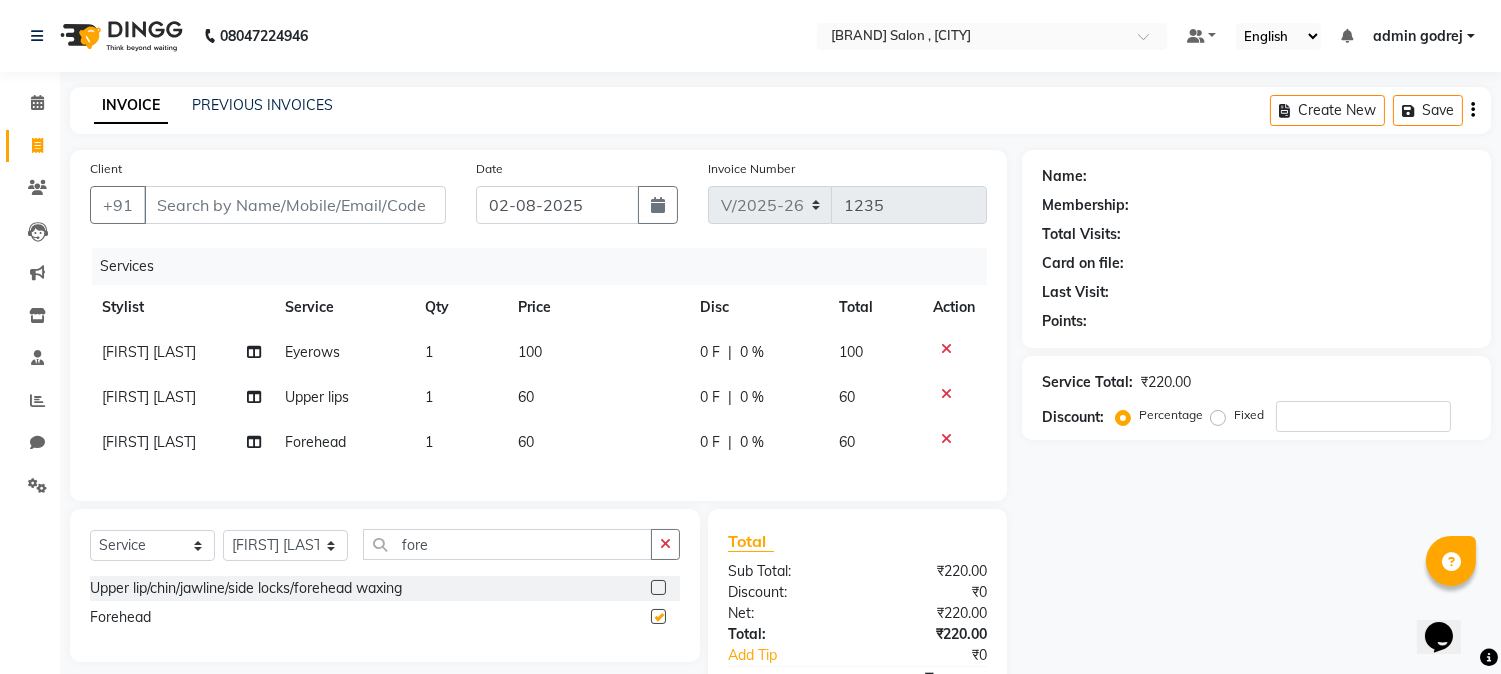 checkbox on "false" 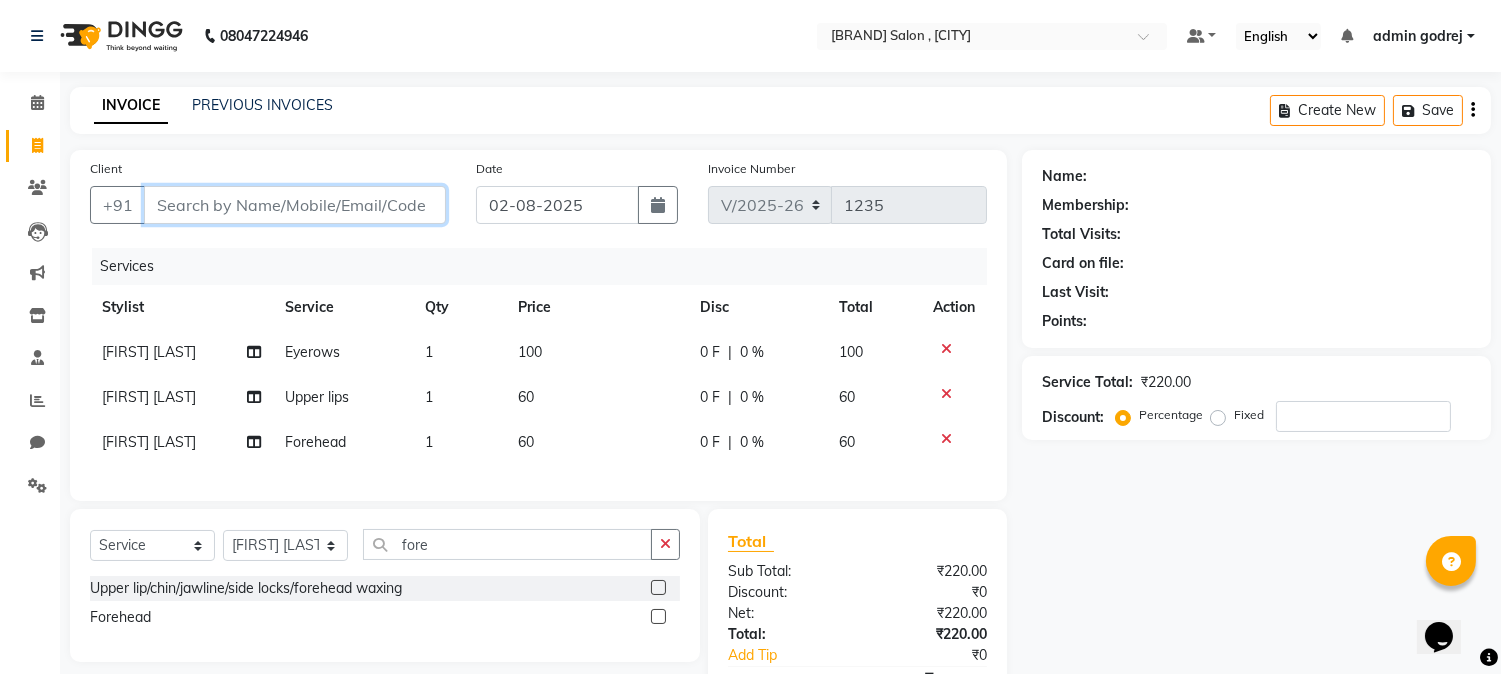 click on "Client" at bounding box center (295, 205) 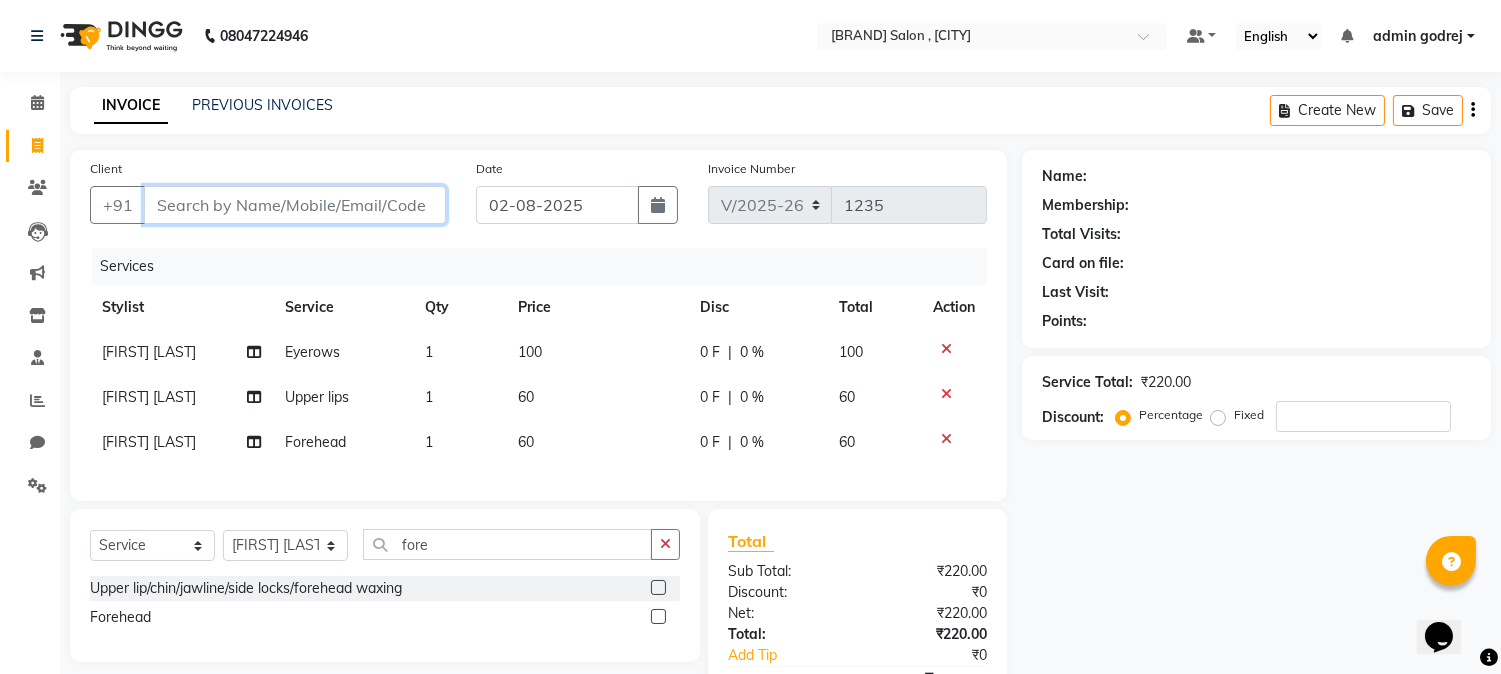 type on "7" 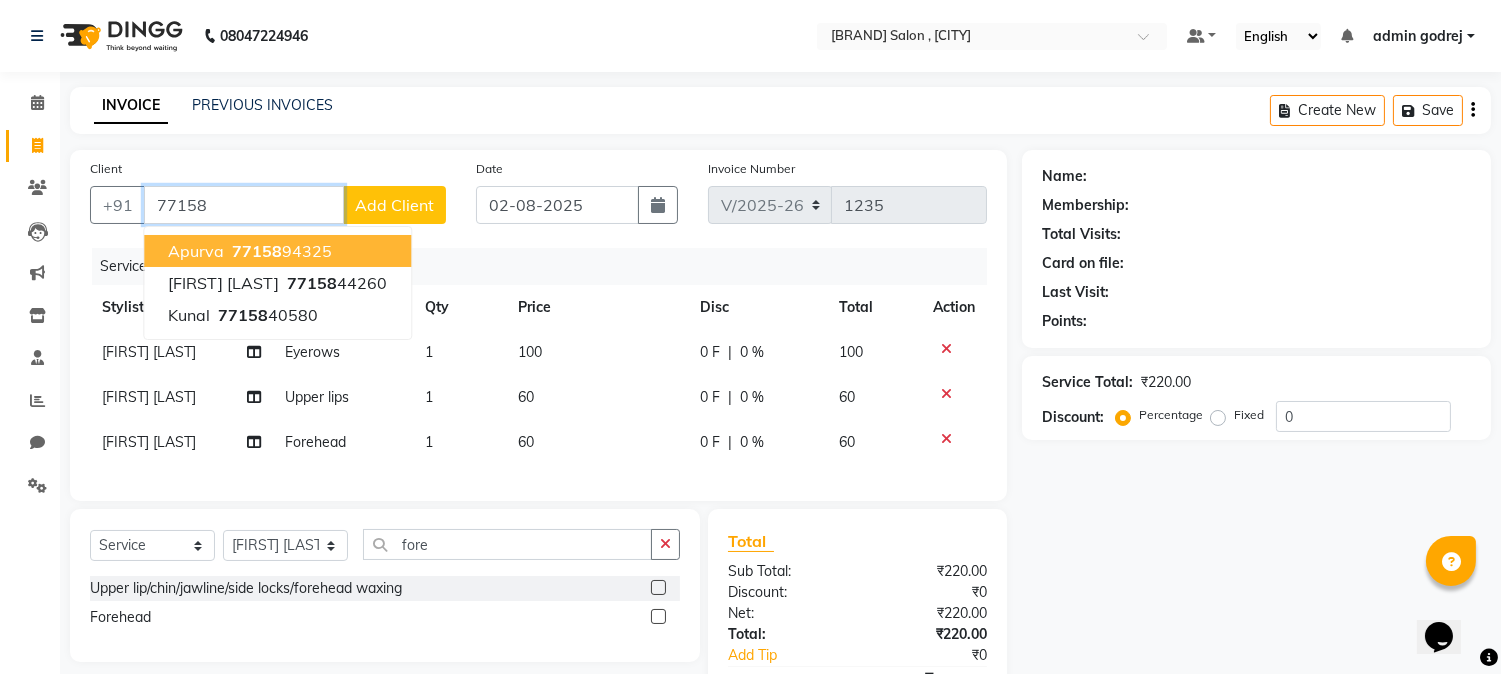 click on "apurva   77158 94325" at bounding box center [277, 251] 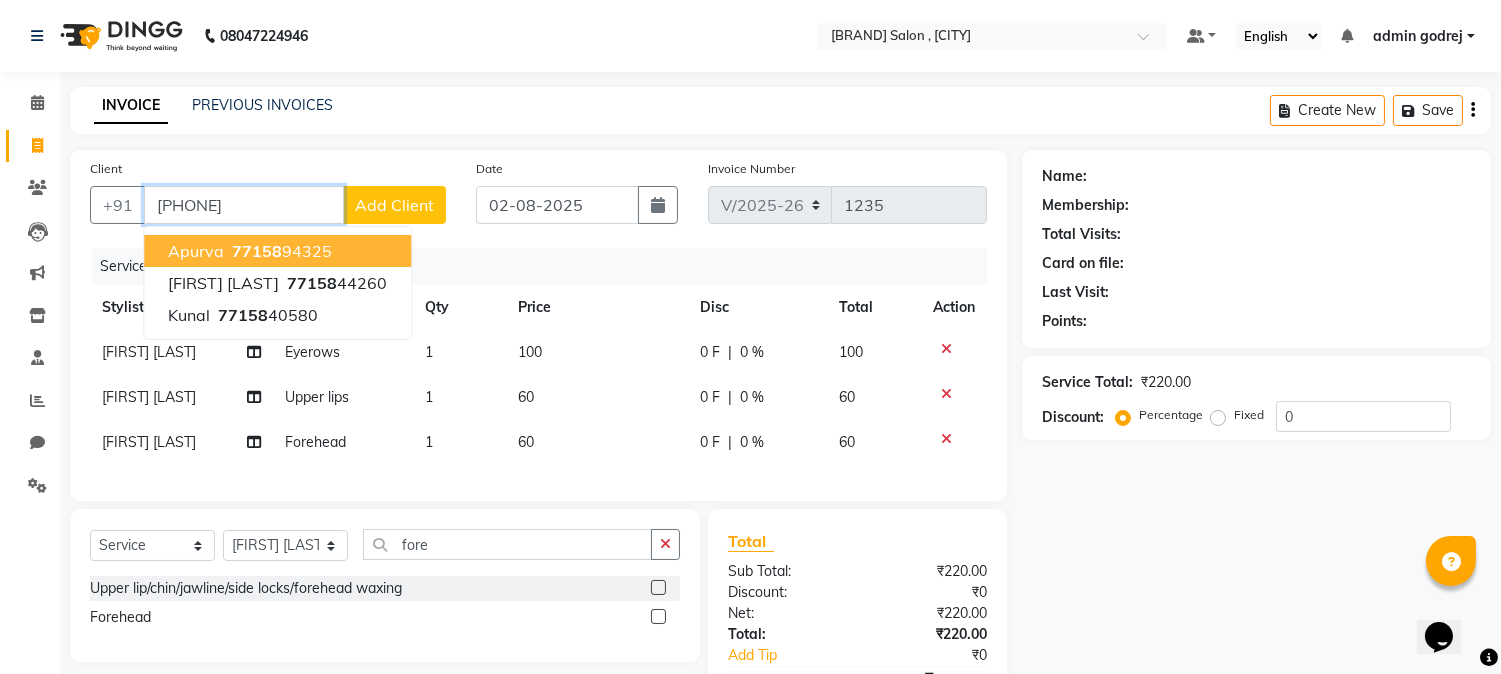 type on "[PHONE]" 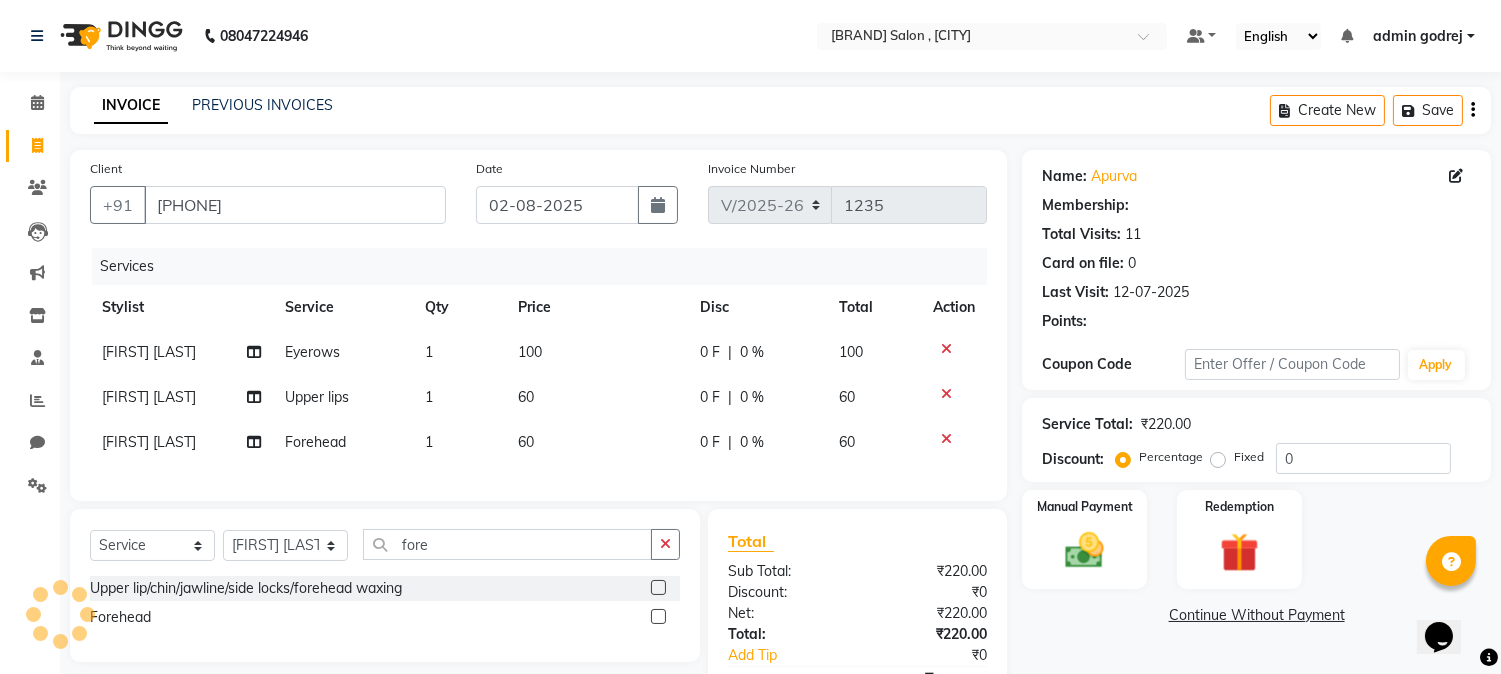 type on "20" 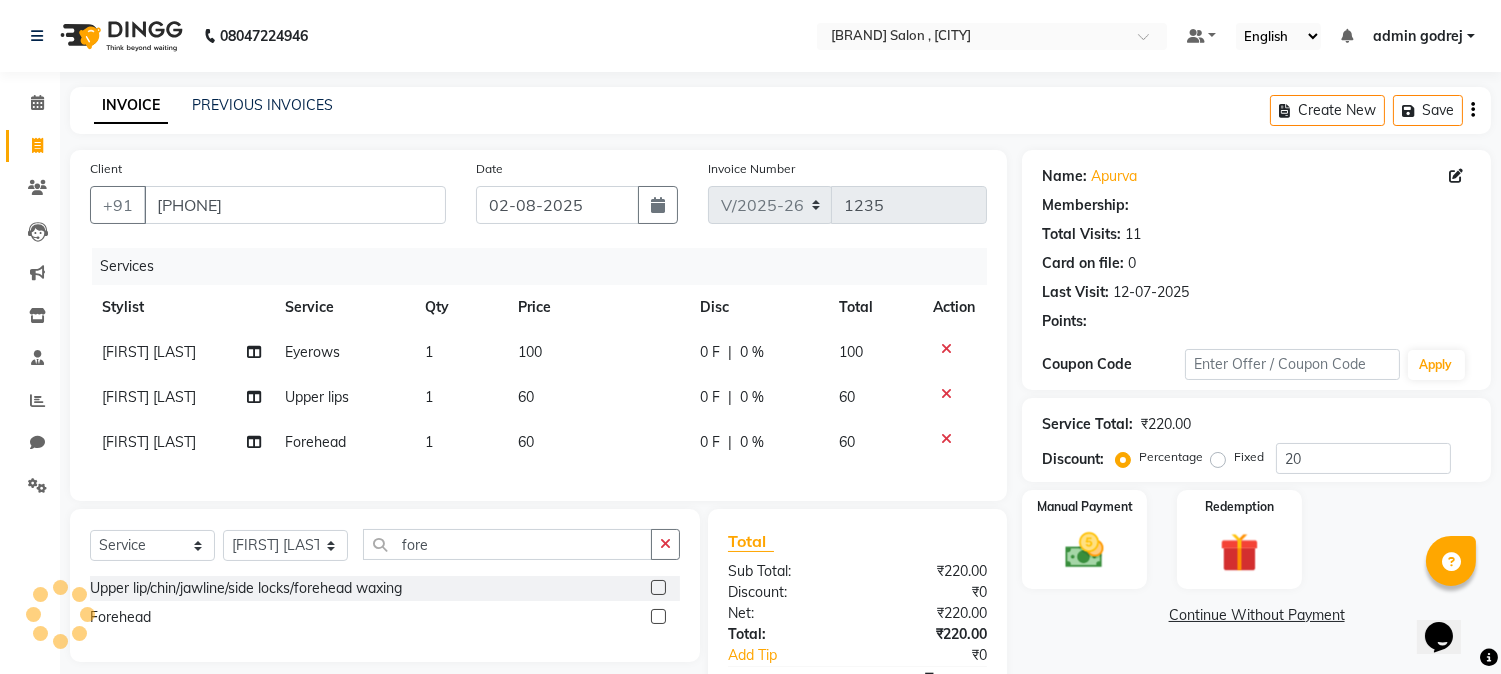 select on "1: Object" 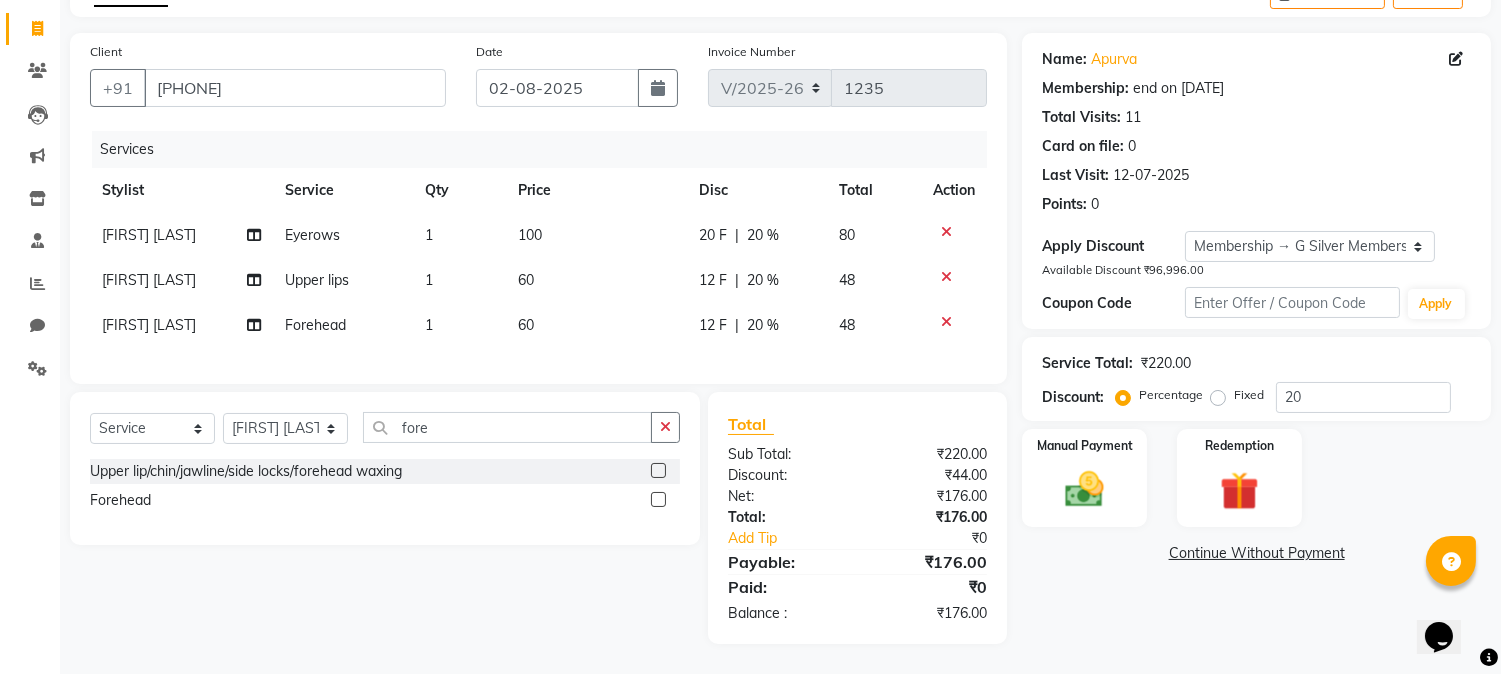 scroll, scrollTop: 133, scrollLeft: 0, axis: vertical 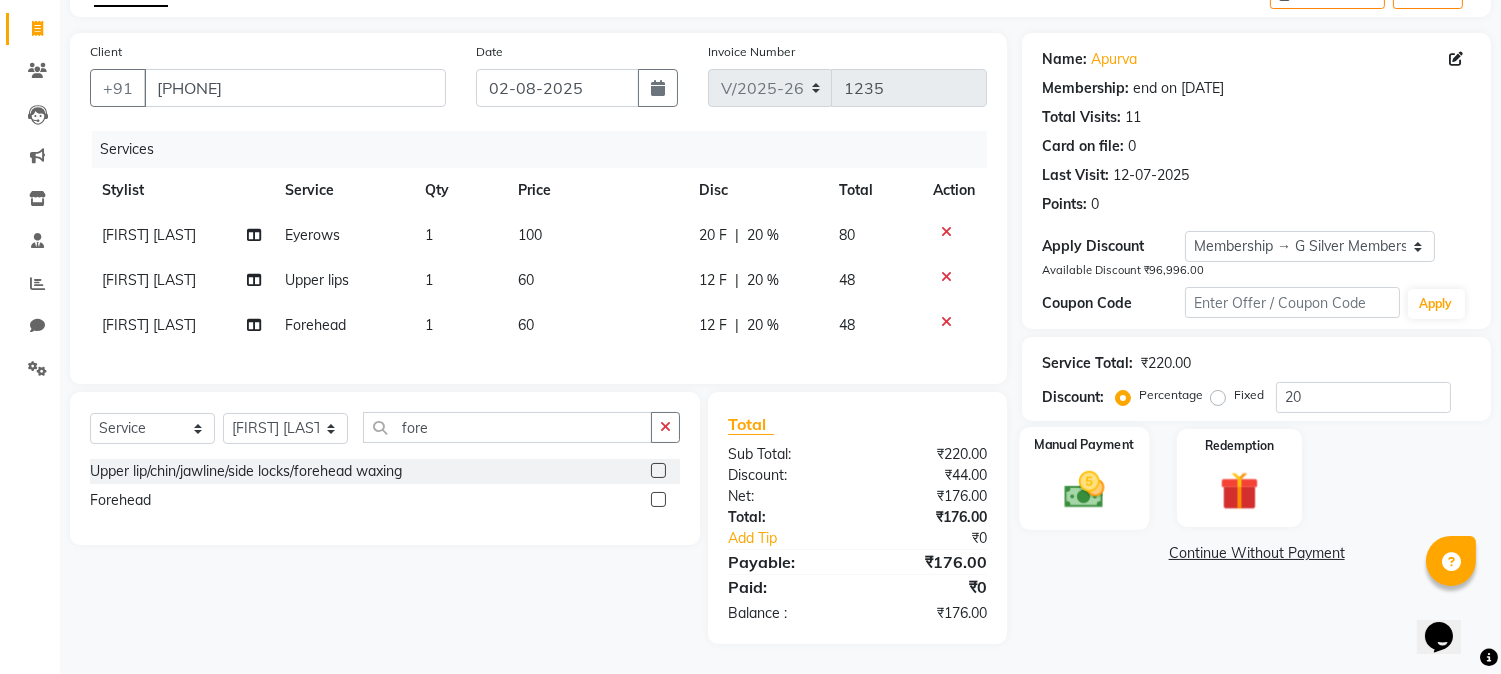 drag, startPoint x: 1117, startPoint y: 453, endPoint x: 1126, endPoint y: 442, distance: 14.21267 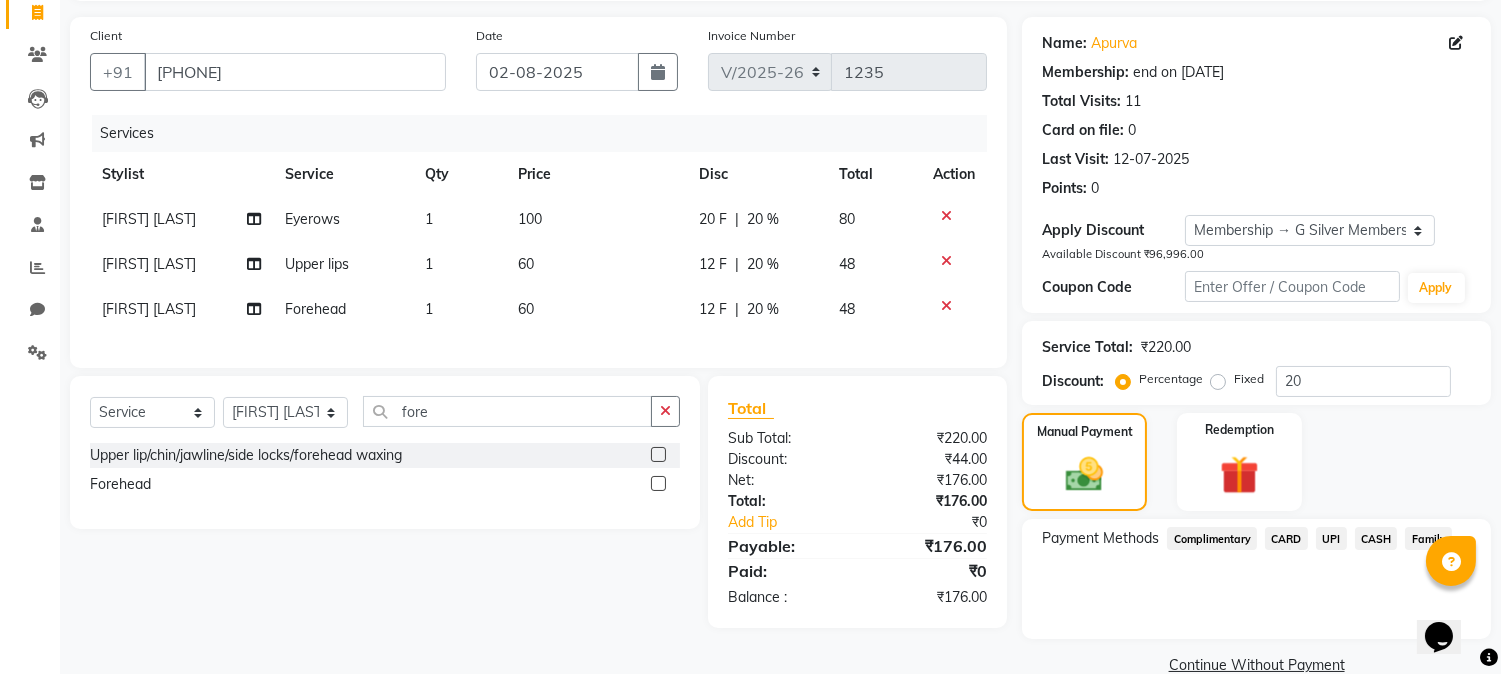 click on "UPI" 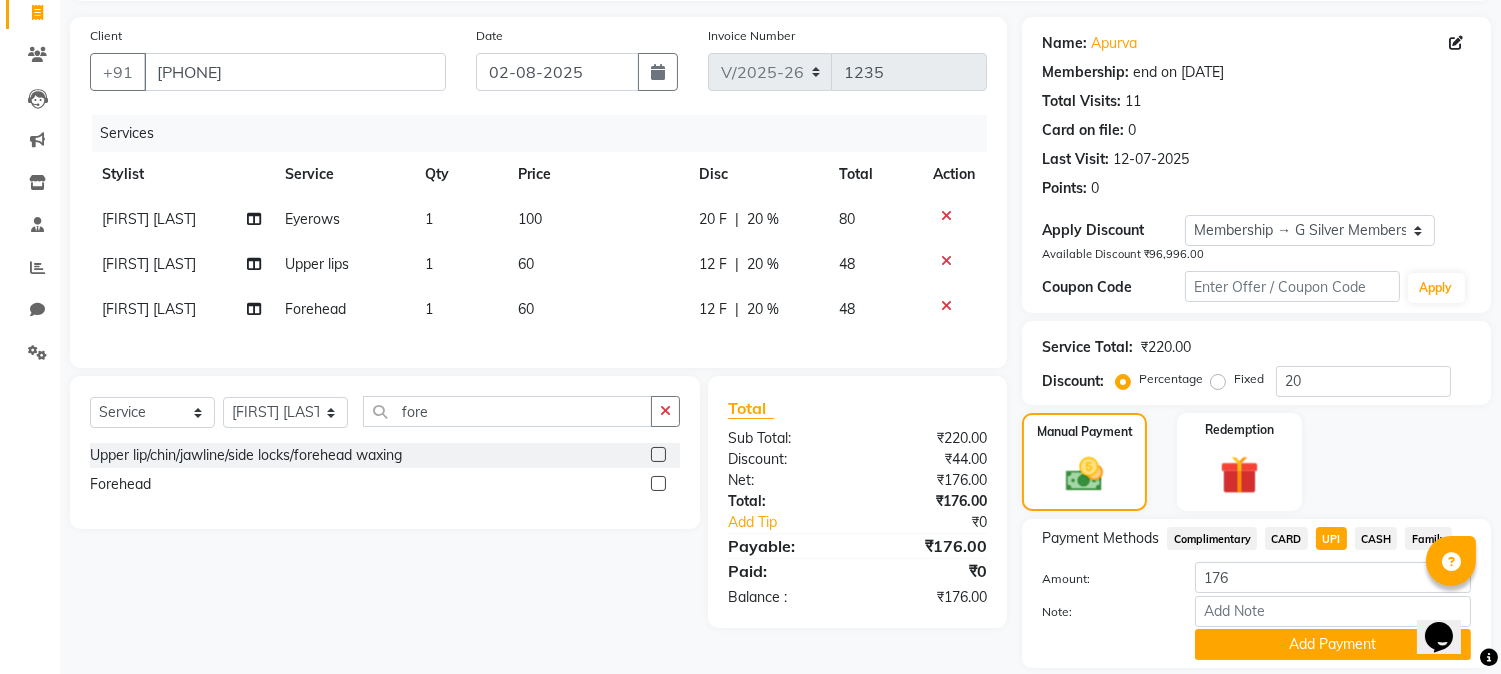 scroll, scrollTop: 197, scrollLeft: 0, axis: vertical 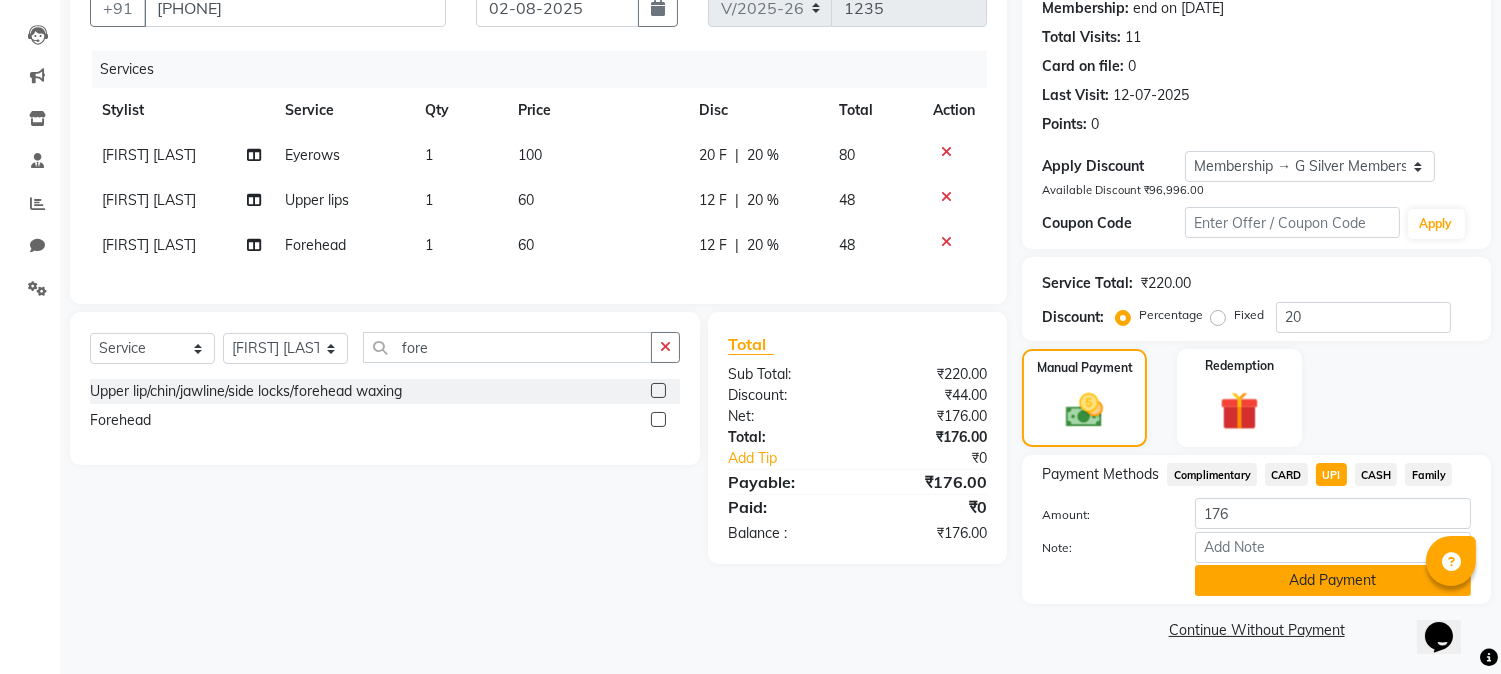 click on "Add Payment" 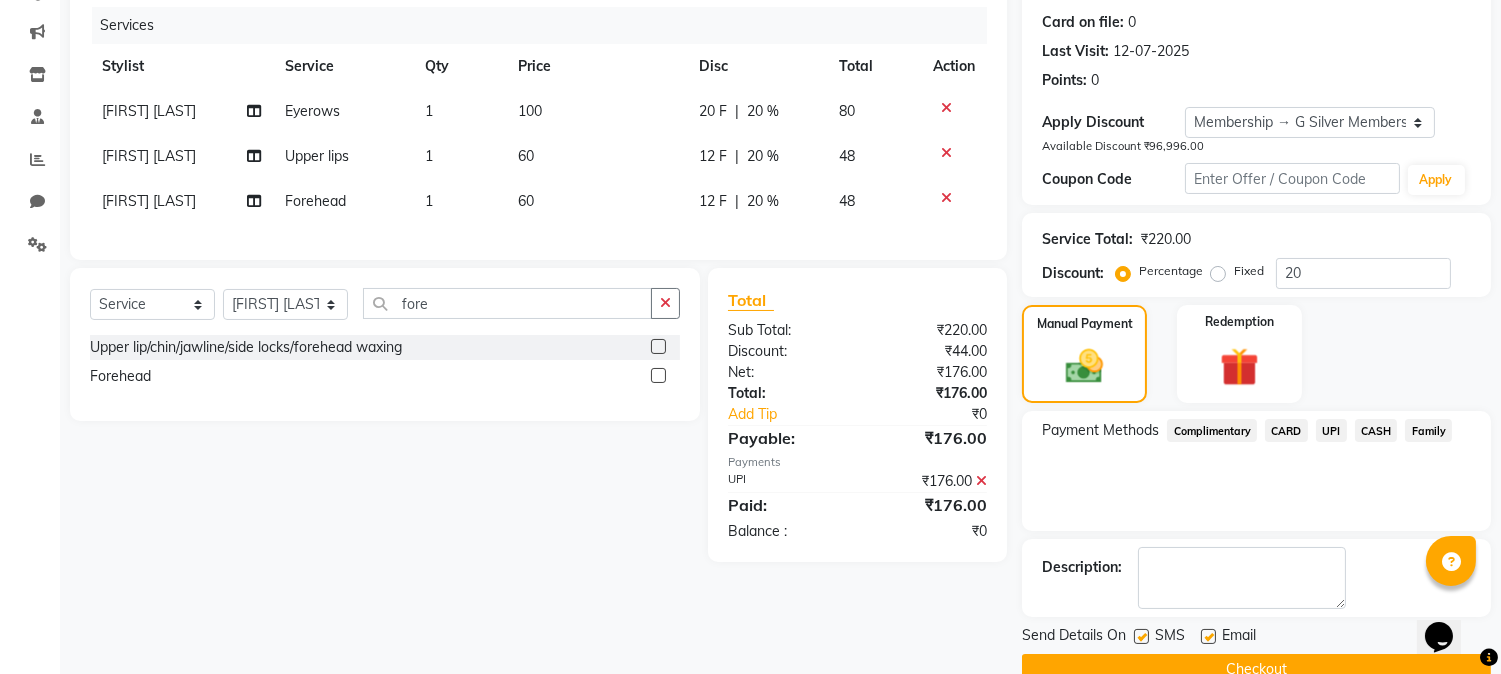 scroll, scrollTop: 282, scrollLeft: 0, axis: vertical 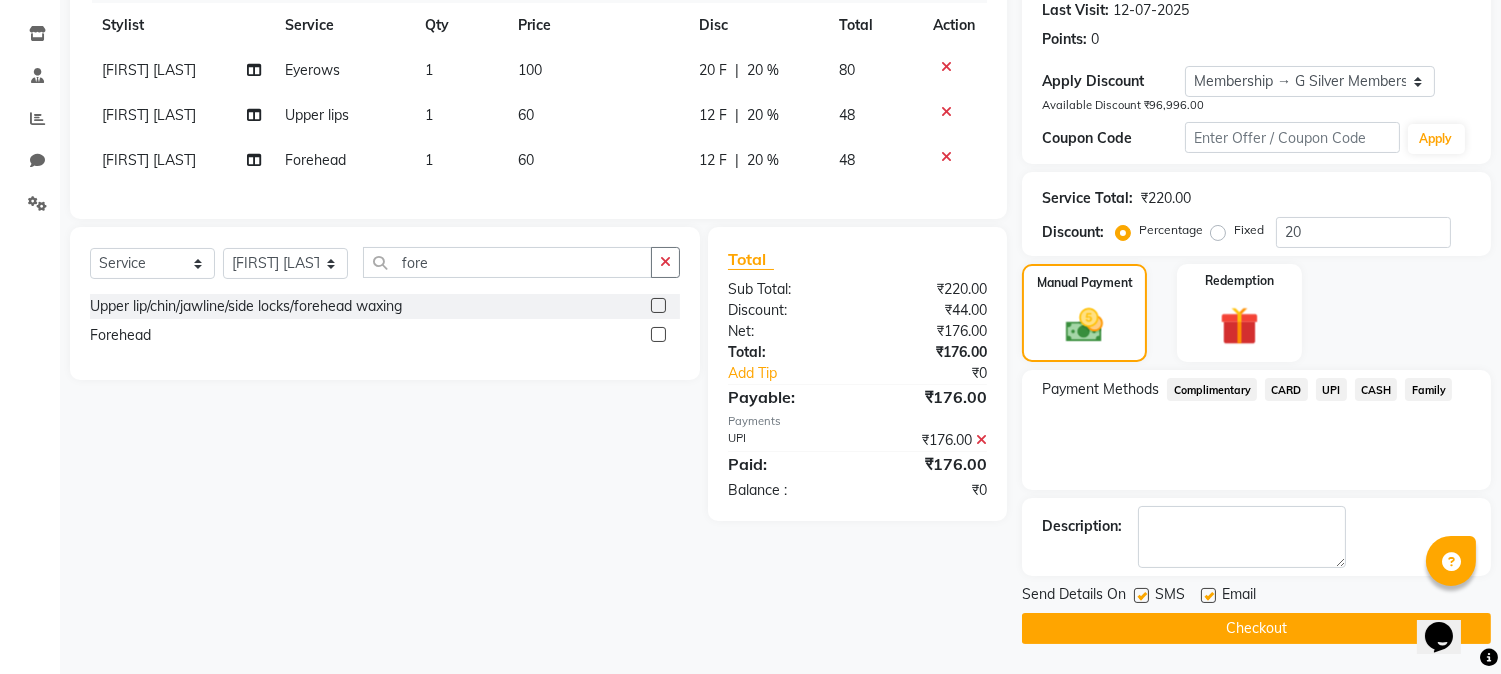 click on "Checkout" 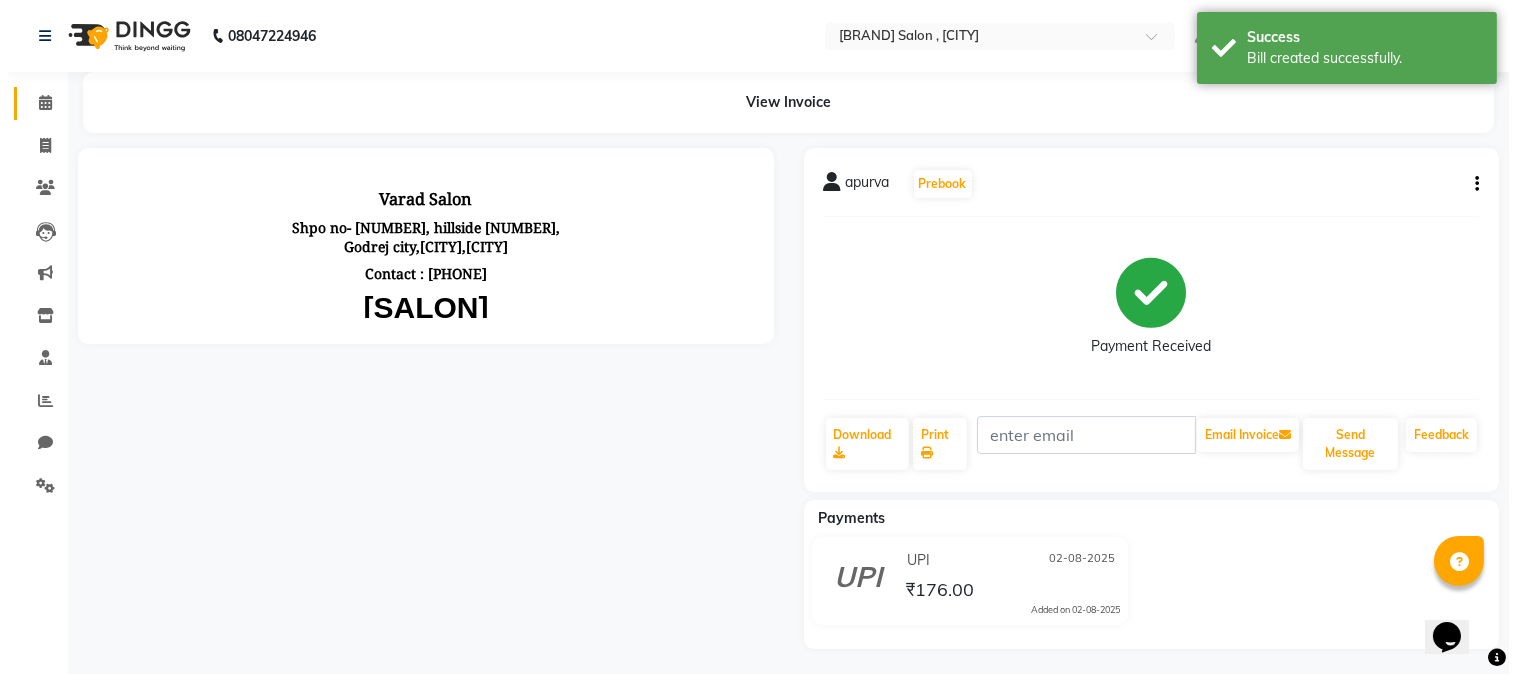 scroll, scrollTop: 0, scrollLeft: 0, axis: both 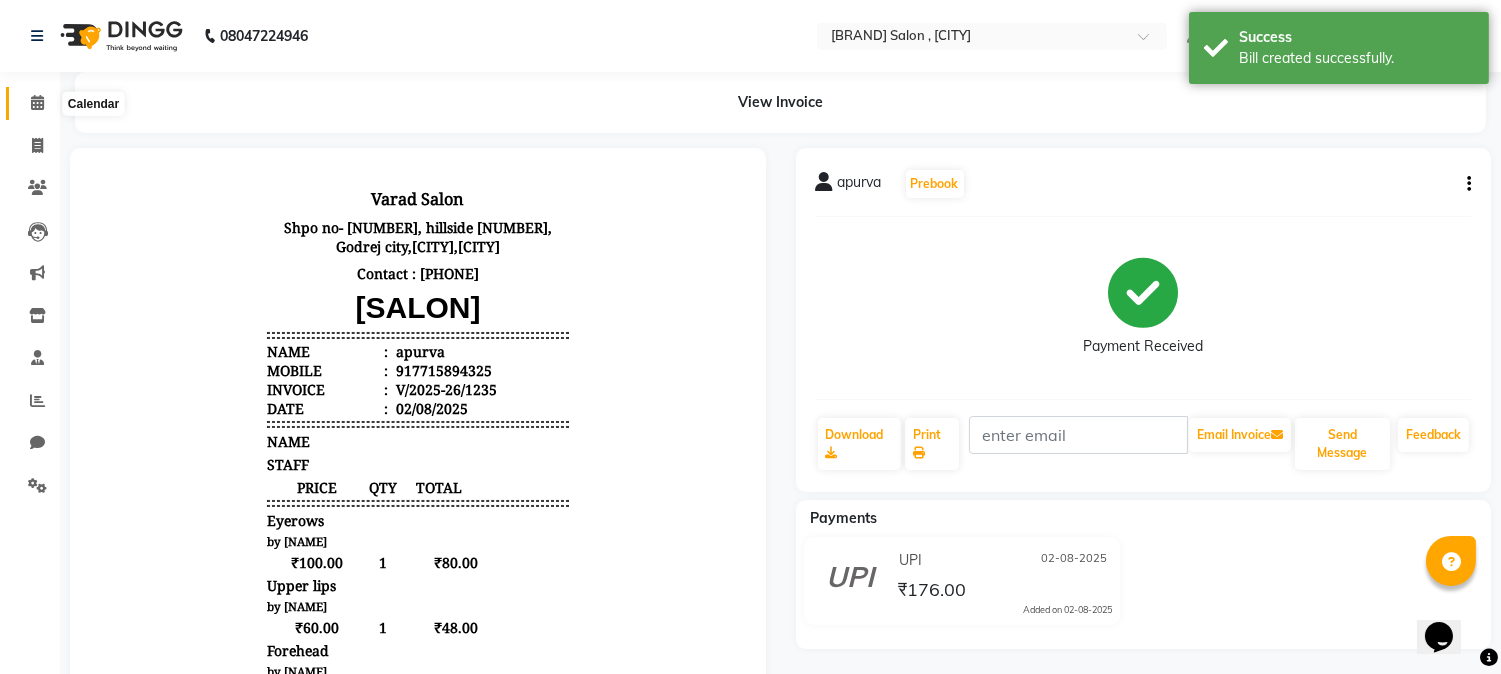 click 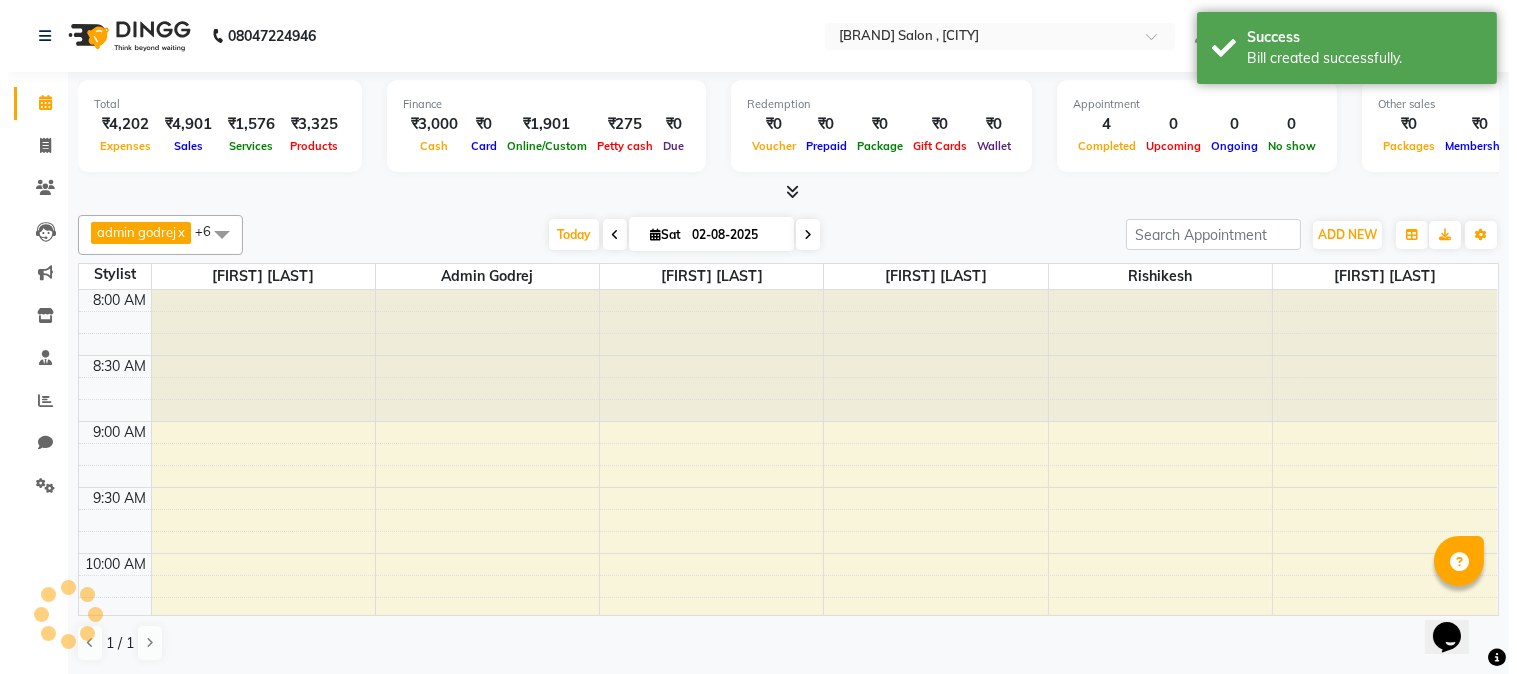 scroll, scrollTop: 1194, scrollLeft: 0, axis: vertical 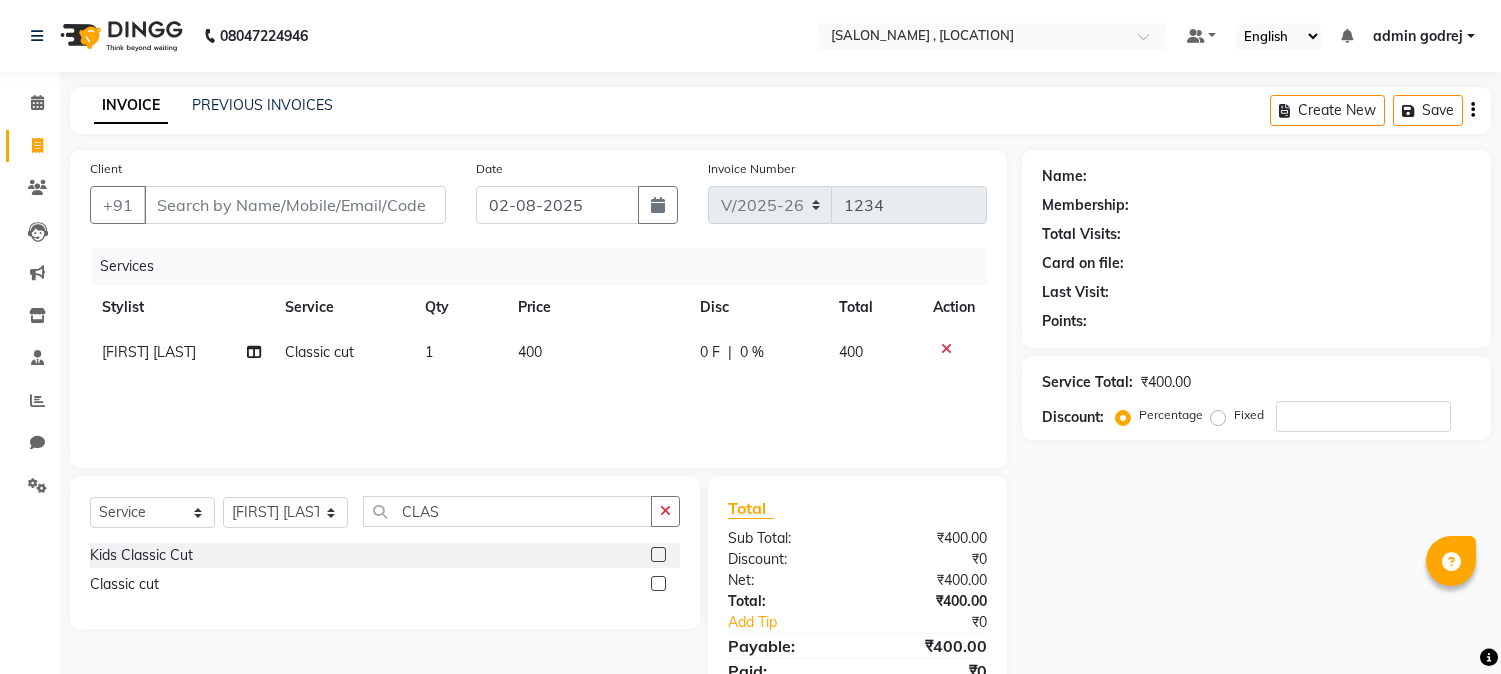select on "7250" 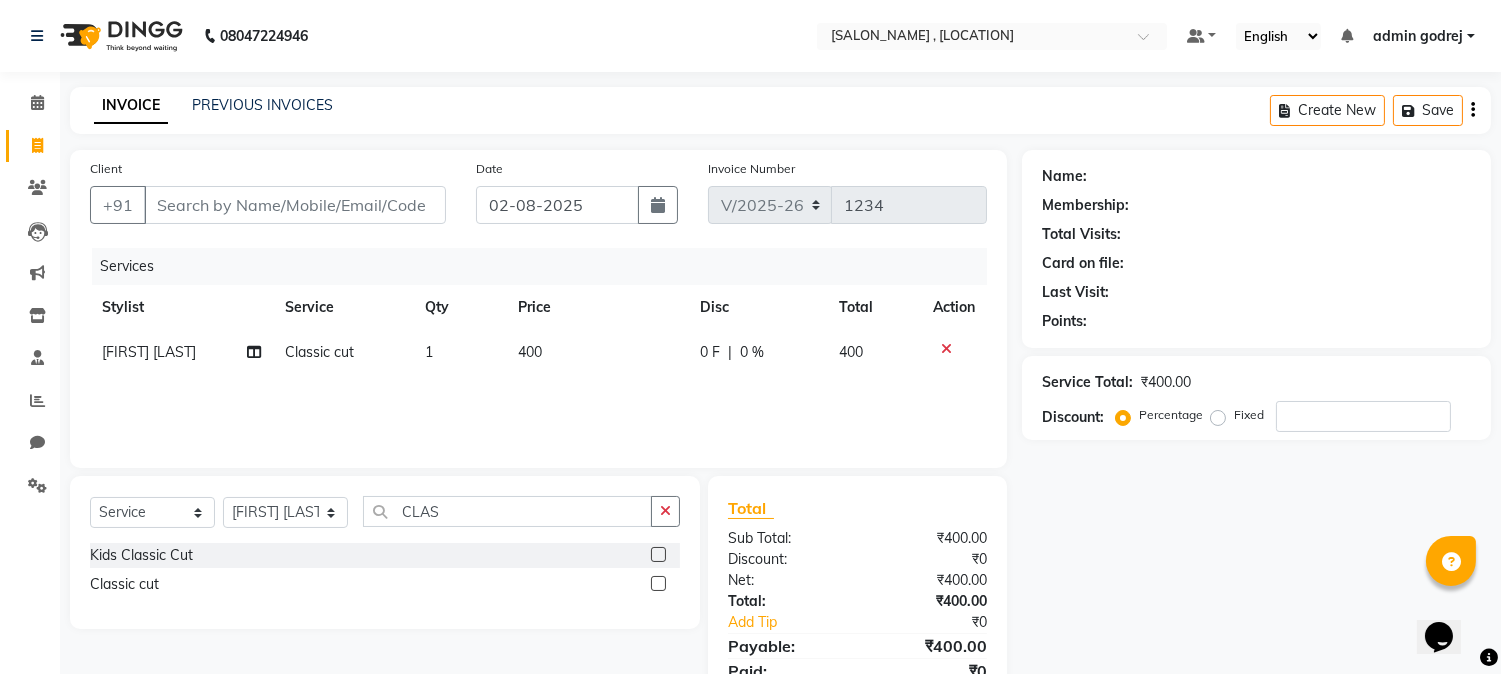 scroll, scrollTop: 0, scrollLeft: 0, axis: both 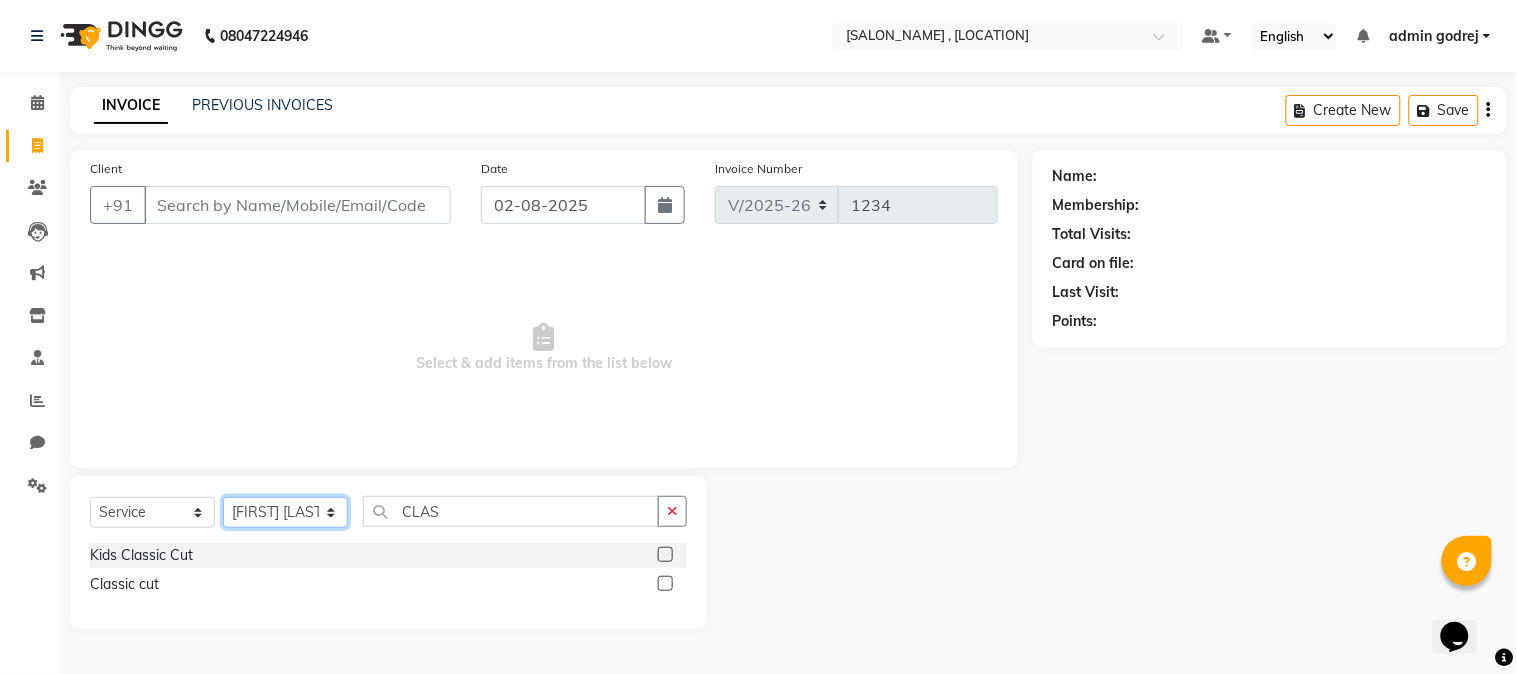 click on "Select Stylist admin godrej [FIRST] [LAST] [FIRST] [LAST] [FIRST] [LAST] [FIRST] [LAST] [FIRST] [LAST] [FIRST] [LAST] [FIRST] [LAST] [FIRST] [LAST]" 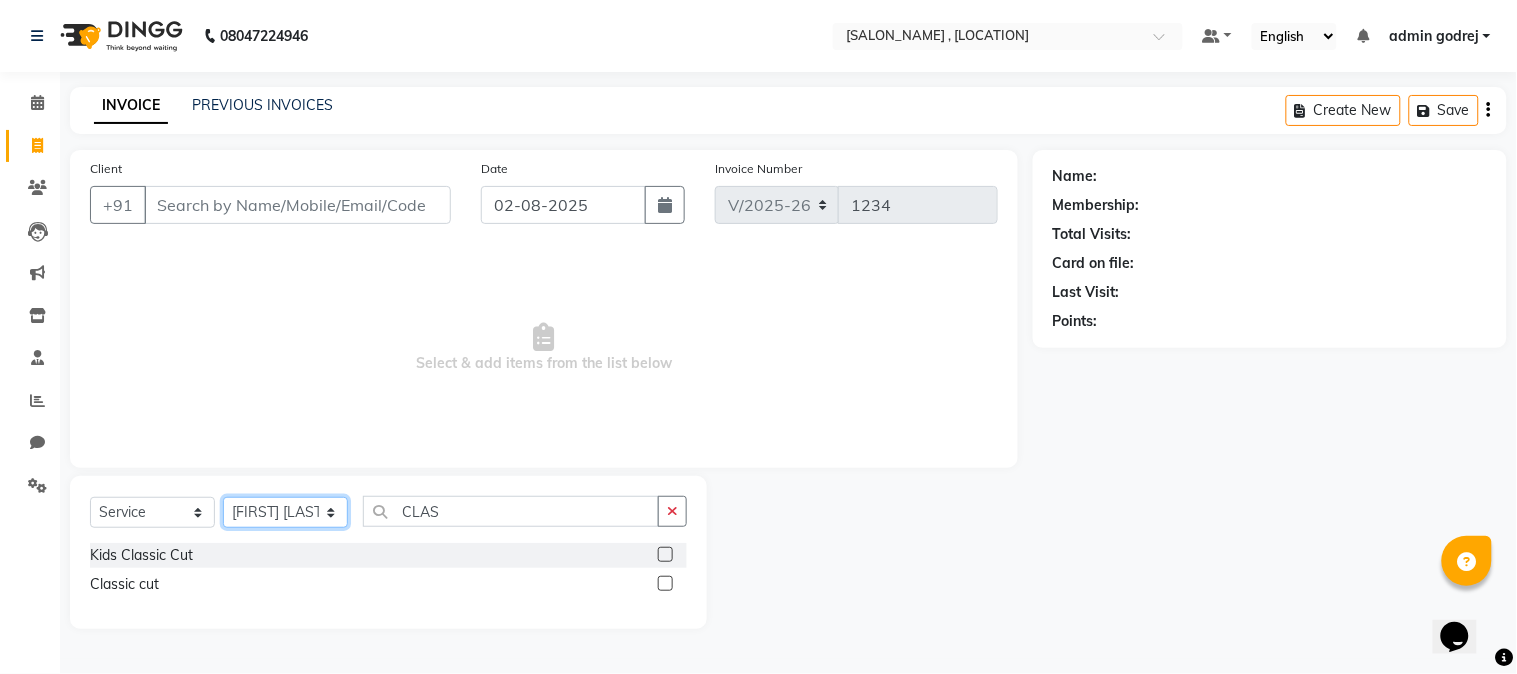 select on "78190" 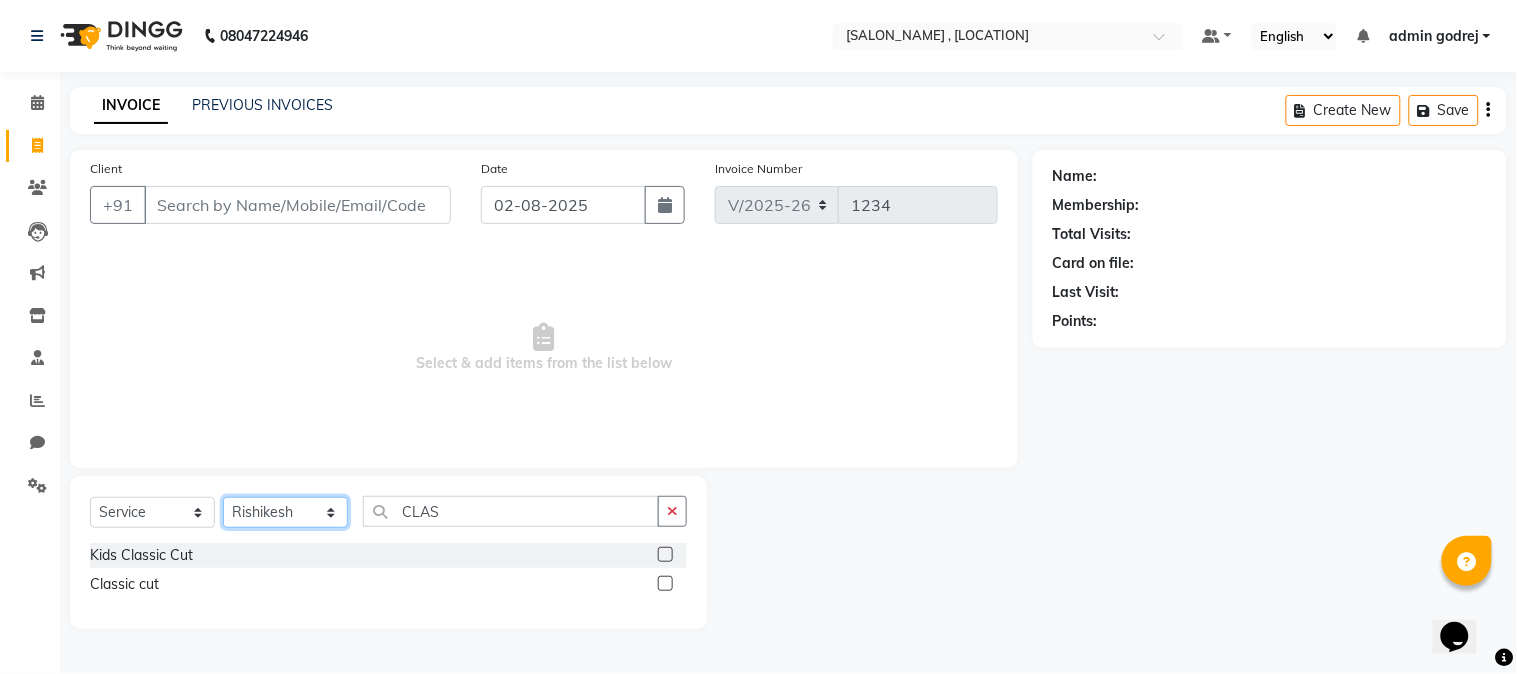 click on "Select Stylist admin godrej [FIRST] [LAST] [FIRST] [LAST] [FIRST] [LAST] [FIRST] [LAST] [FIRST] [LAST] [FIRST] [LAST] [FIRST] [LAST] [FIRST] [LAST]" 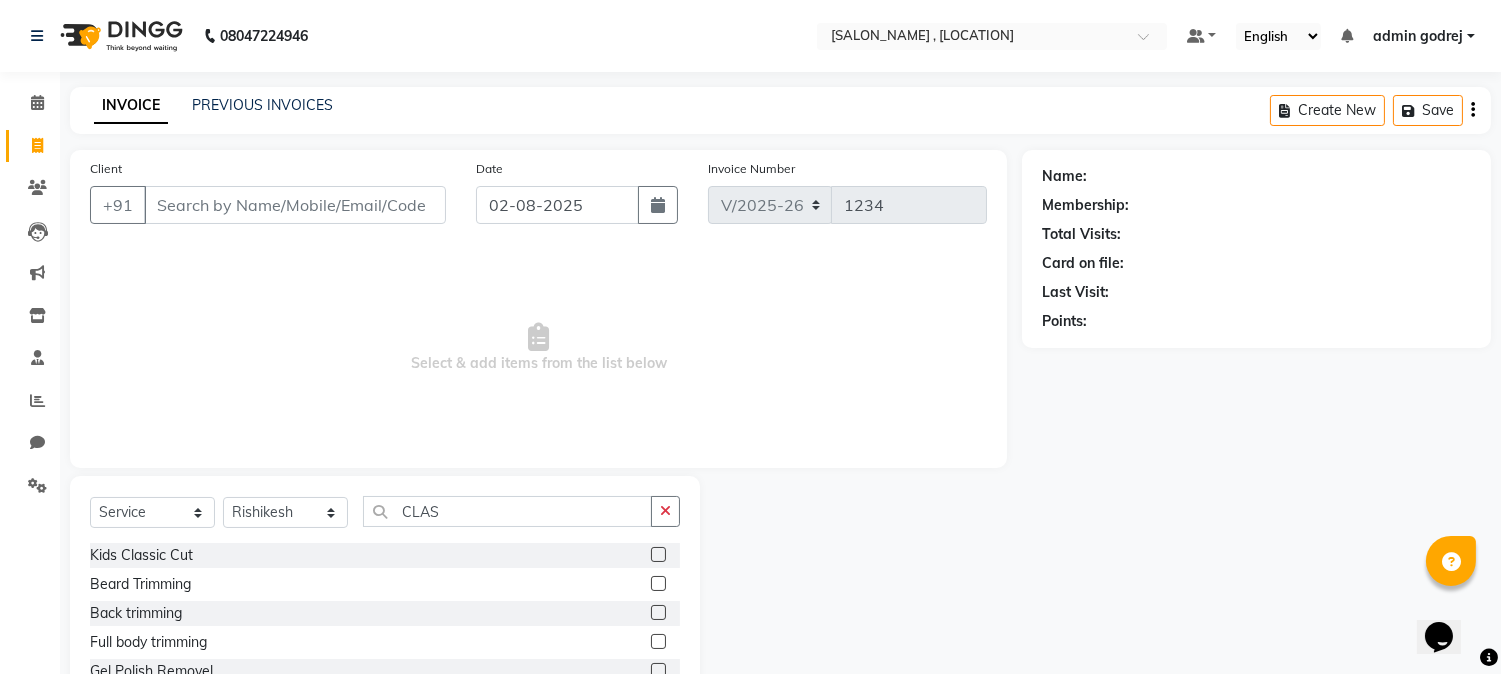 click on "Select Service Product Membership Package Voucher Prepaid Gift Card Select Stylist admin godrej [LAST] [LAST] [LAST] [LAST] [LAST] [LAST] [LAST] [LAST] [LAST] [LAST] [LAST] [LAST] Classic Cut Beard Trimming Back trimming Full body trimming Gel Polish Removel Gel Extenstion Remove; Fringes haircut brillare spa scalp advanced treatment spa scalp advanced treatment spa hightlights with direct color medium hightslights with drct color short hightslights with drct color short moroccan oil head massage 30 min Facial application hair sealer 3 4TH legs rica Nail Art per tips H&F manicure AVL Advance Manicure AVL Luxury Pedicure H&F pedicure AVL luxury Manicure AVL Advance Pedicure Bombini Ice Cream pedicure Nail cutting & filing GEL POLISH French nail polish Nail polish Removal (per tips) French (per tip) Application (per tip) French (10 tips) Saree Drapping Extra for curl Make up Grooming Men styling Saree Draping" 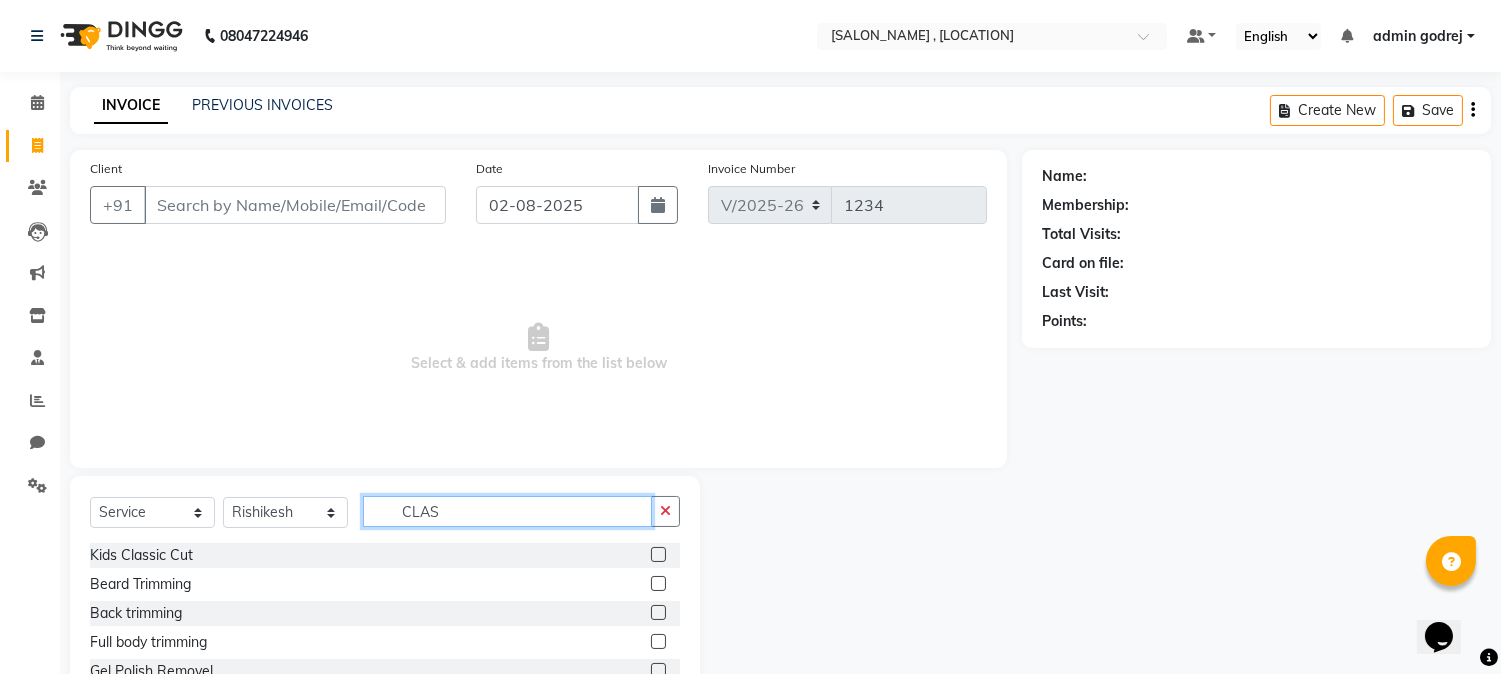 click on "CLAS" 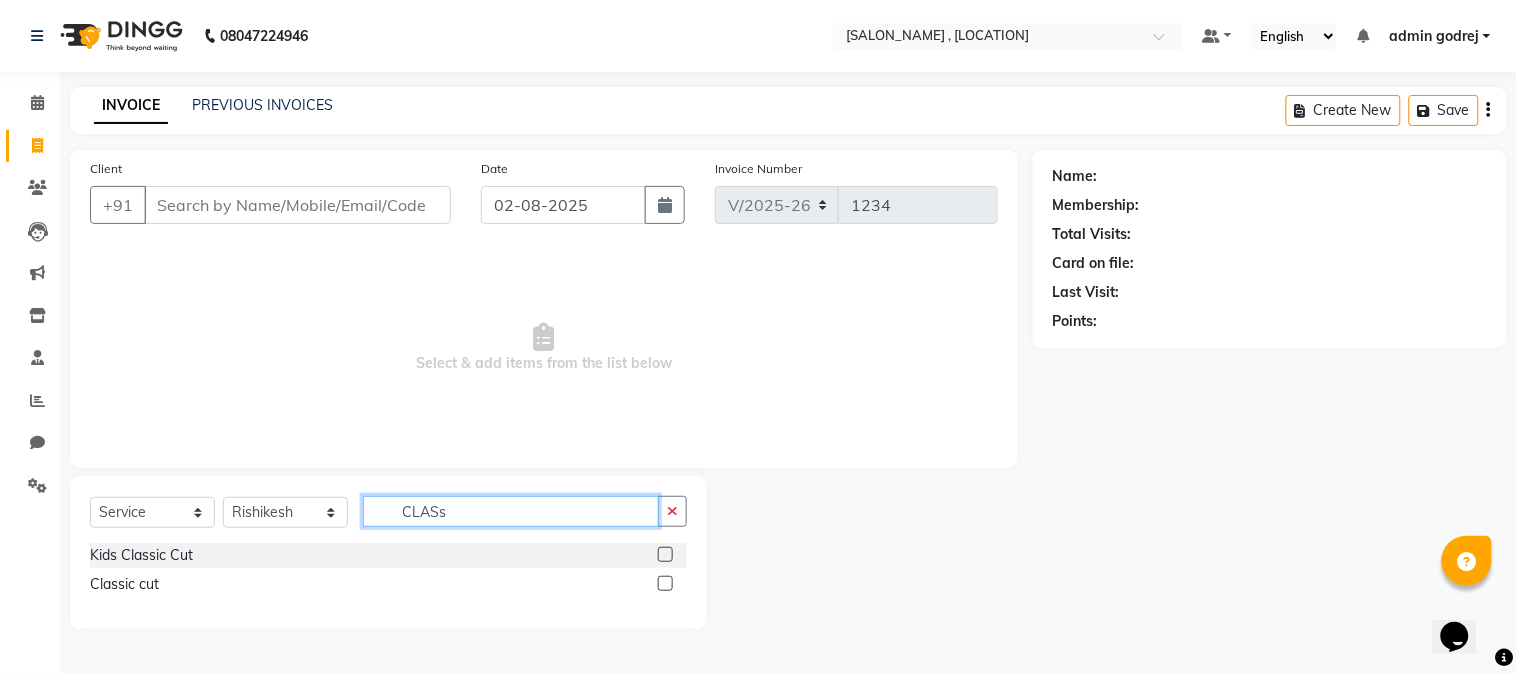 type on "CLASs" 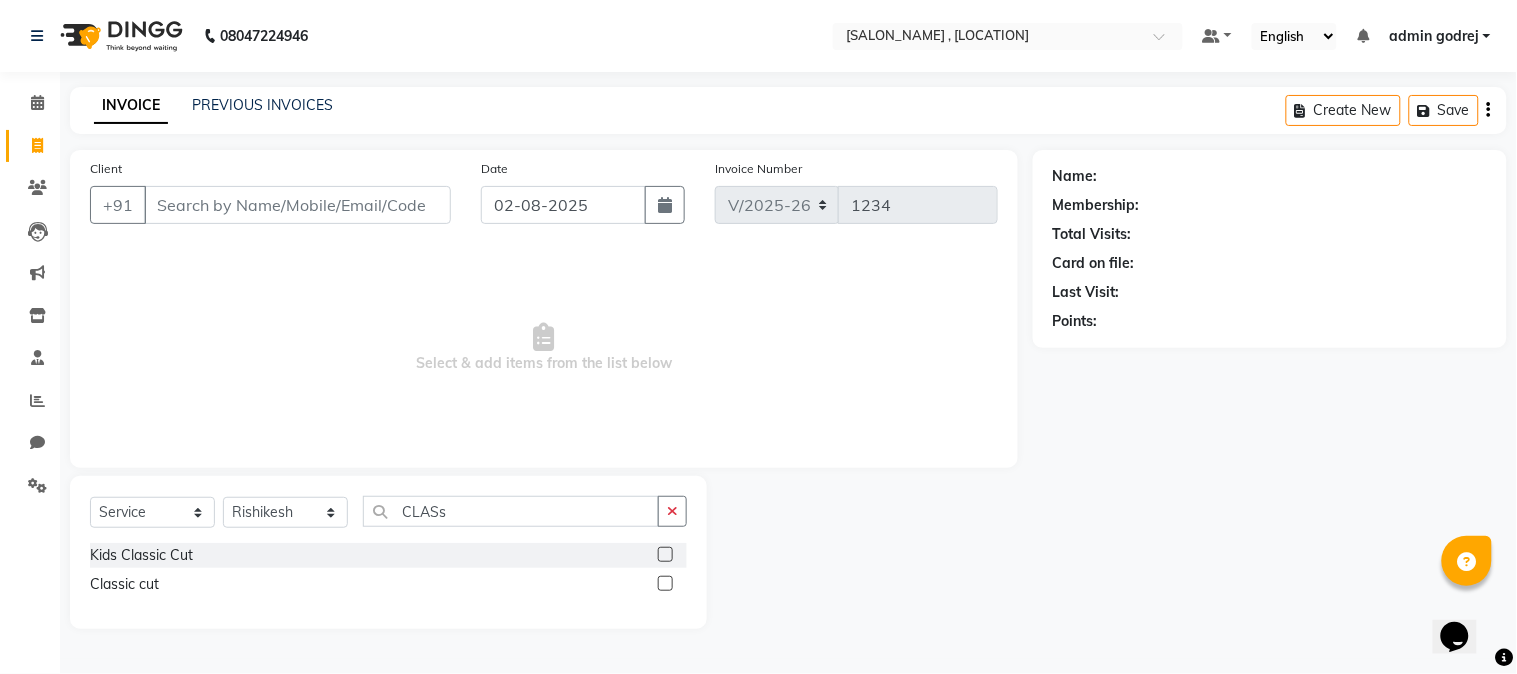 click 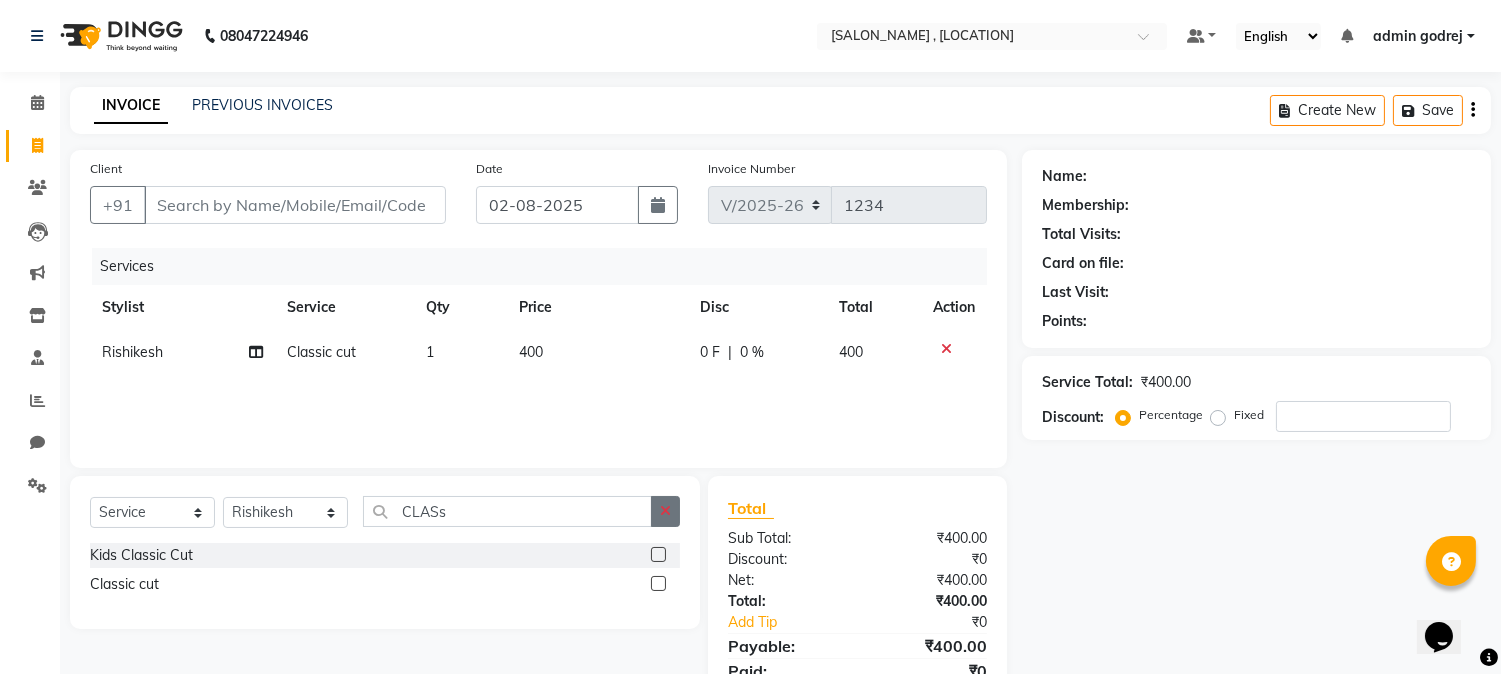 checkbox on "false" 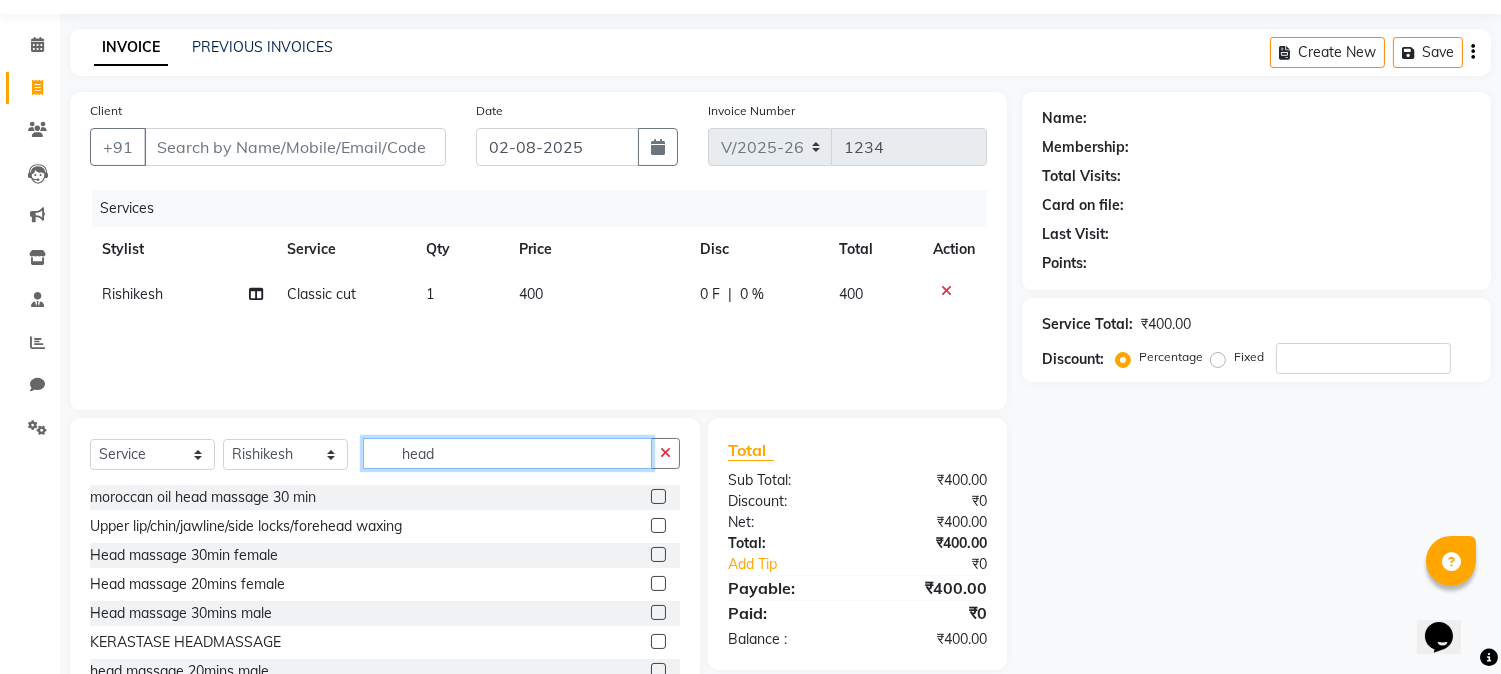 scroll, scrollTop: 126, scrollLeft: 0, axis: vertical 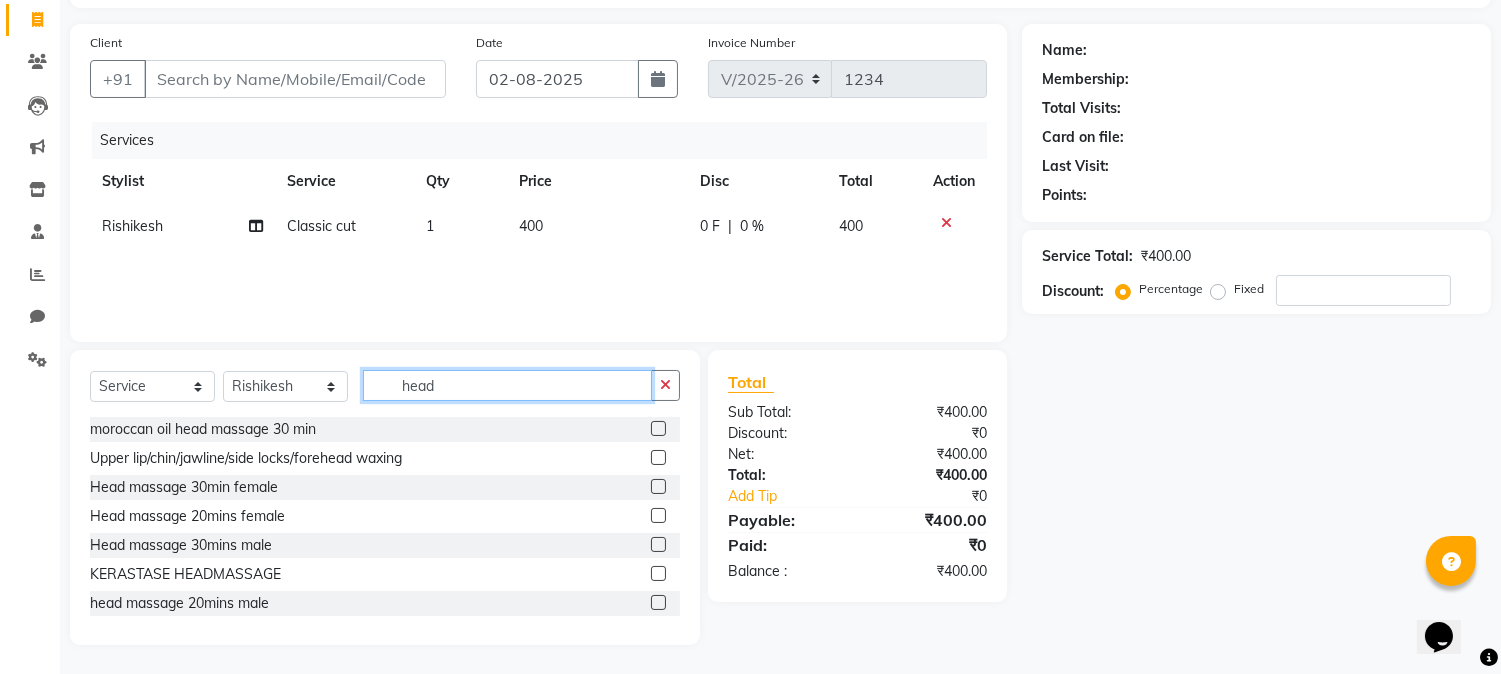 type on "head" 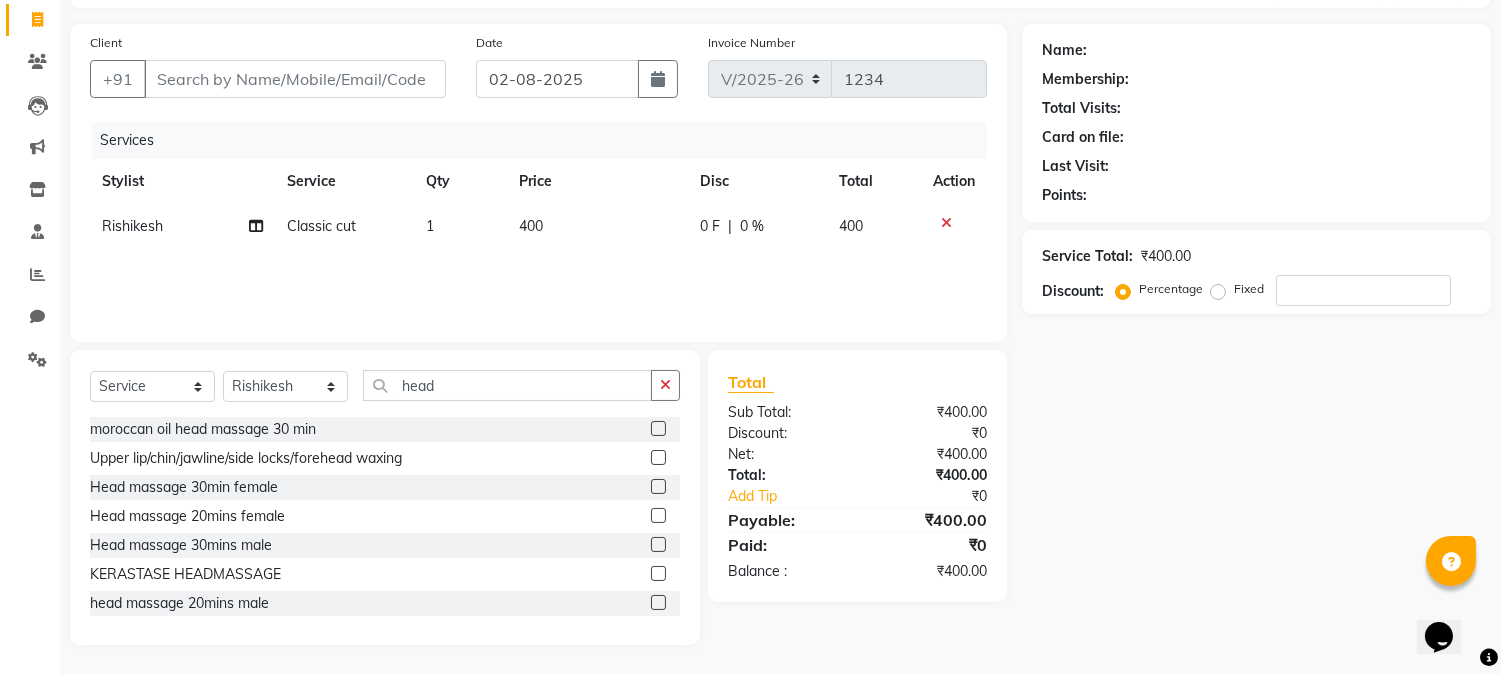 click 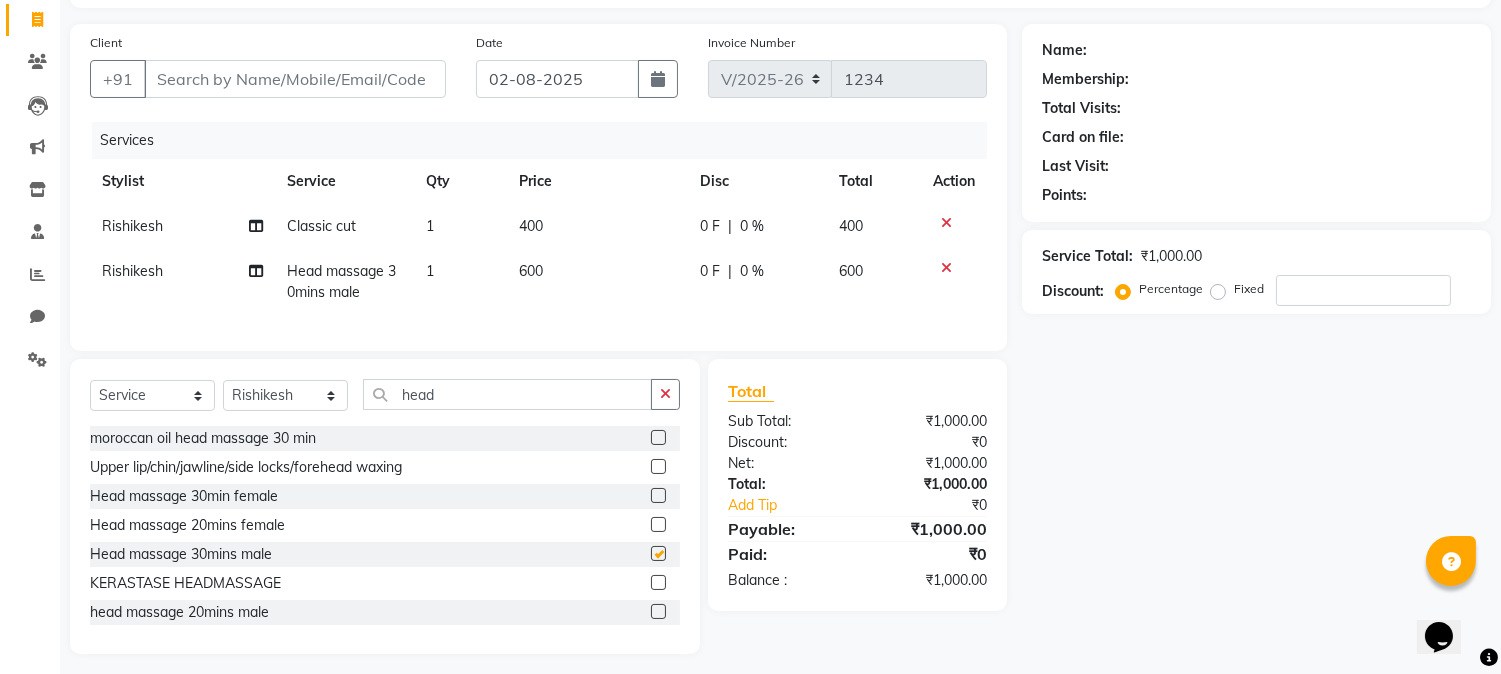 checkbox on "false" 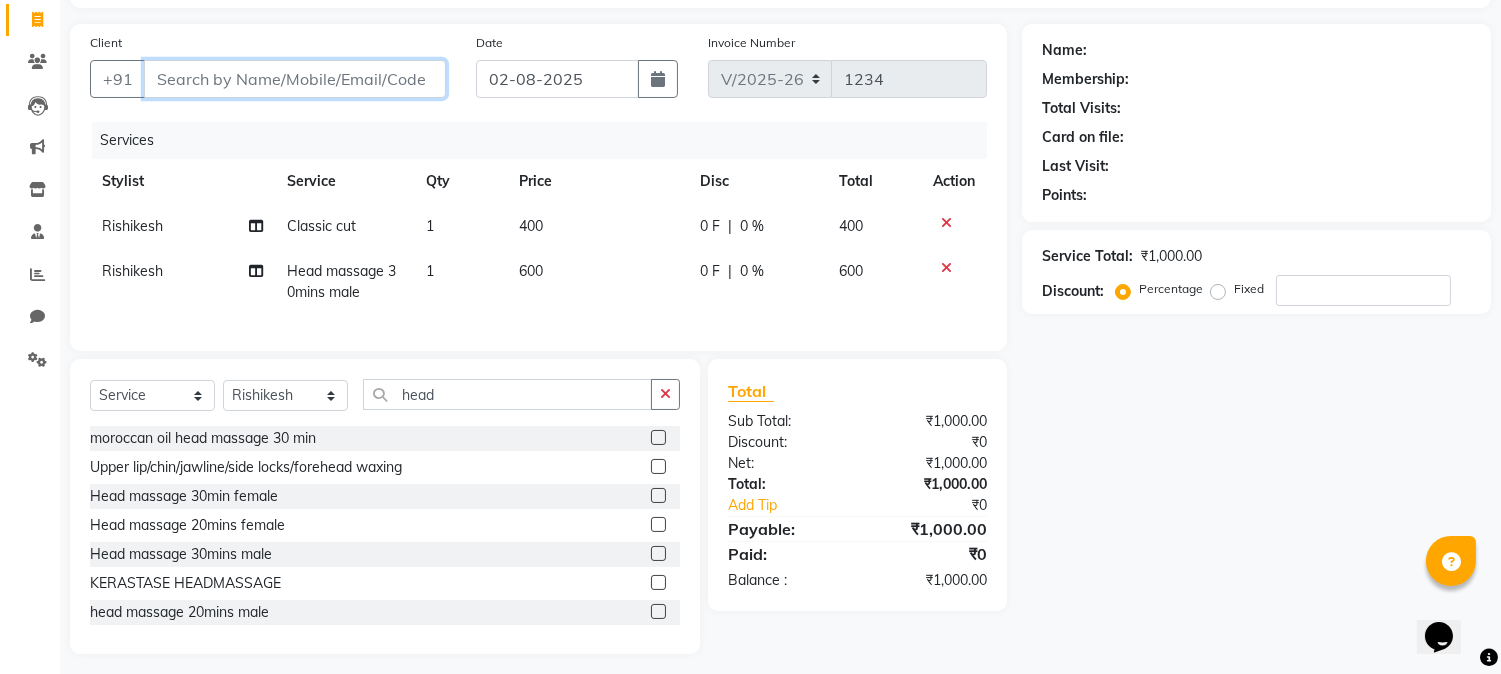 click on "Client" at bounding box center (295, 79) 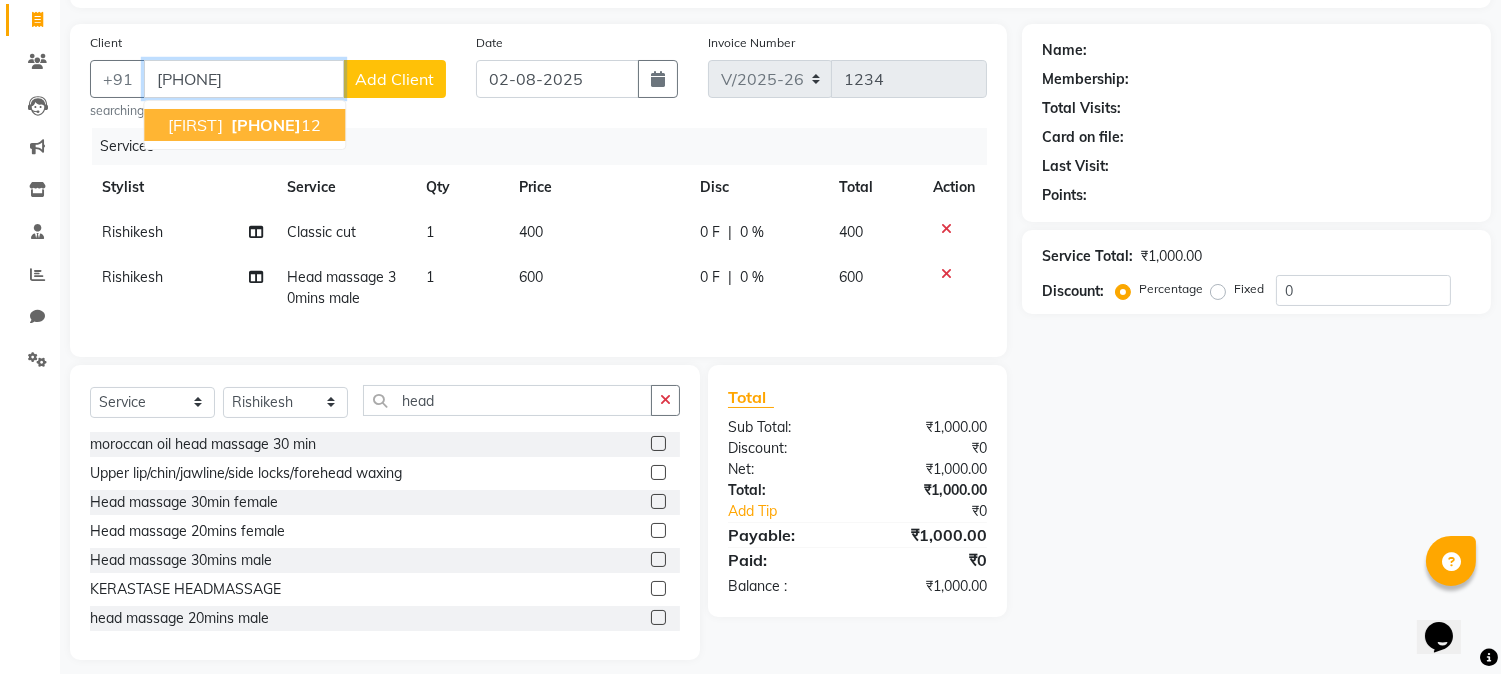 type on "[PHONE]" 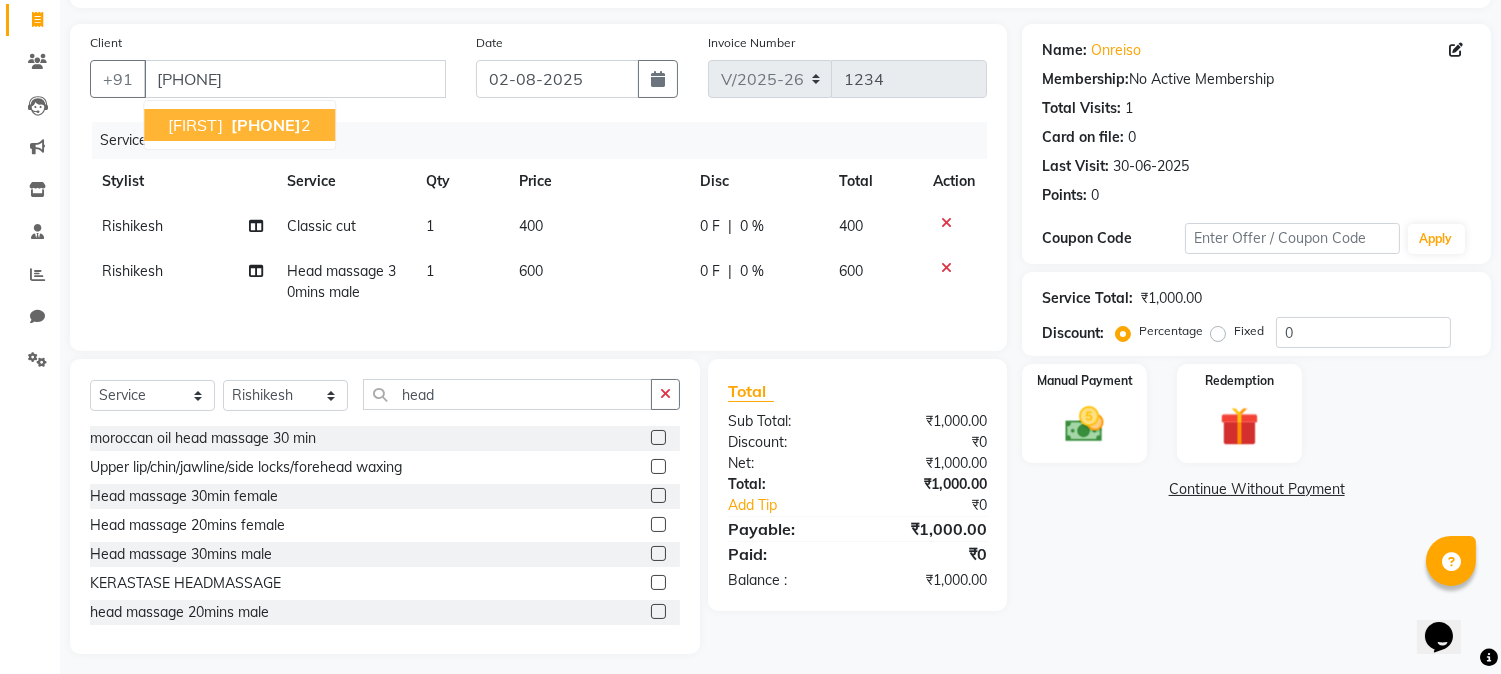 click on "[PHONE]" at bounding box center (266, 125) 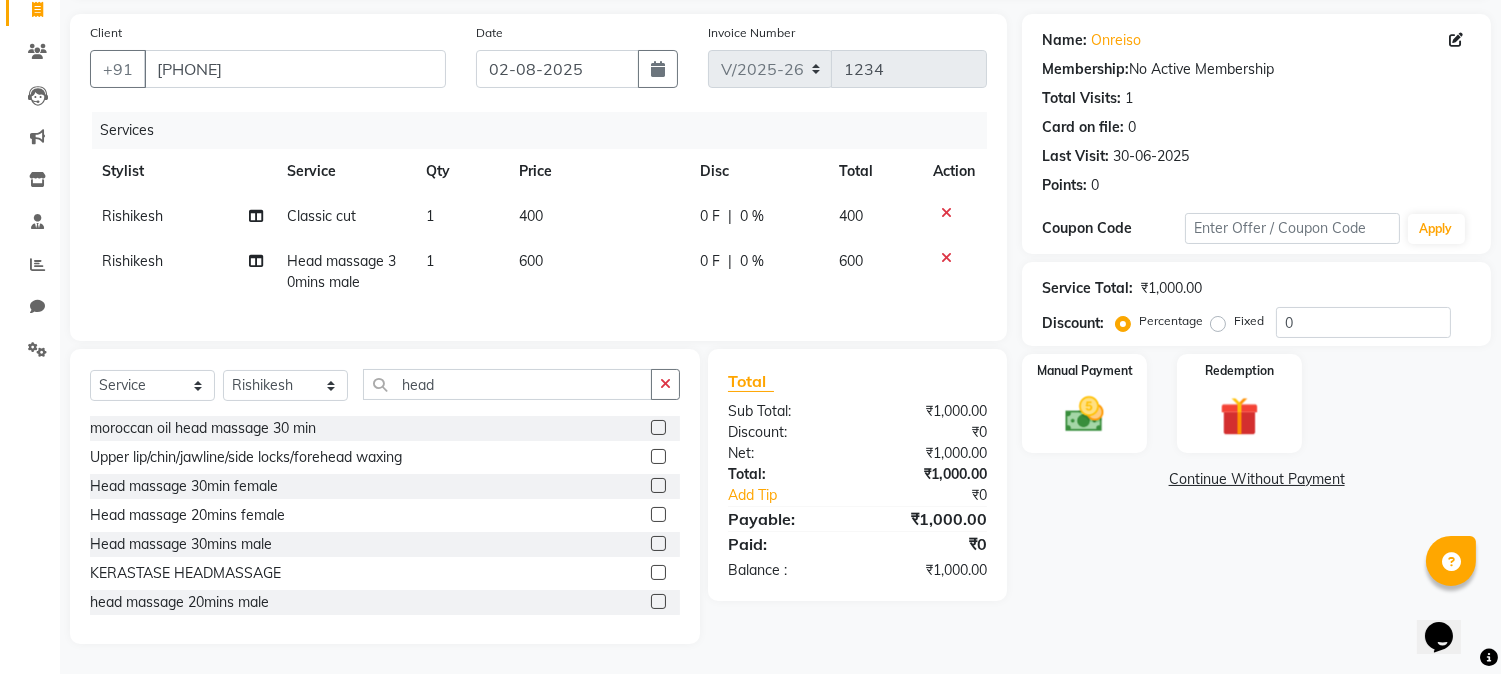 scroll, scrollTop: 152, scrollLeft: 0, axis: vertical 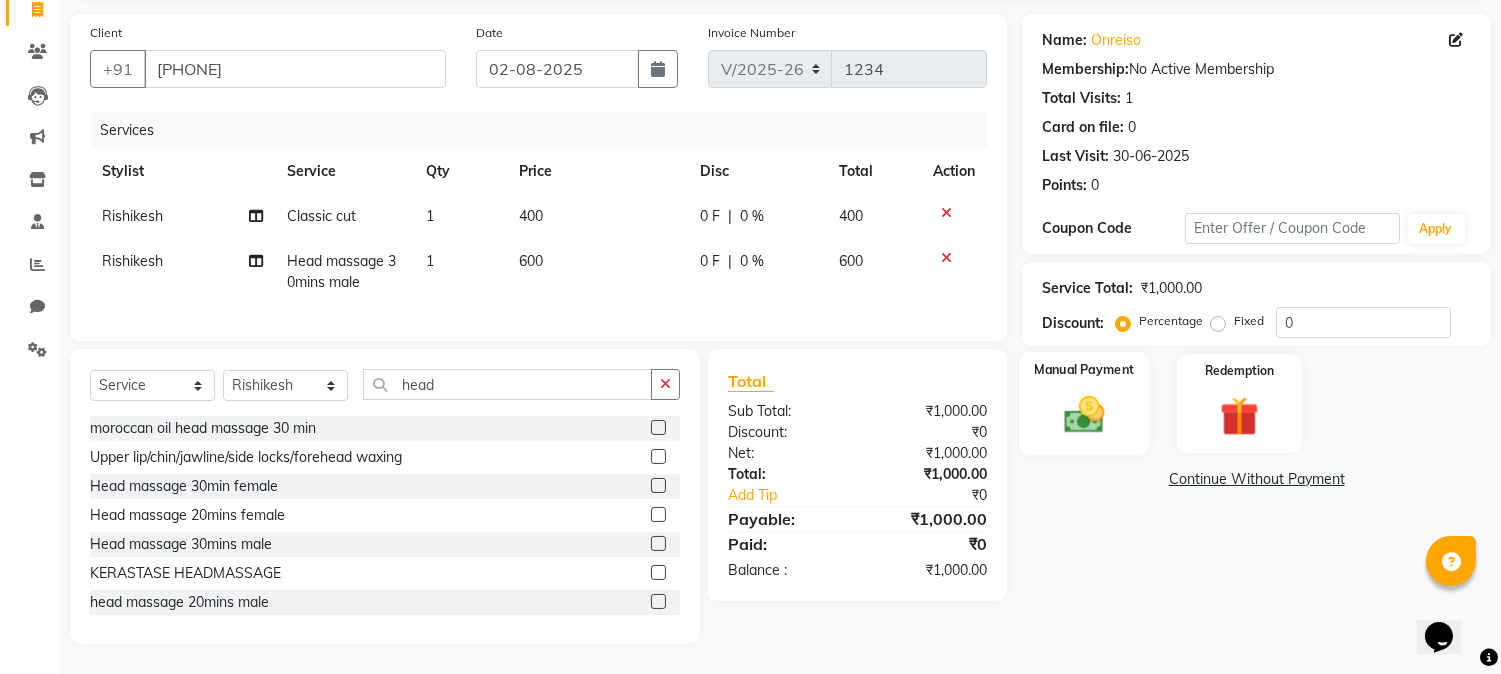 click 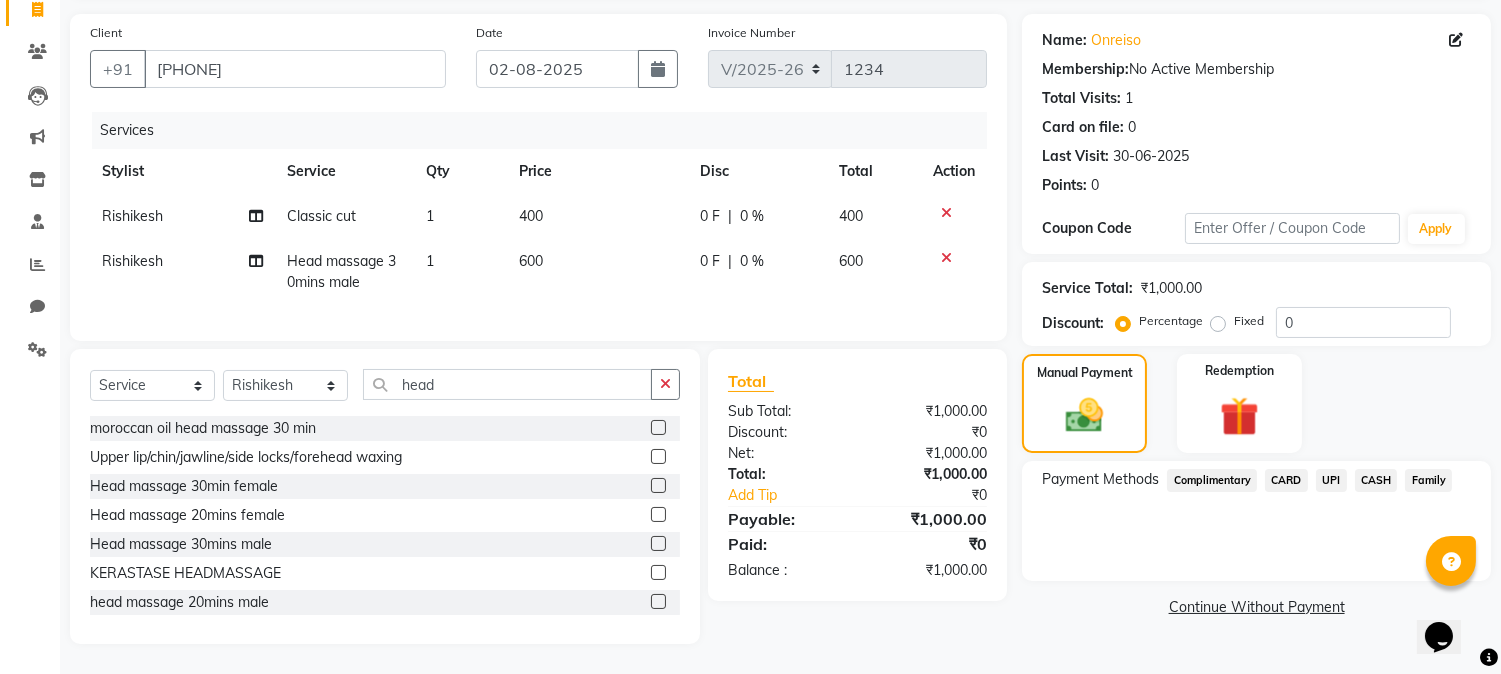 click on "CARD" 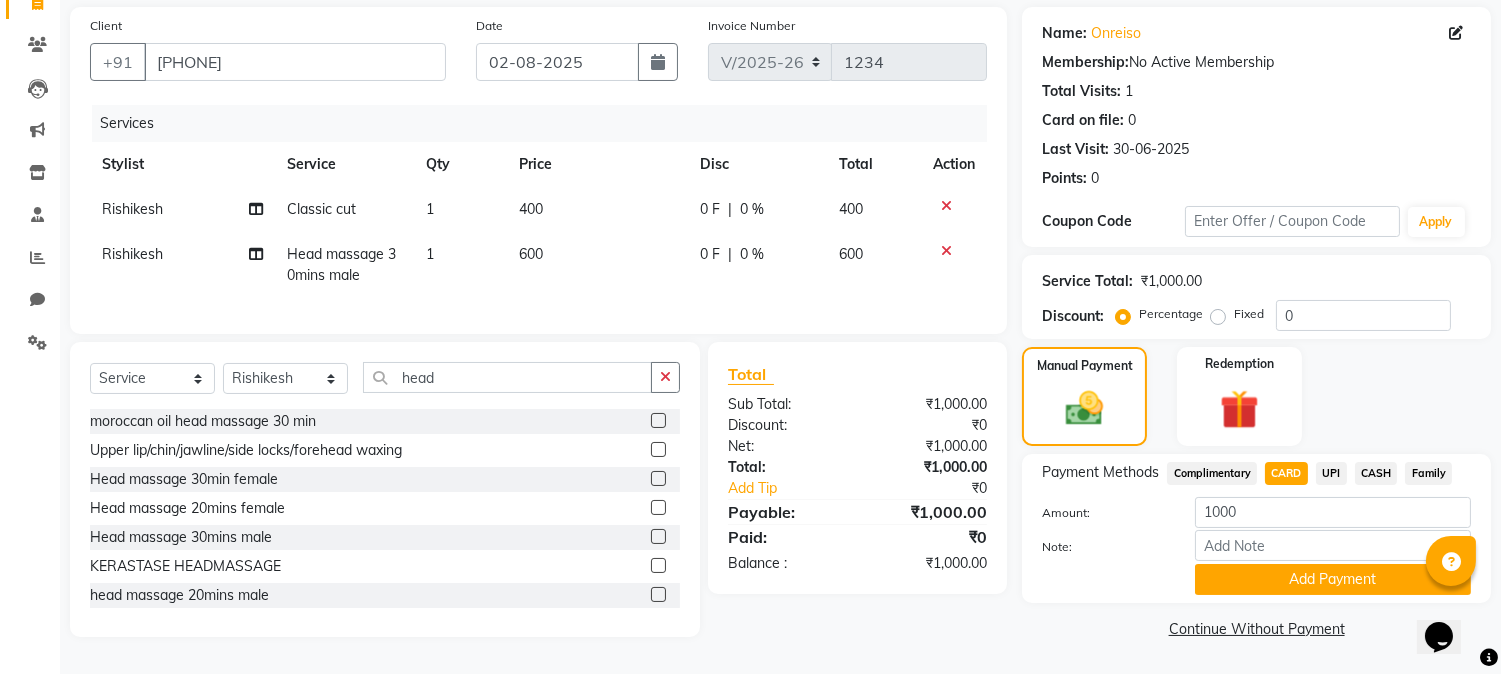 click on "Add Payment" 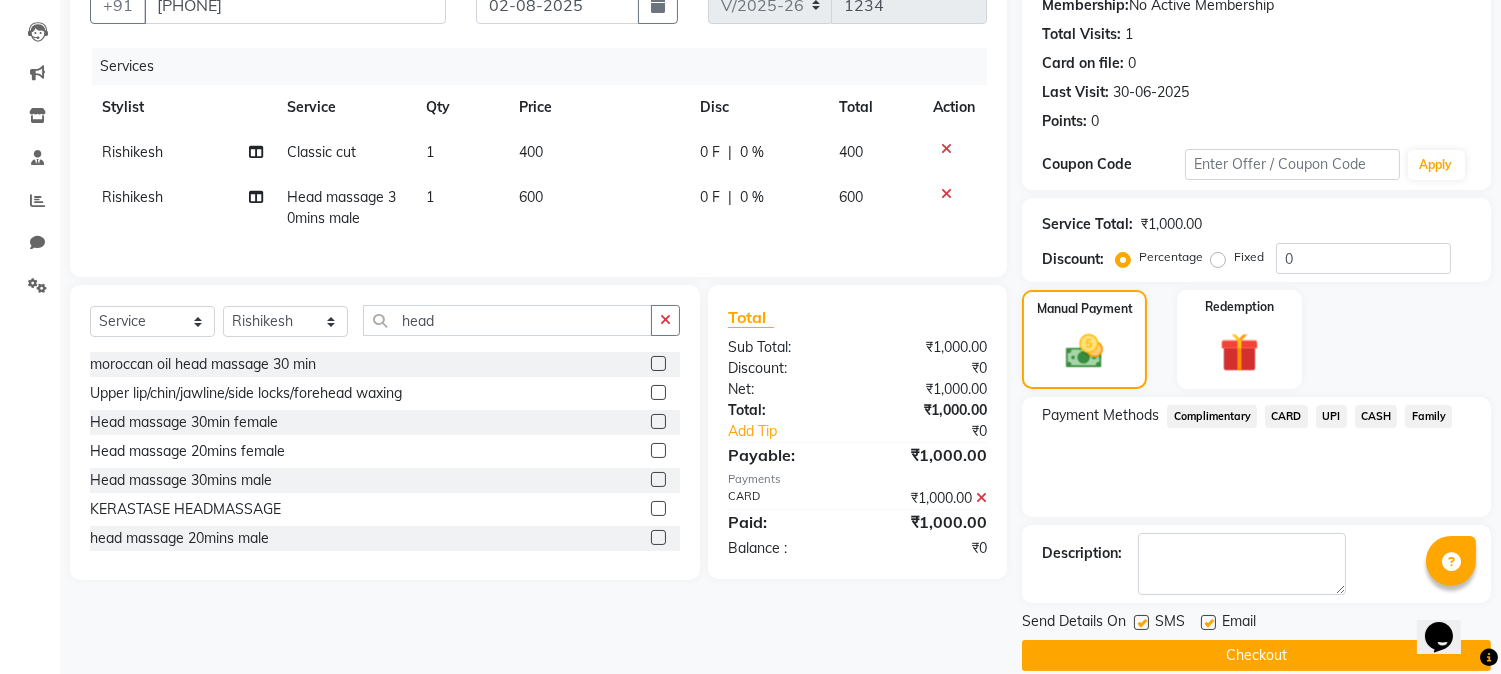 scroll, scrollTop: 225, scrollLeft: 0, axis: vertical 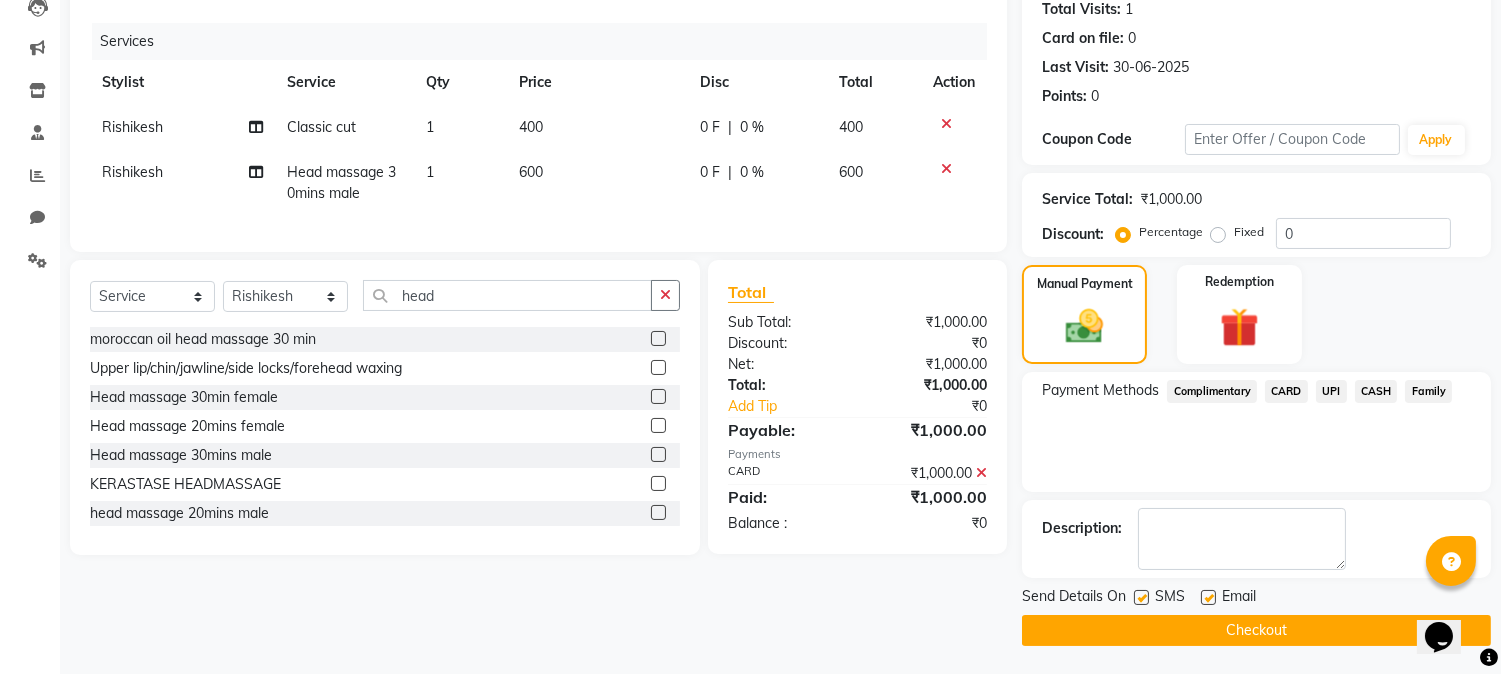 click on "Checkout" 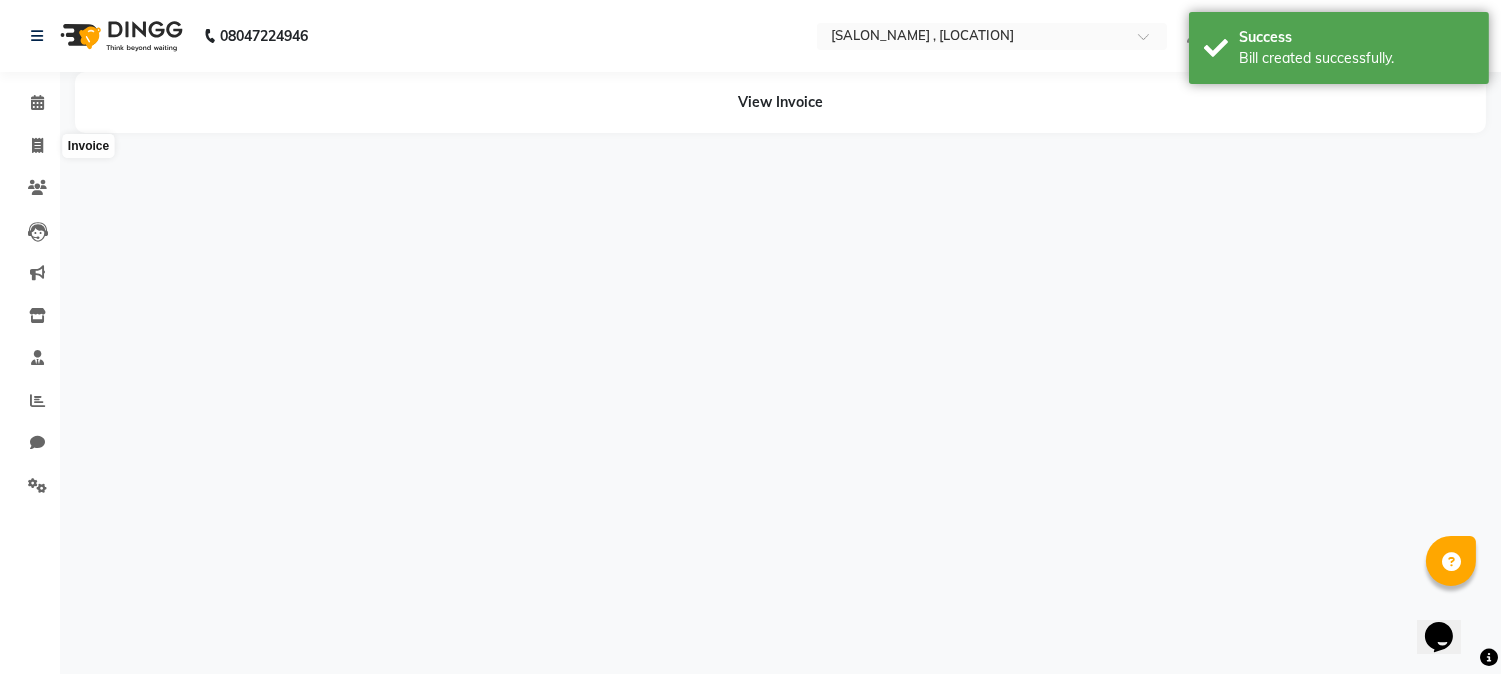 scroll, scrollTop: 0, scrollLeft: 0, axis: both 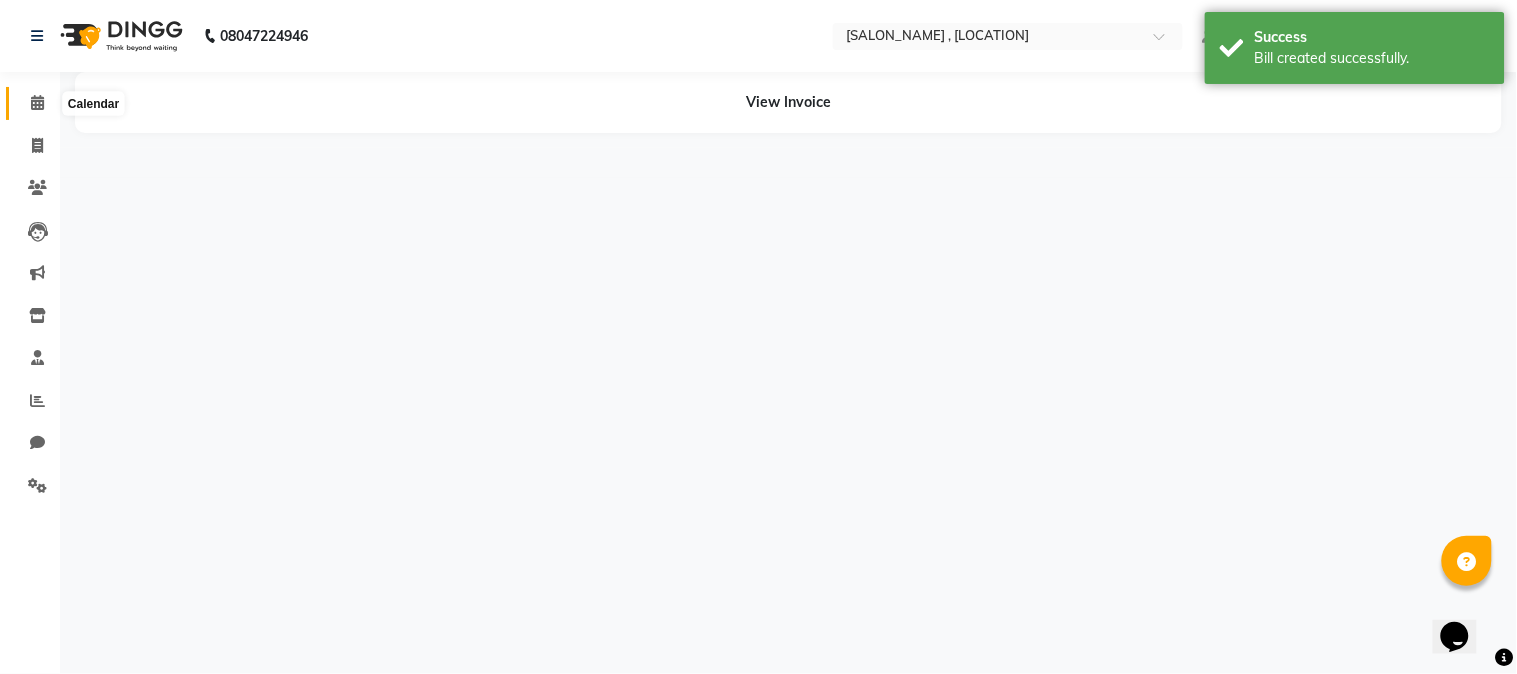 click 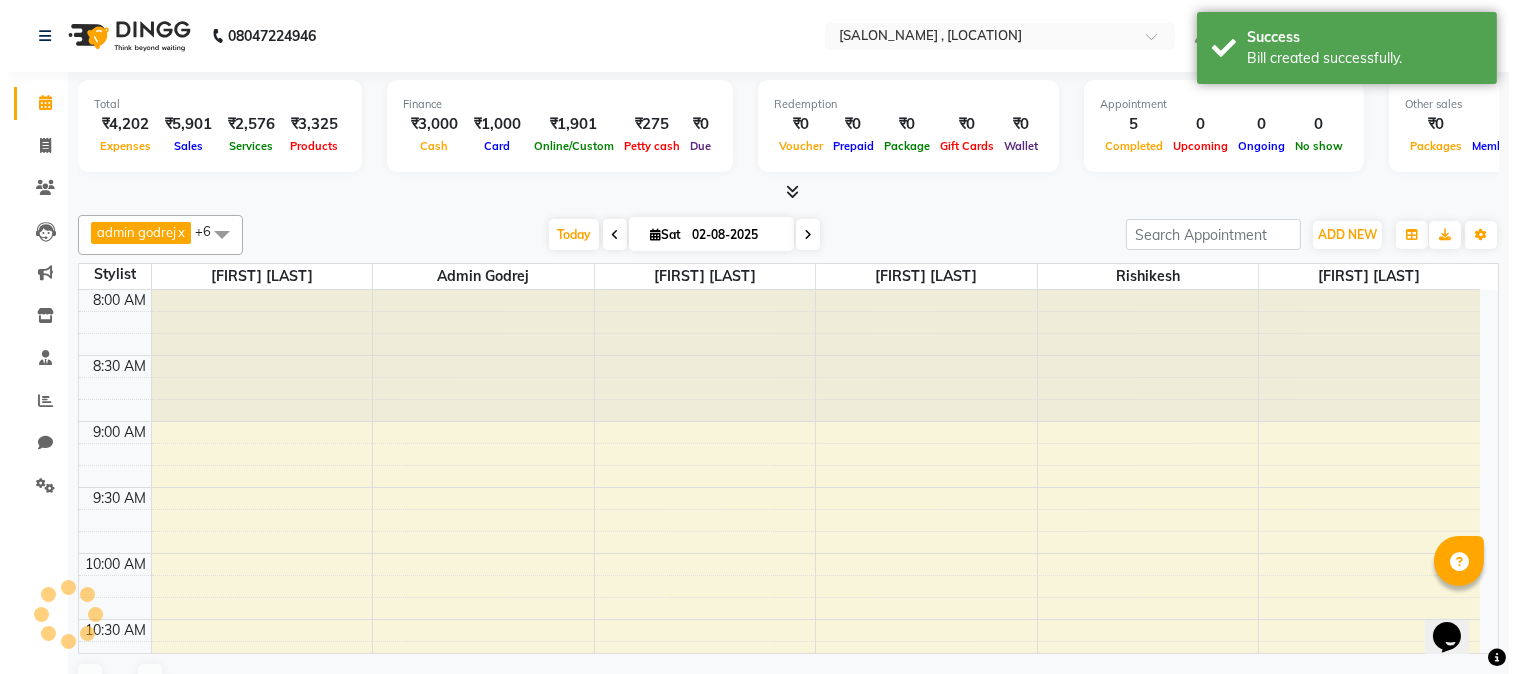 scroll, scrollTop: 1194, scrollLeft: 0, axis: vertical 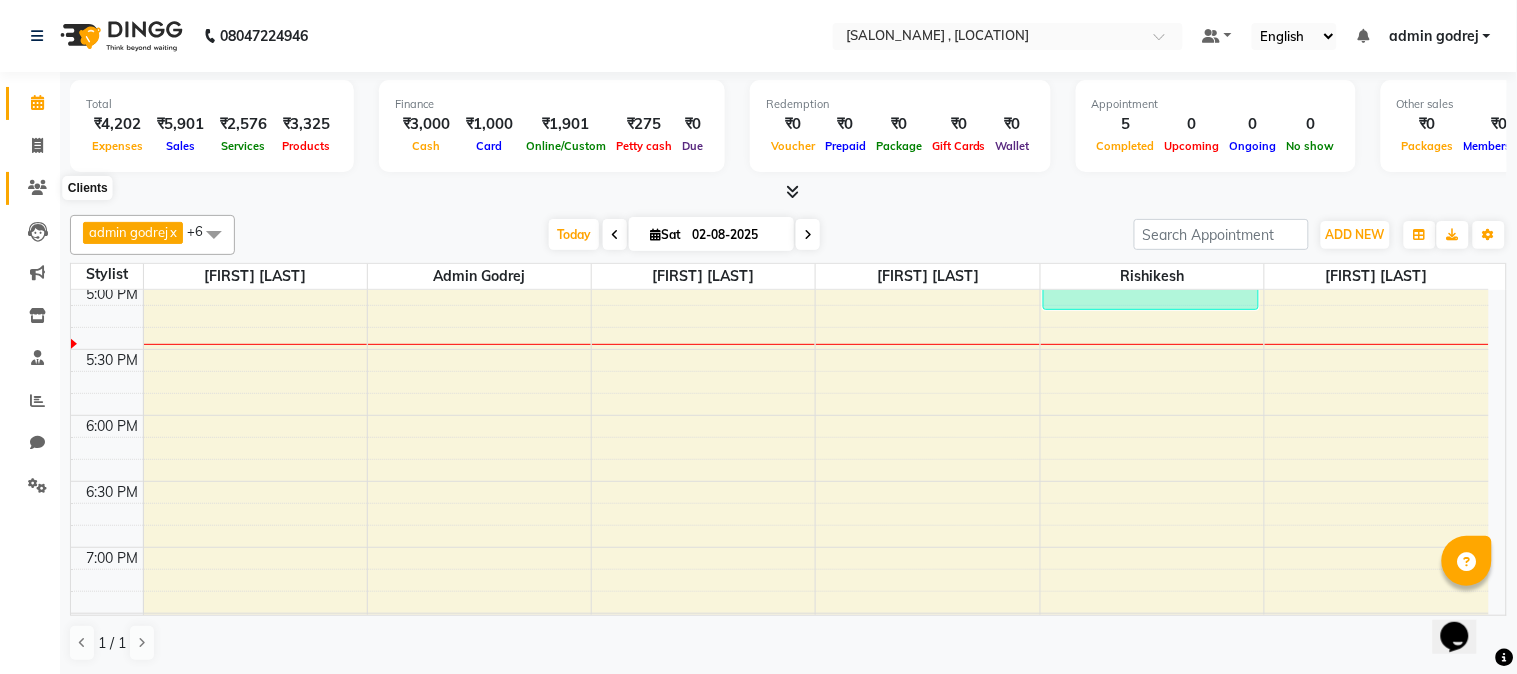 click 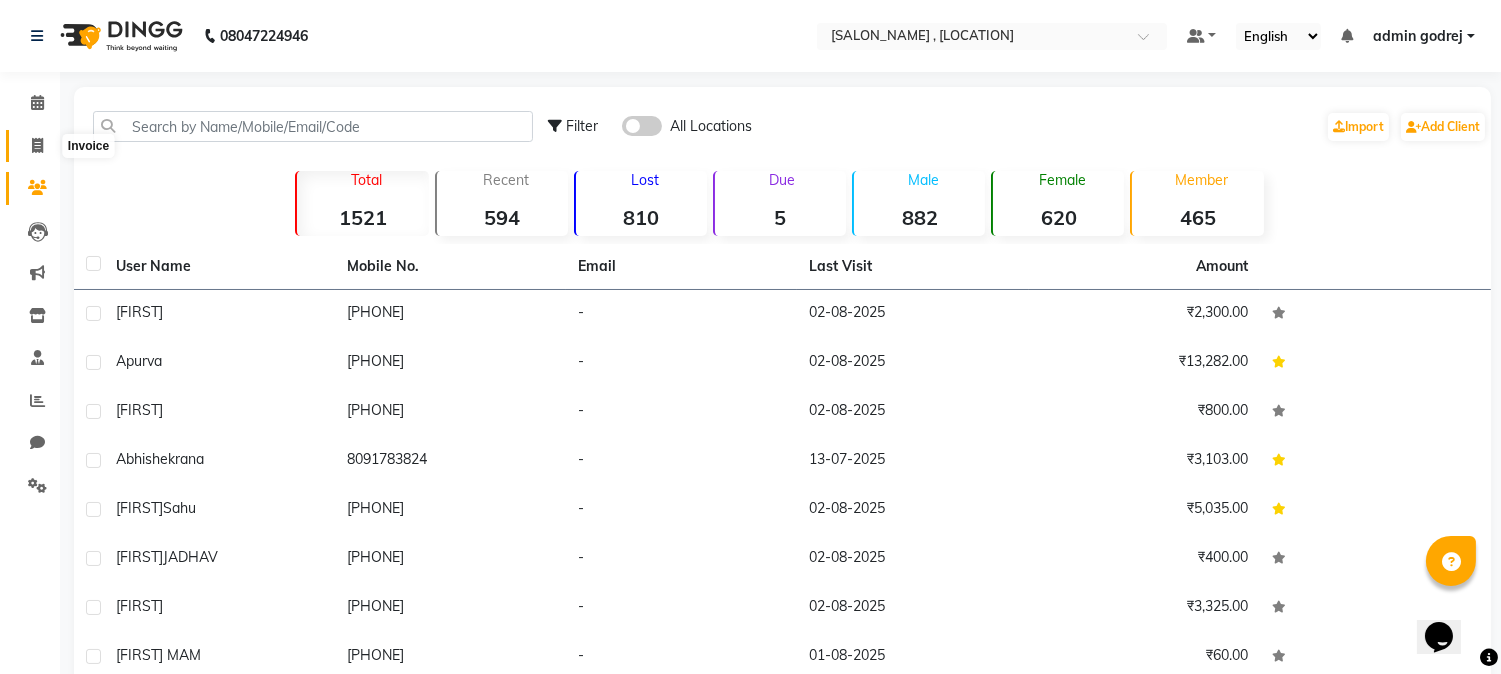 click 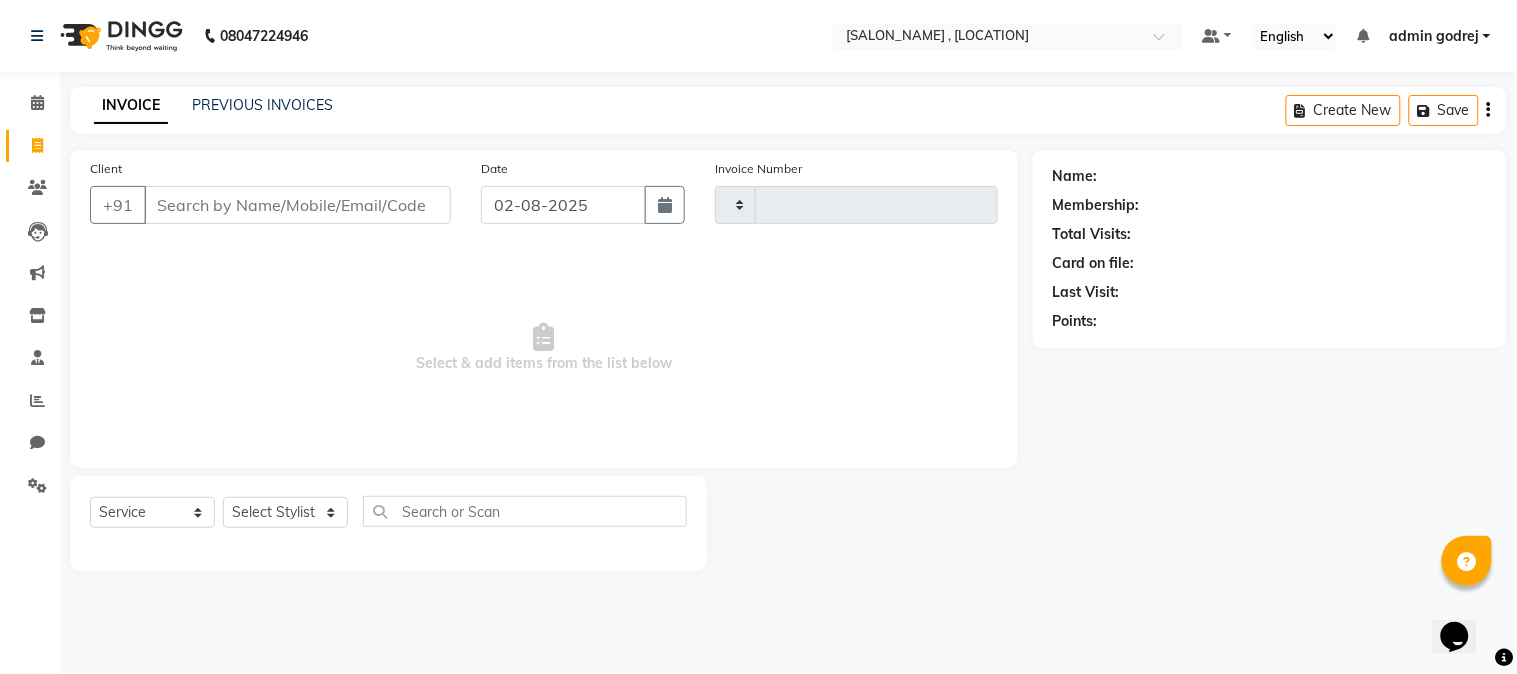 type on "1237" 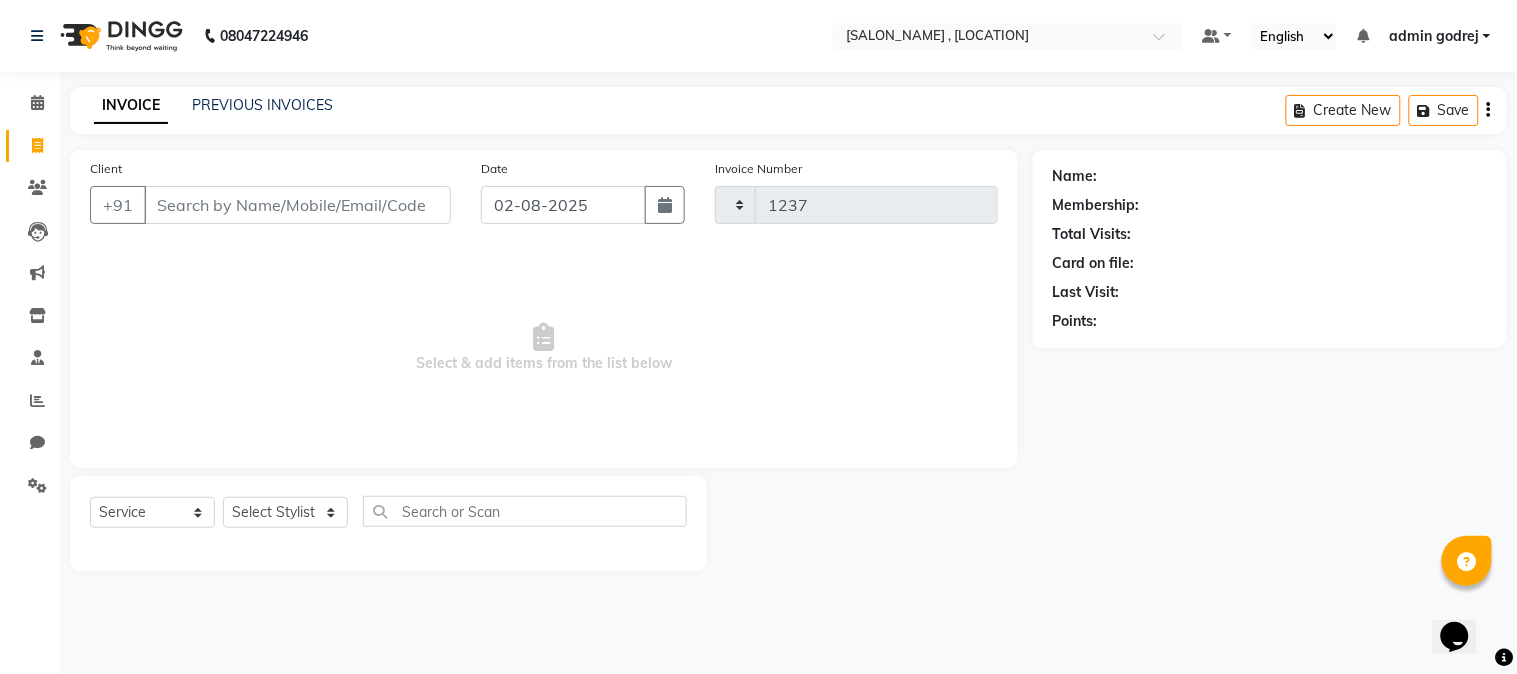 select on "7250" 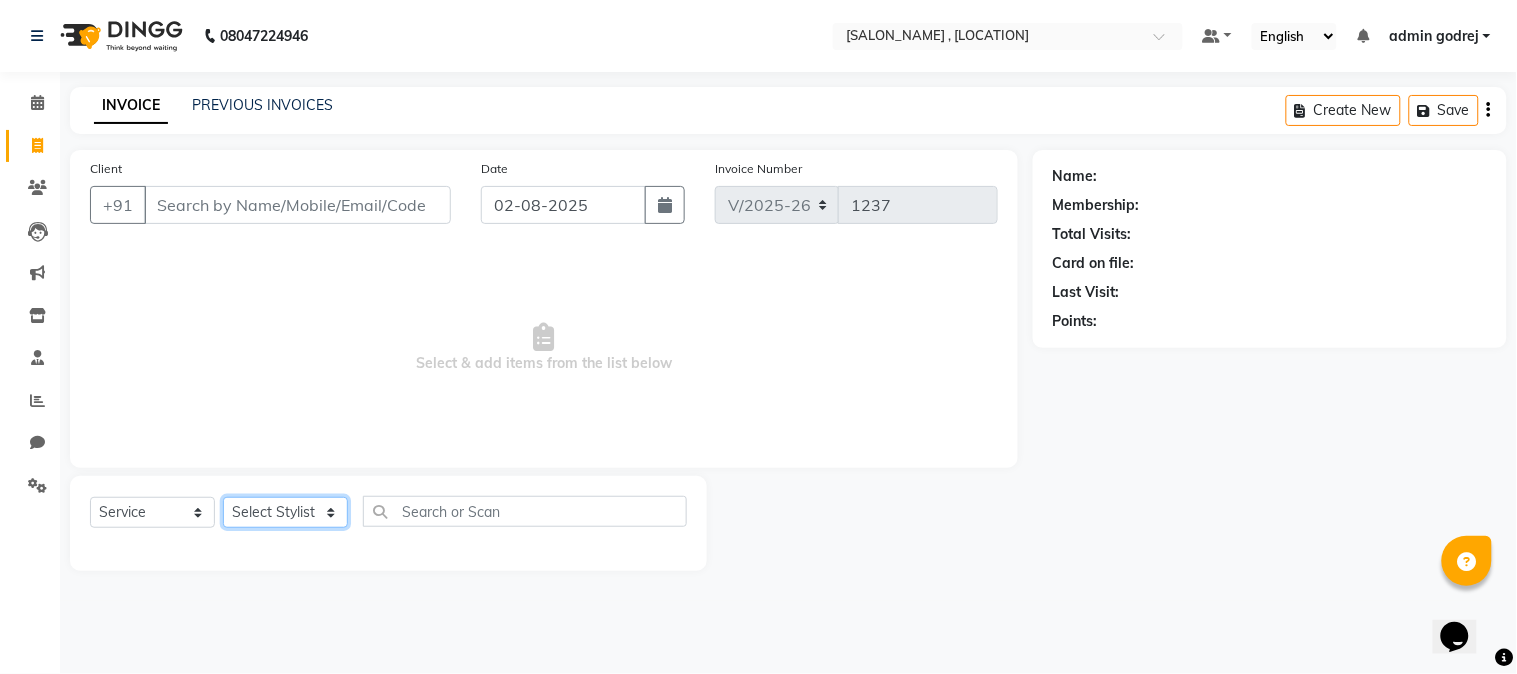 drag, startPoint x: 305, startPoint y: 515, endPoint x: 303, endPoint y: 498, distance: 17.117243 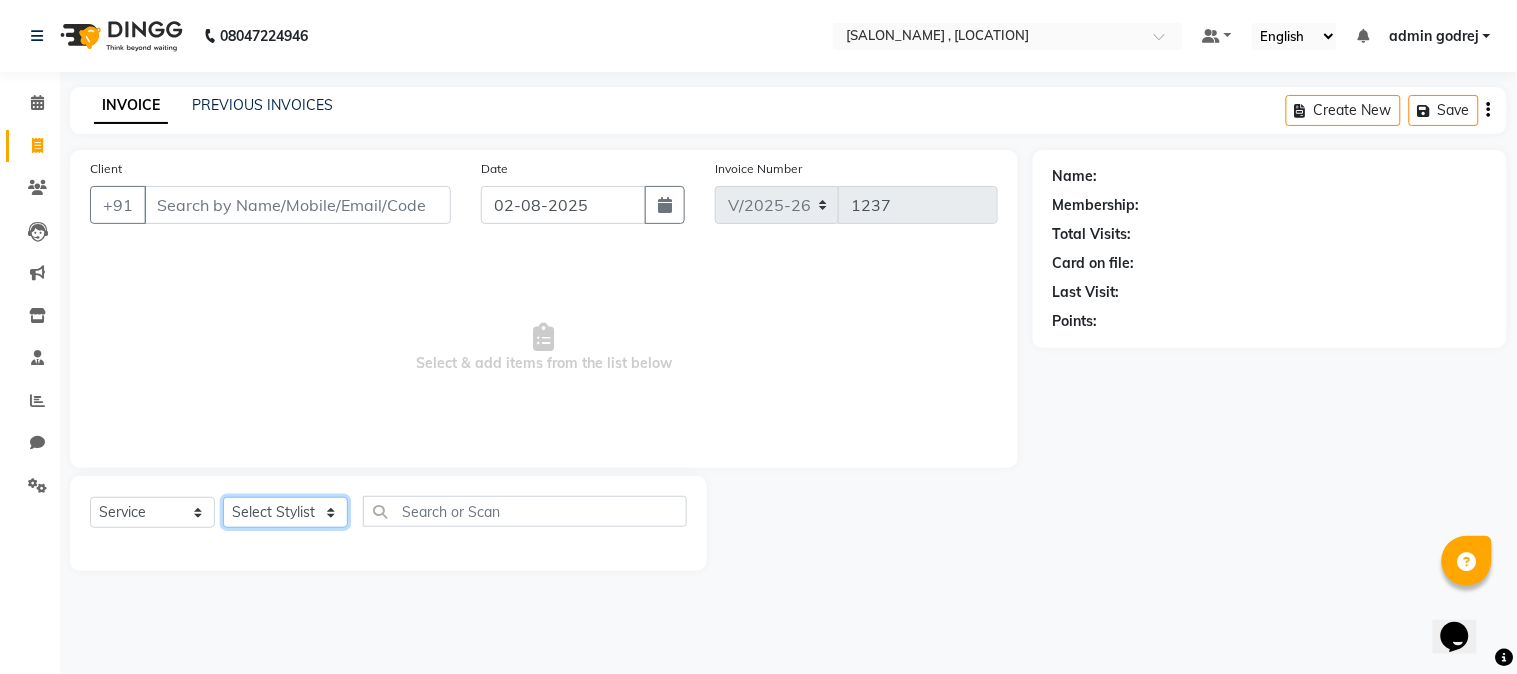 click on "Select Stylist admin godrej [FIRST] [LAST] [FIRST] [LAST] [FIRST] [LAST] [FIRST] [LAST] [FIRST] [LAST] [FIRST] [LAST] [FIRST] [LAST] [FIRST] [LAST]" 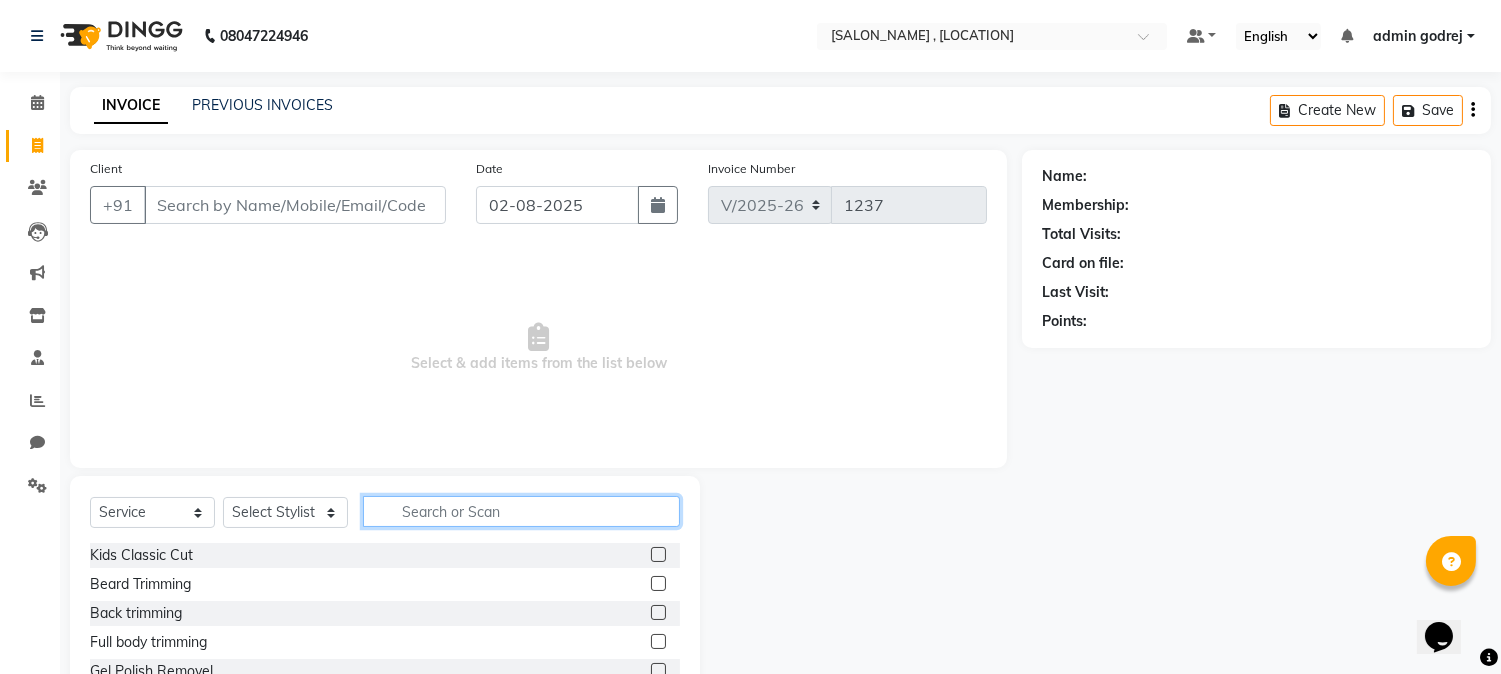 click 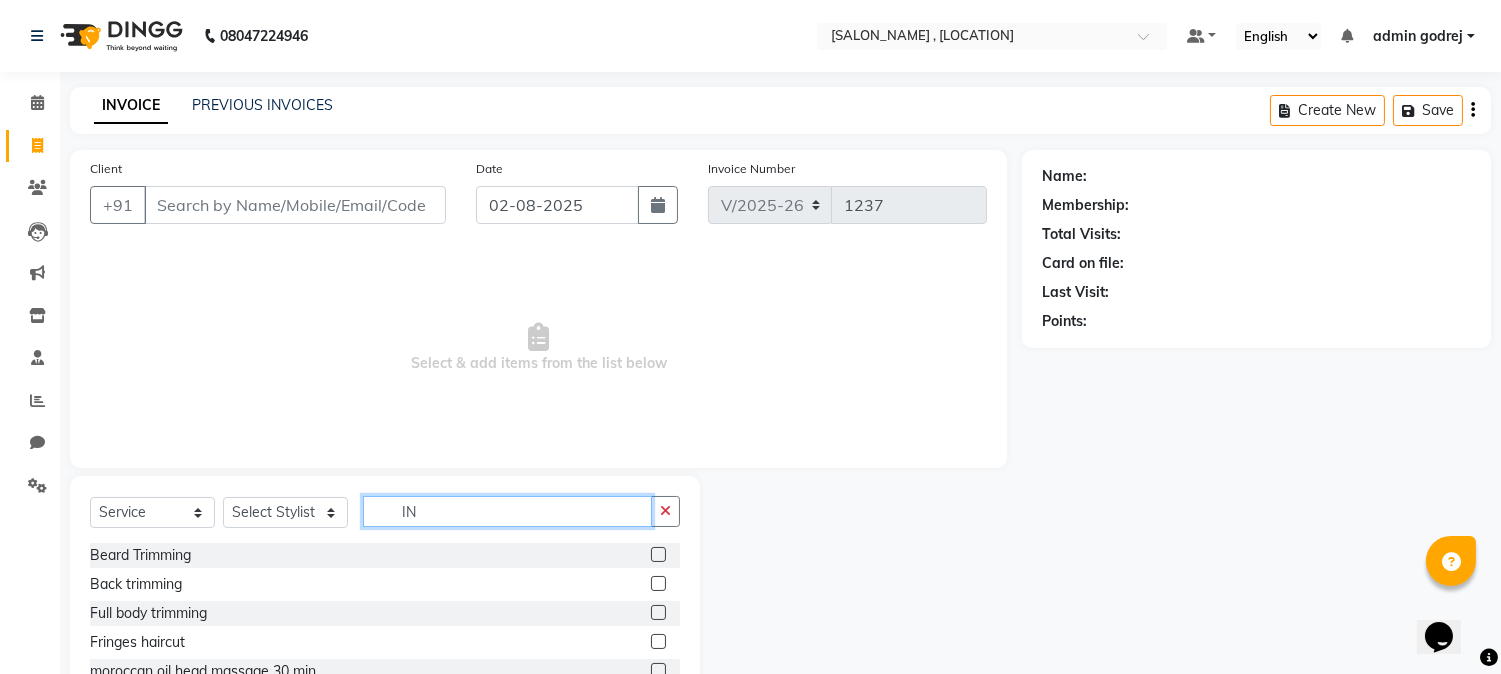 type on "I" 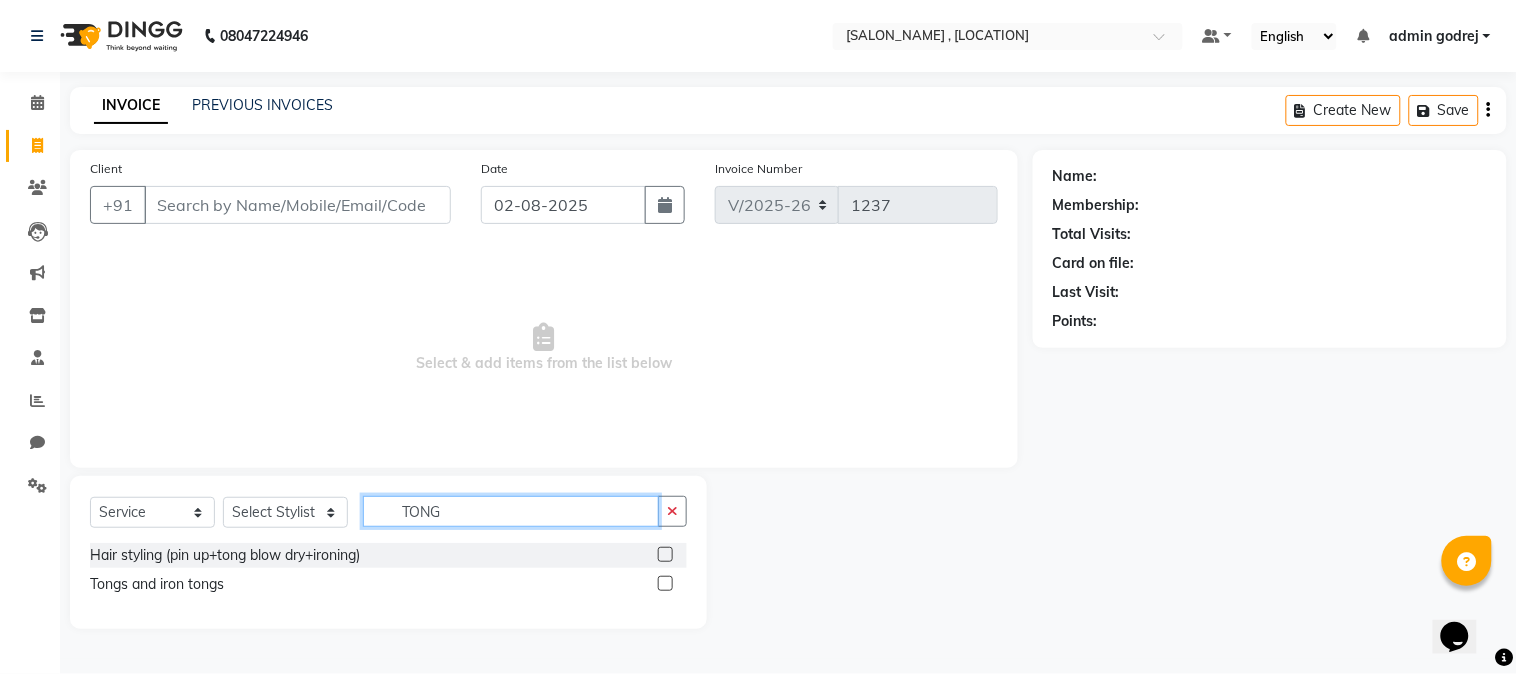 type on "TONG" 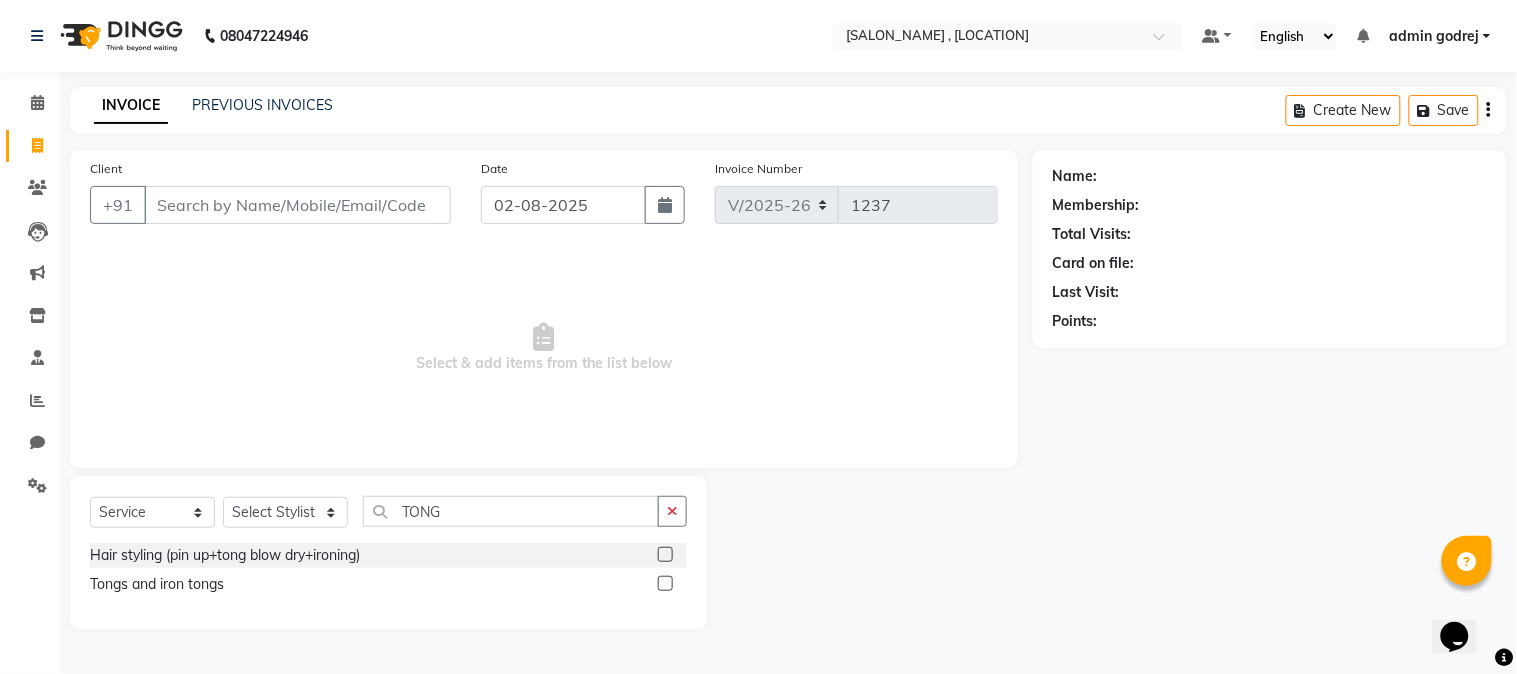 click 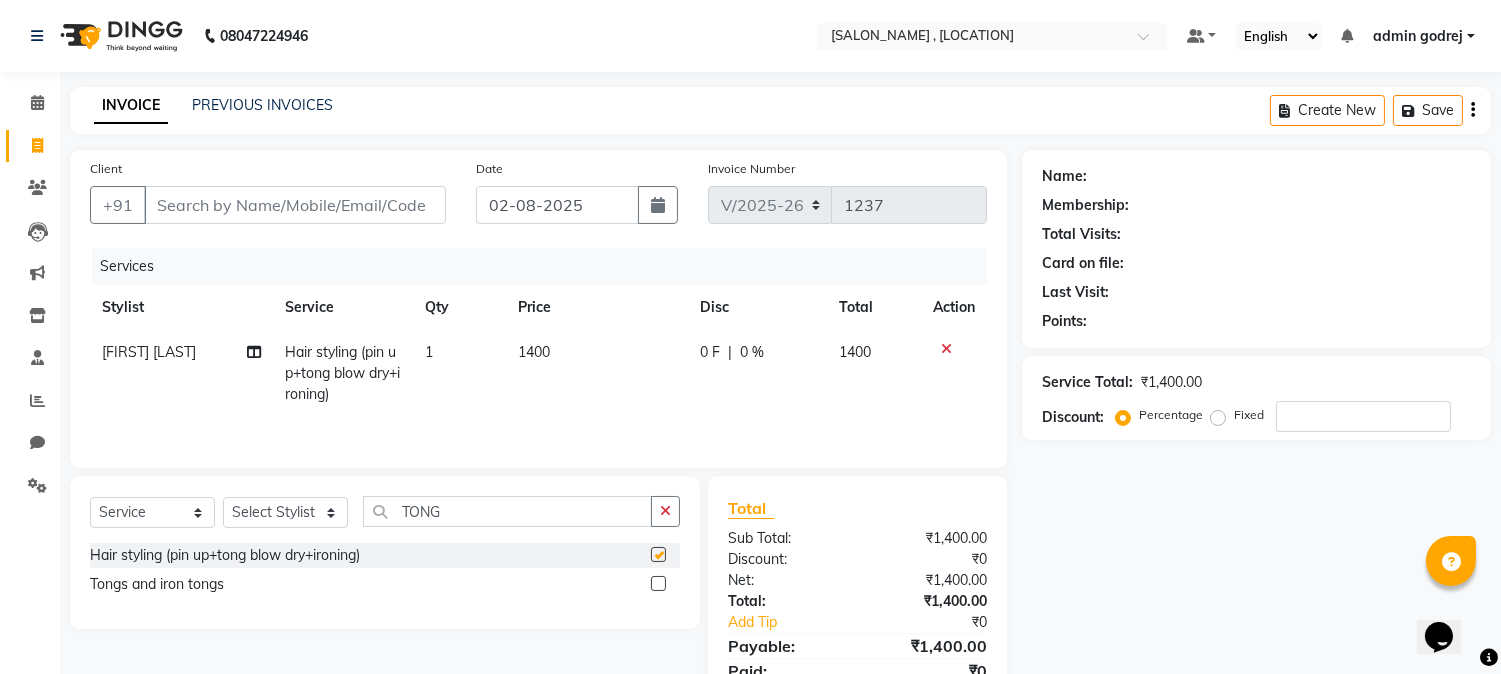 checkbox on "false" 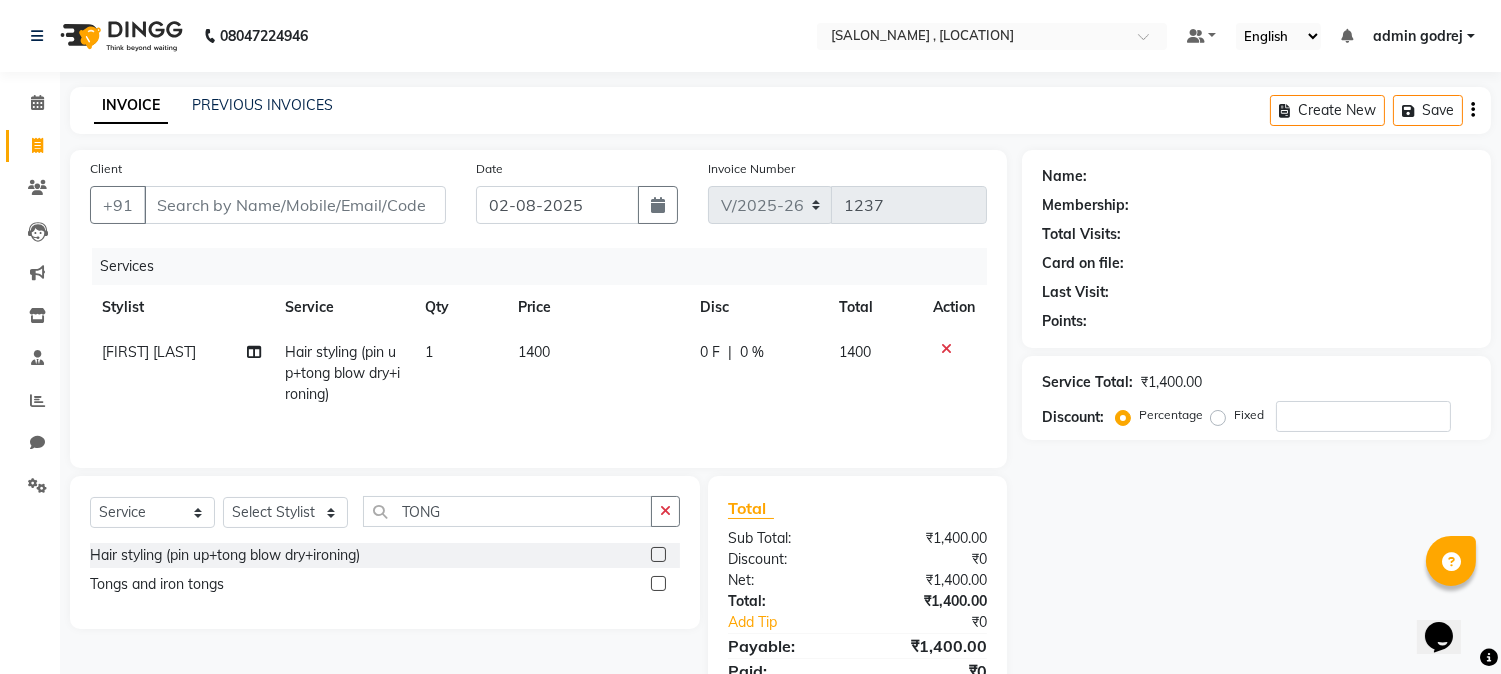 click 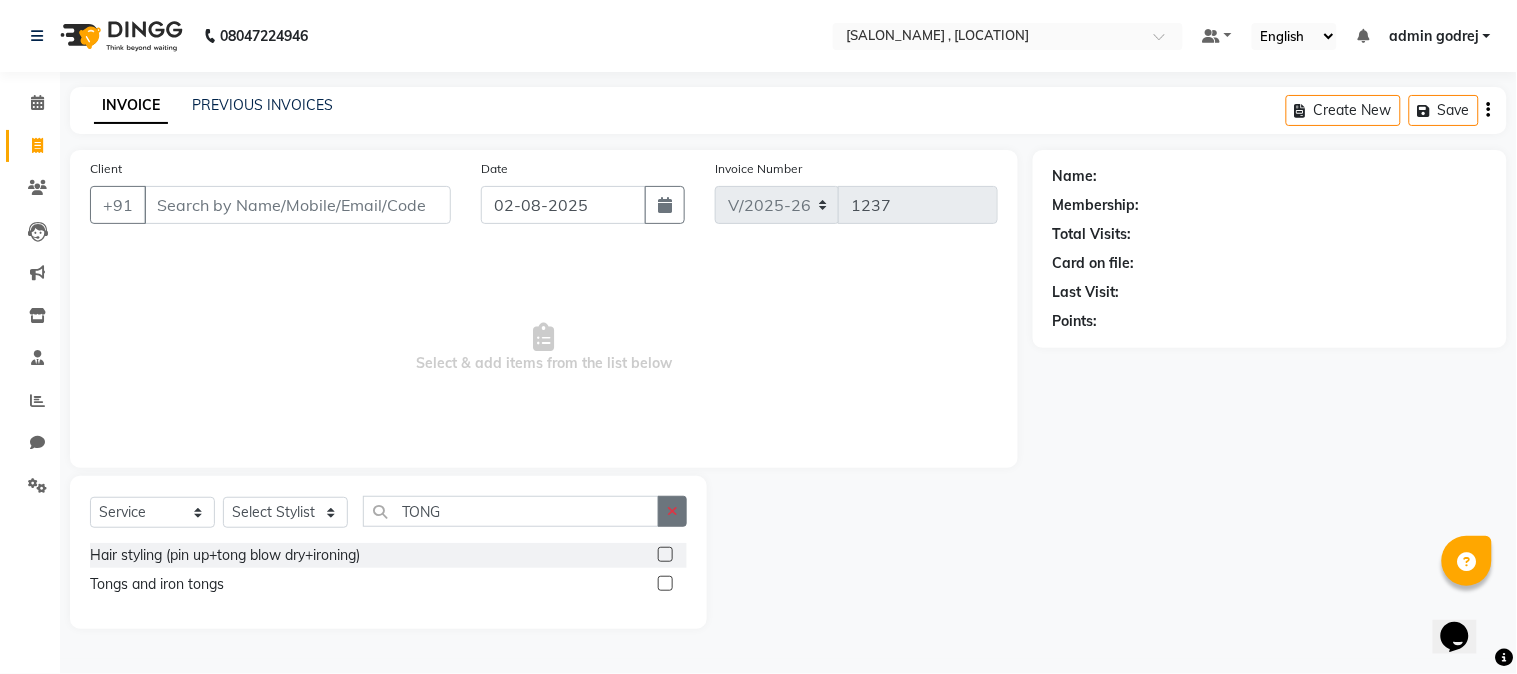 click 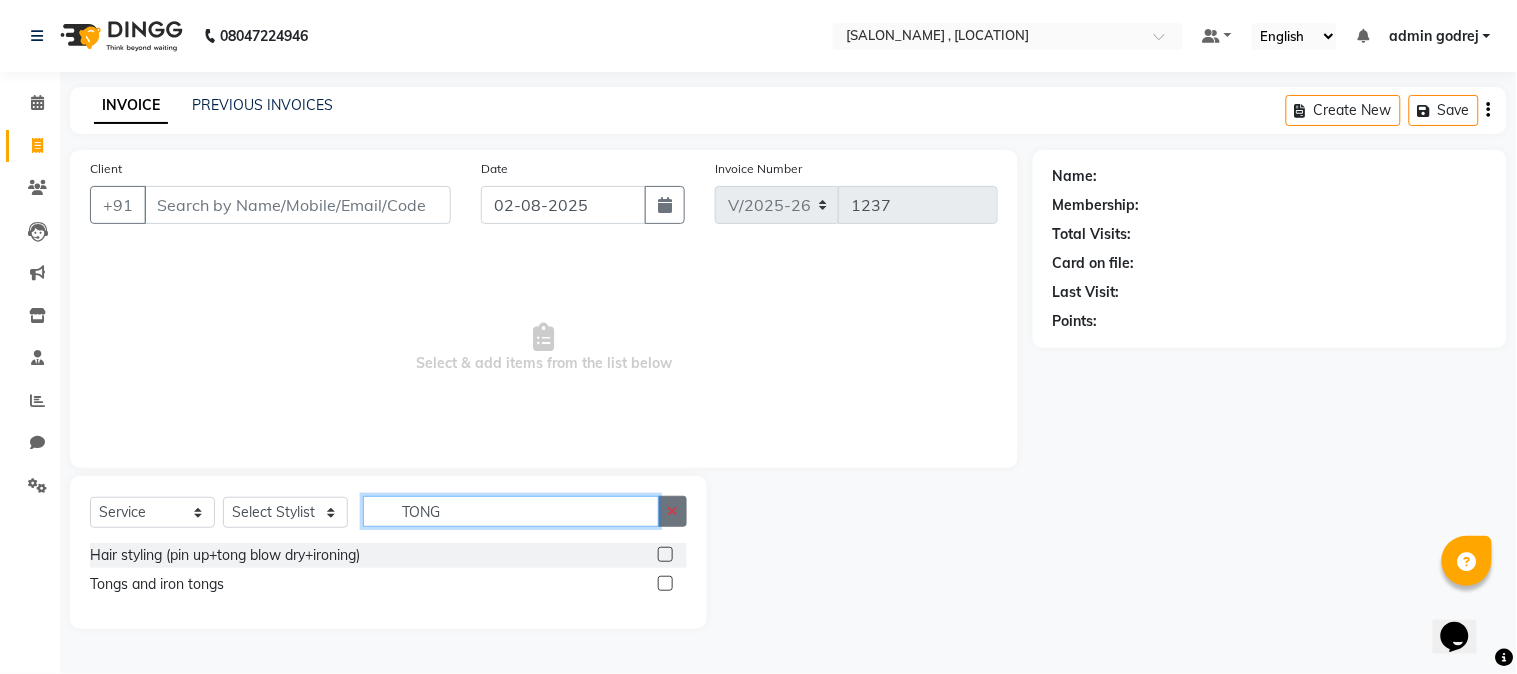 type 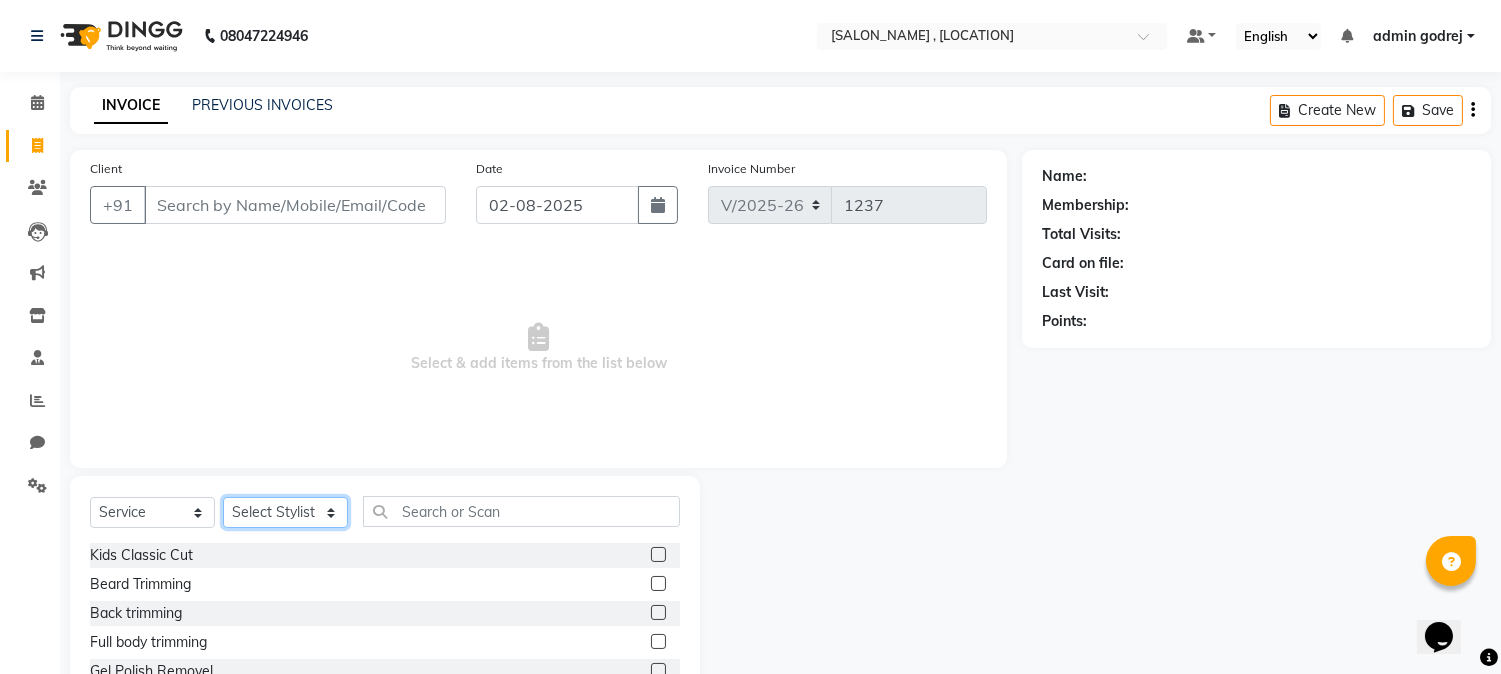 click on "Select Stylist admin godrej [FIRST] [LAST] [FIRST] [LAST] [FIRST] [LAST] [FIRST] [LAST] [FIRST] [LAST] [FIRST] [LAST] [FIRST] [LAST] [FIRST] [LAST]" 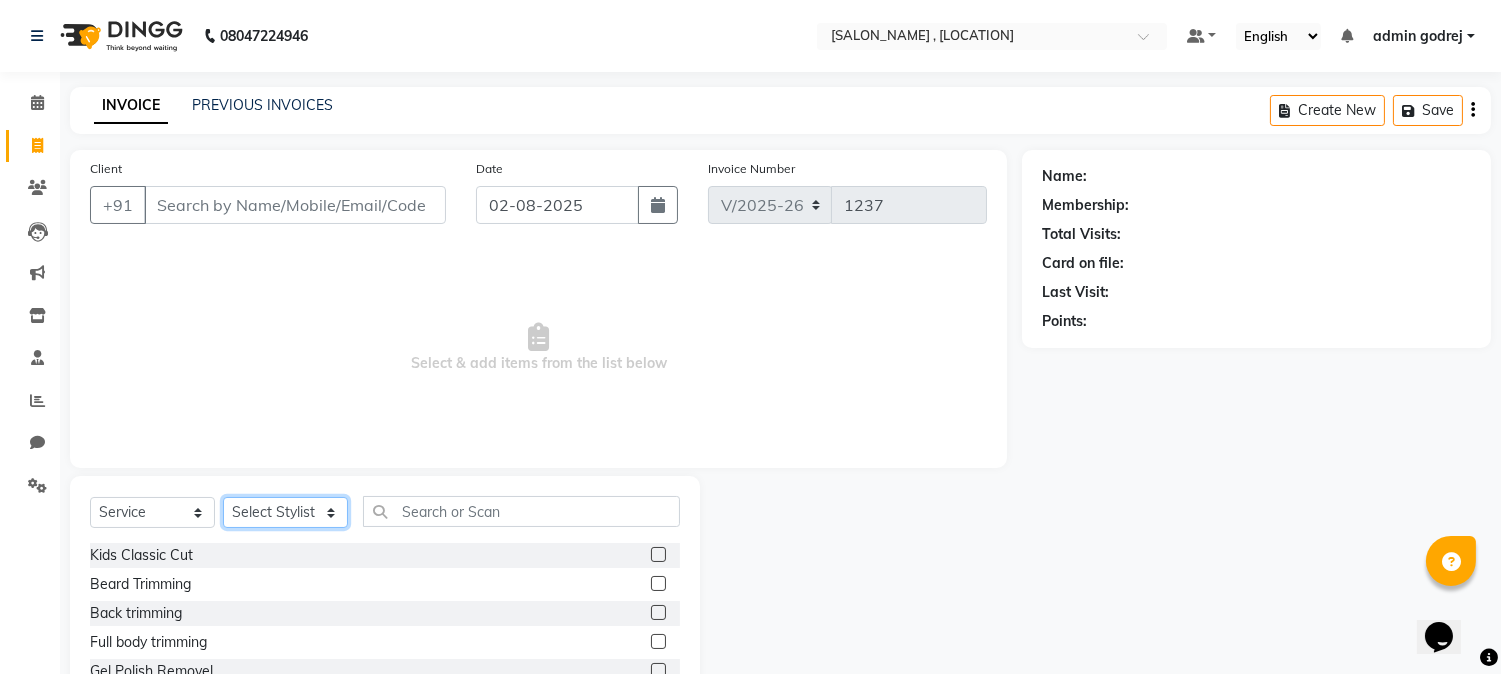 select on "61806" 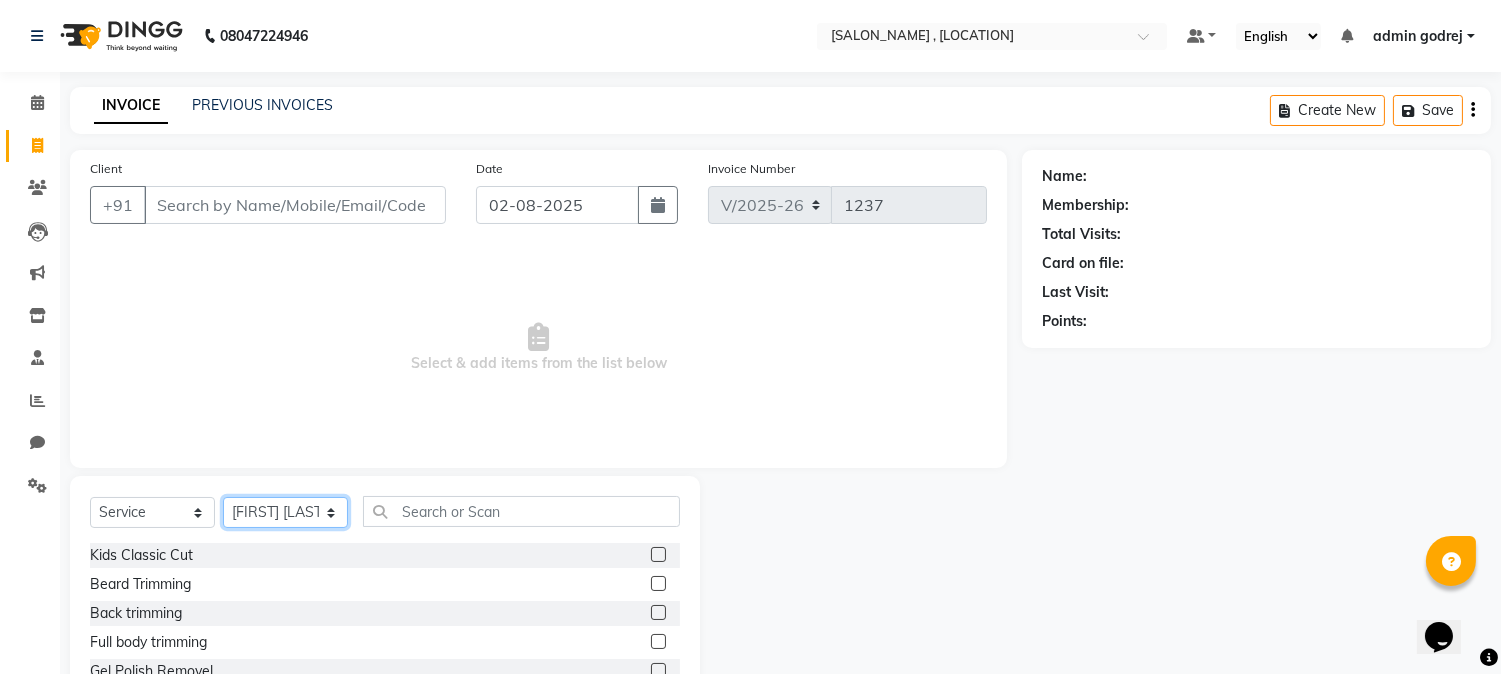 click on "Select Stylist admin godrej [FIRST] [LAST] [FIRST] [LAST] [FIRST] [LAST] [FIRST] [LAST] [FIRST] [LAST] [FIRST] [LAST] [FIRST] [LAST] [FIRST] [LAST]" 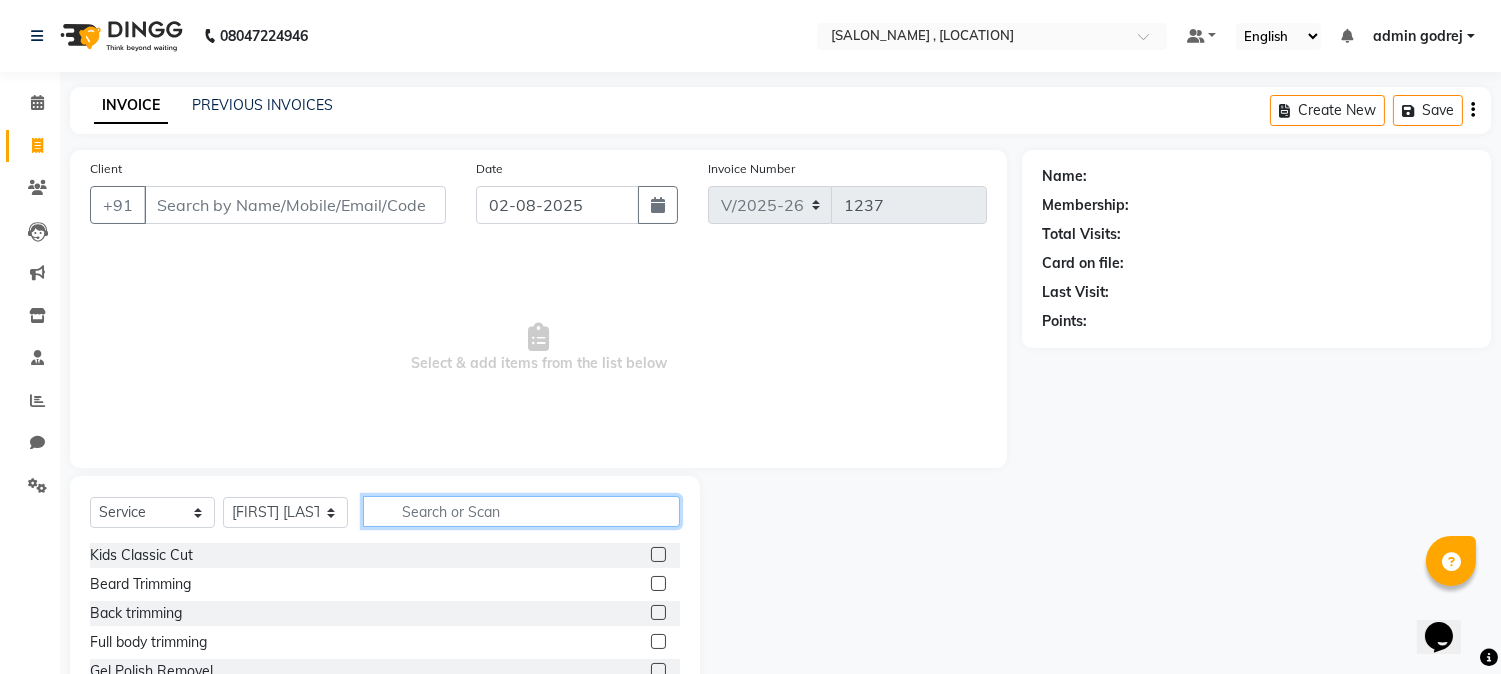 click 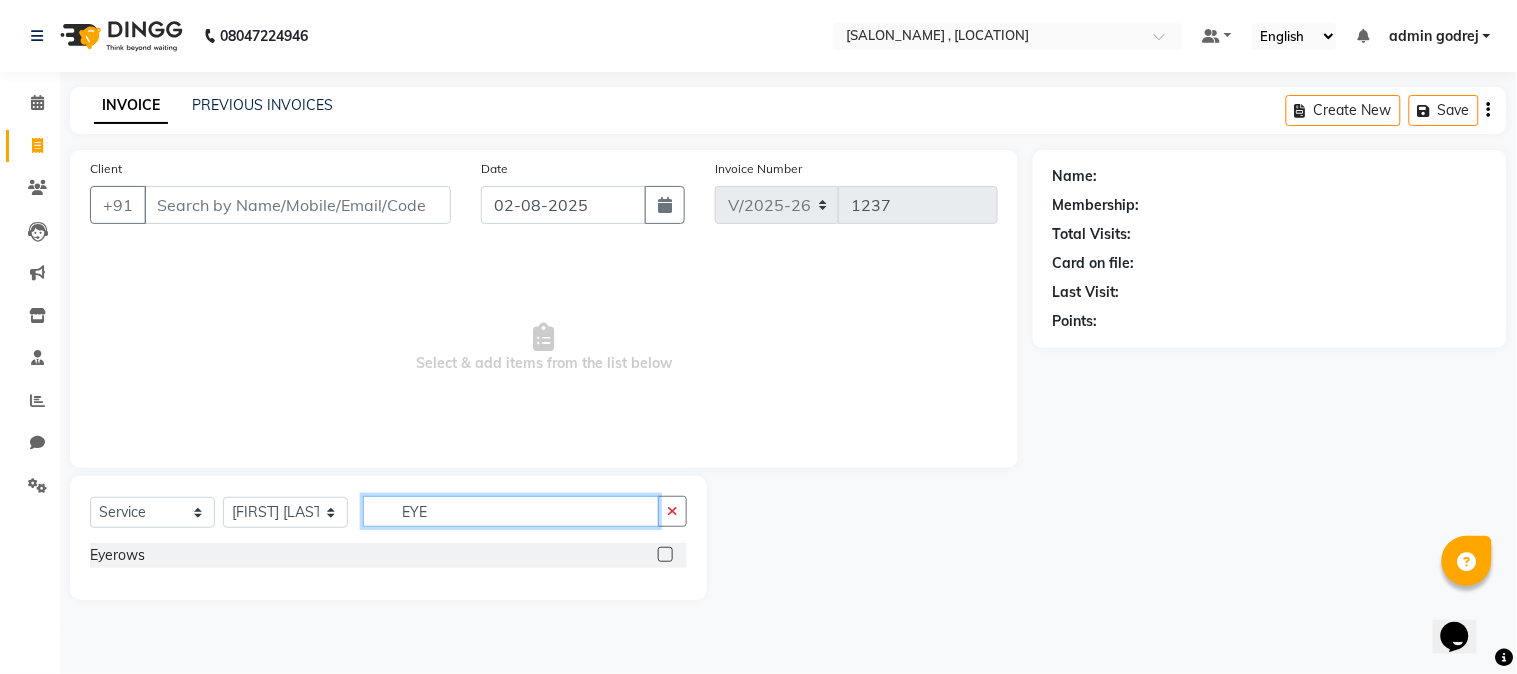 type on "EYE" 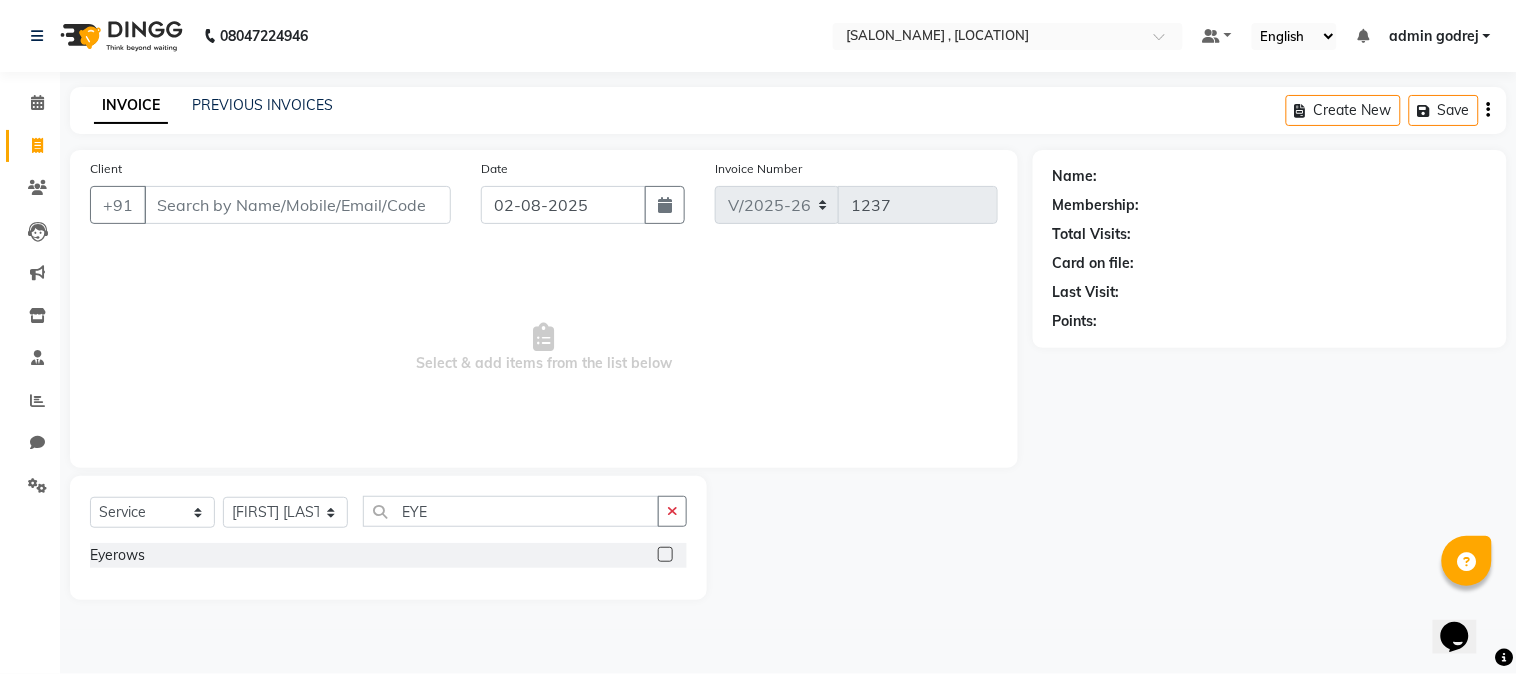 click 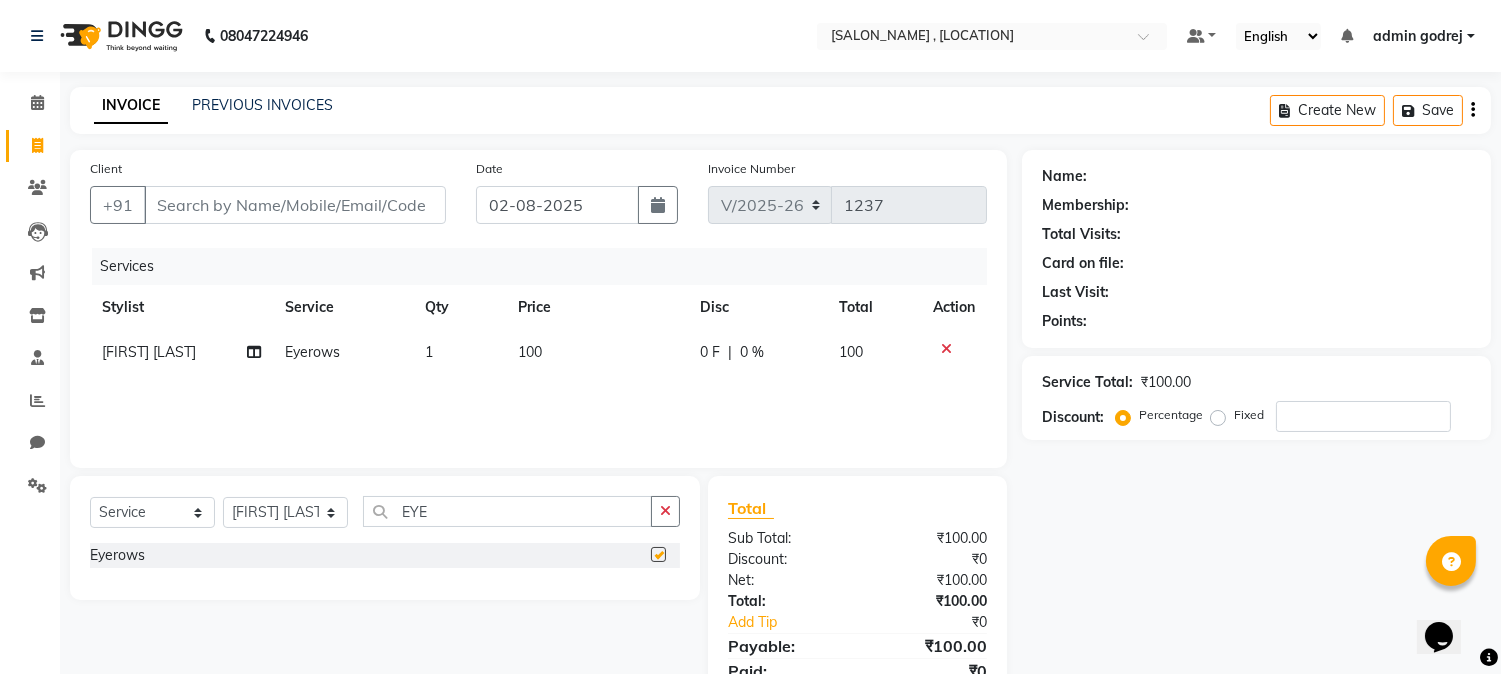 checkbox on "false" 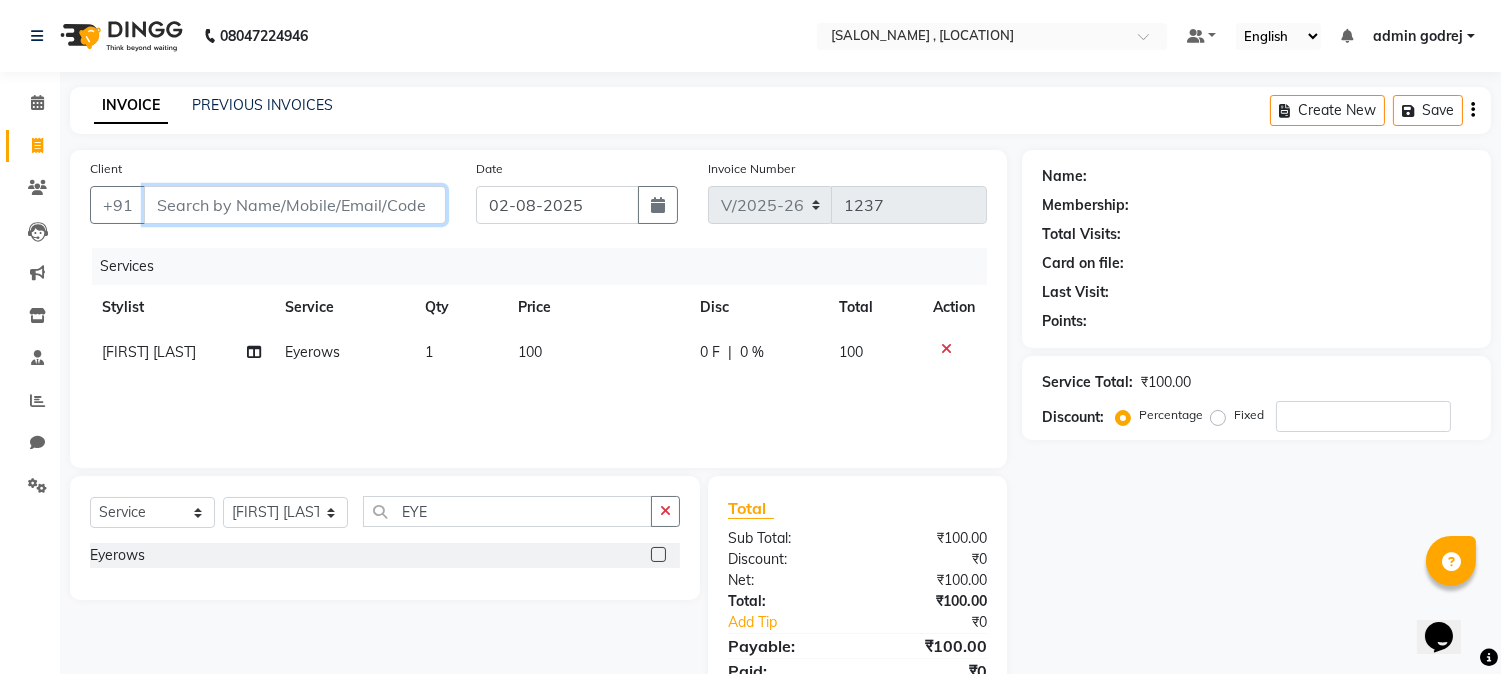 click on "Client" at bounding box center (295, 205) 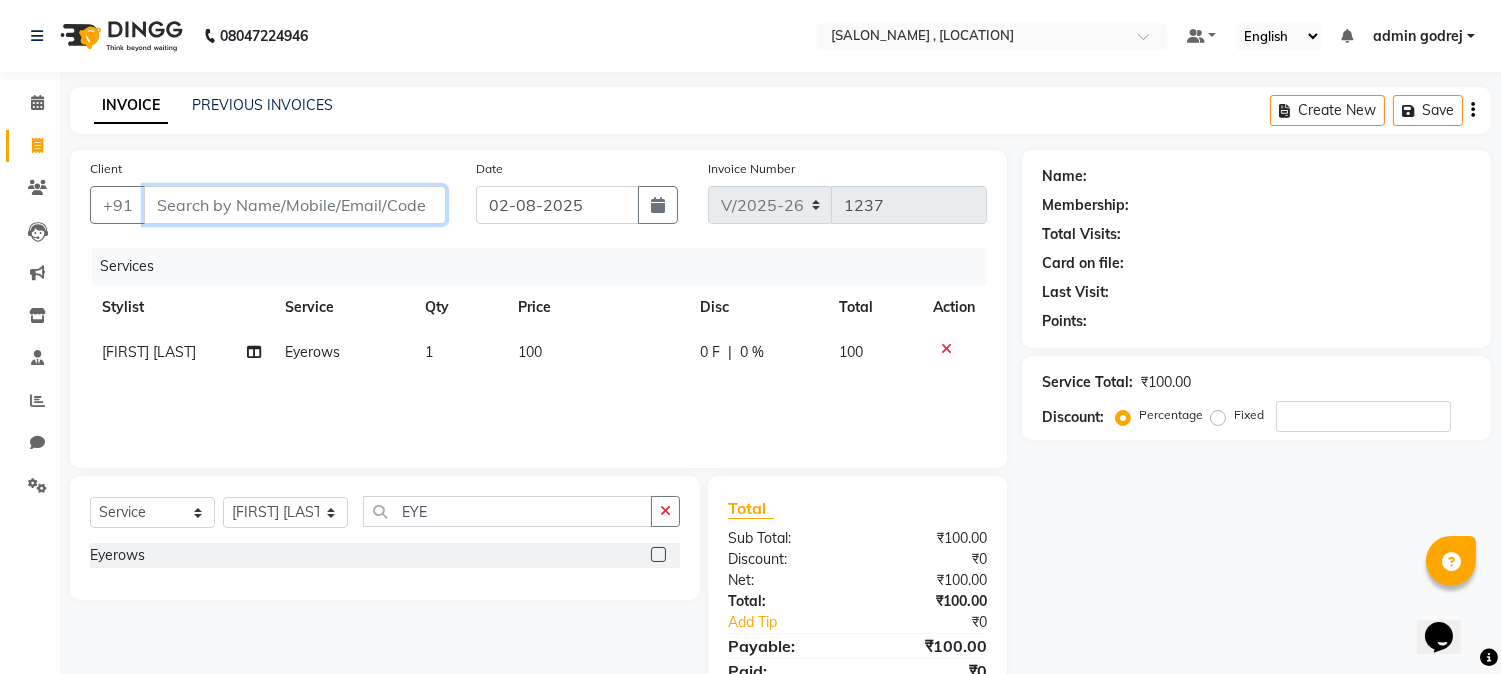 type on "9" 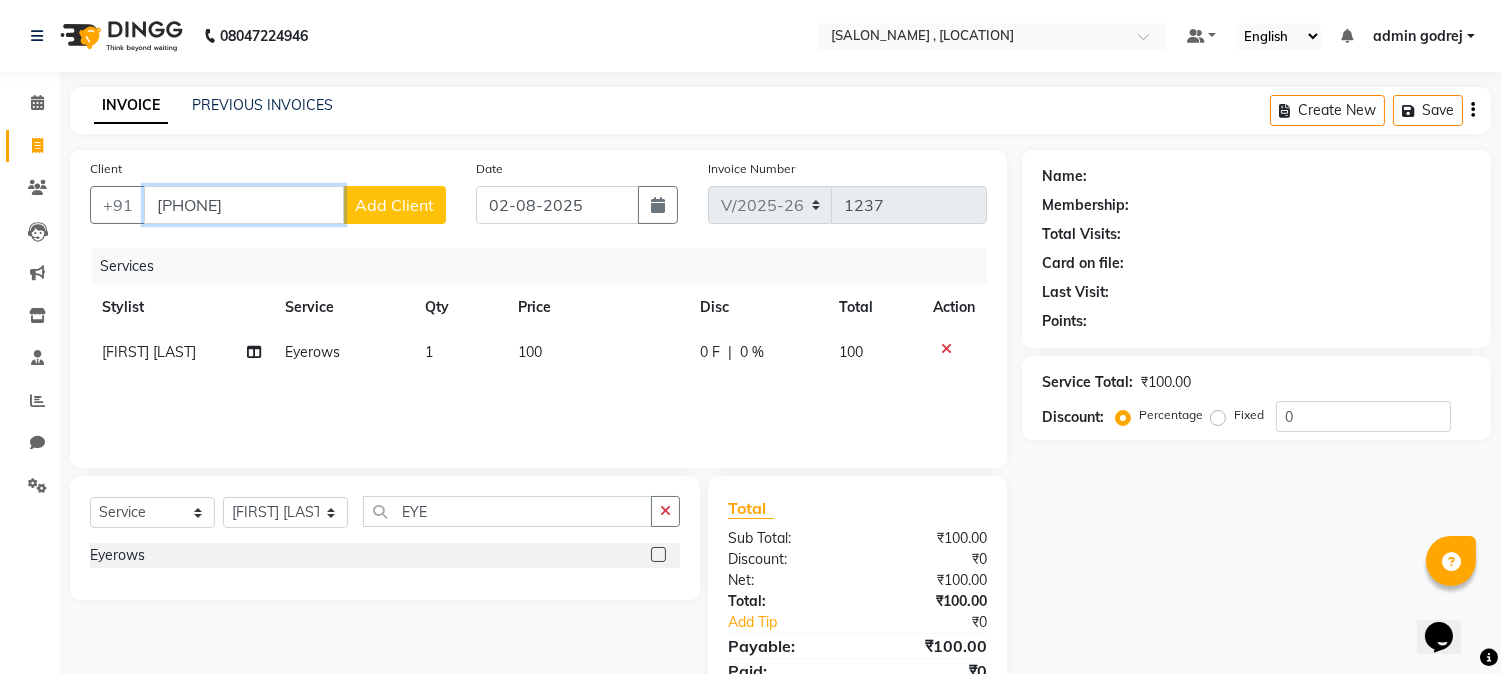 type on "[PHONE]" 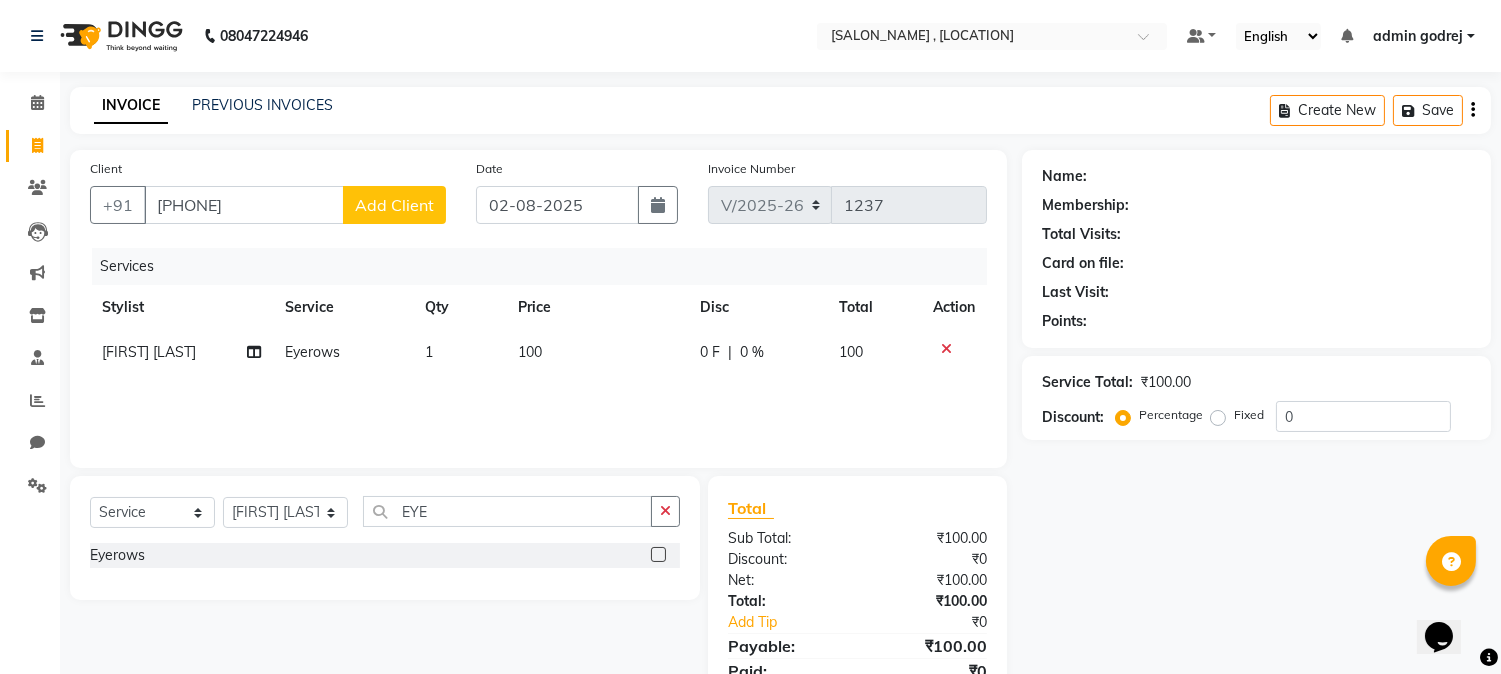 click on "Add Client" 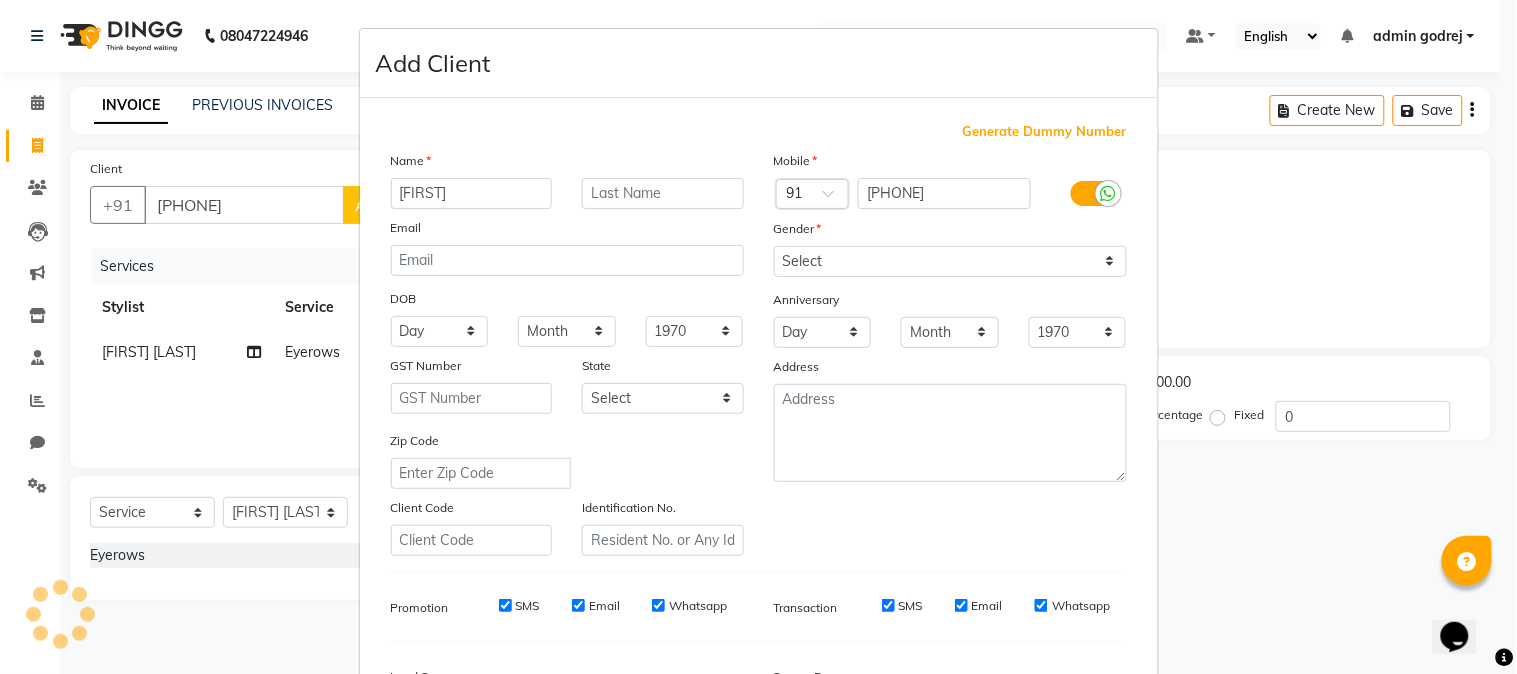 type on "[FIRST]" 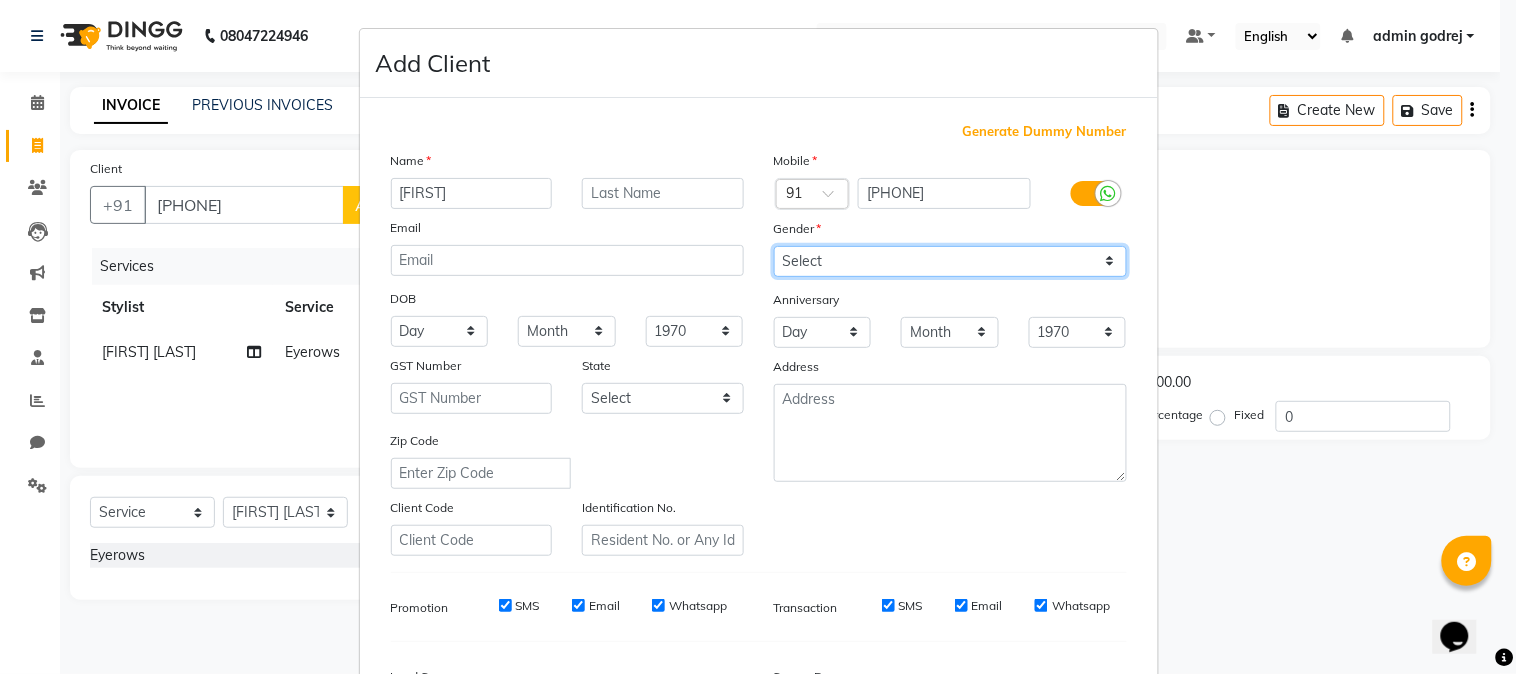 click on "Select Male Female Other Prefer Not To Say" at bounding box center [950, 261] 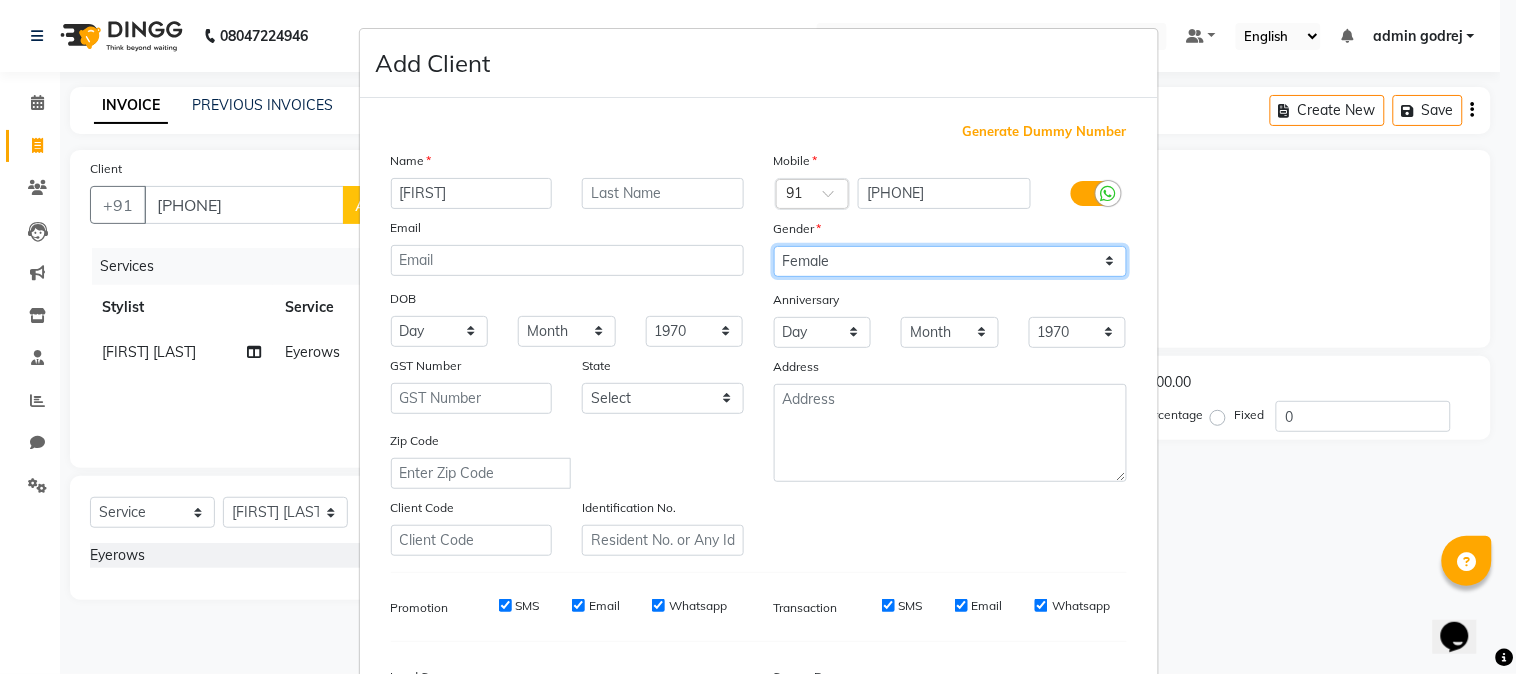 click on "Select Male Female Other Prefer Not To Say" at bounding box center (950, 261) 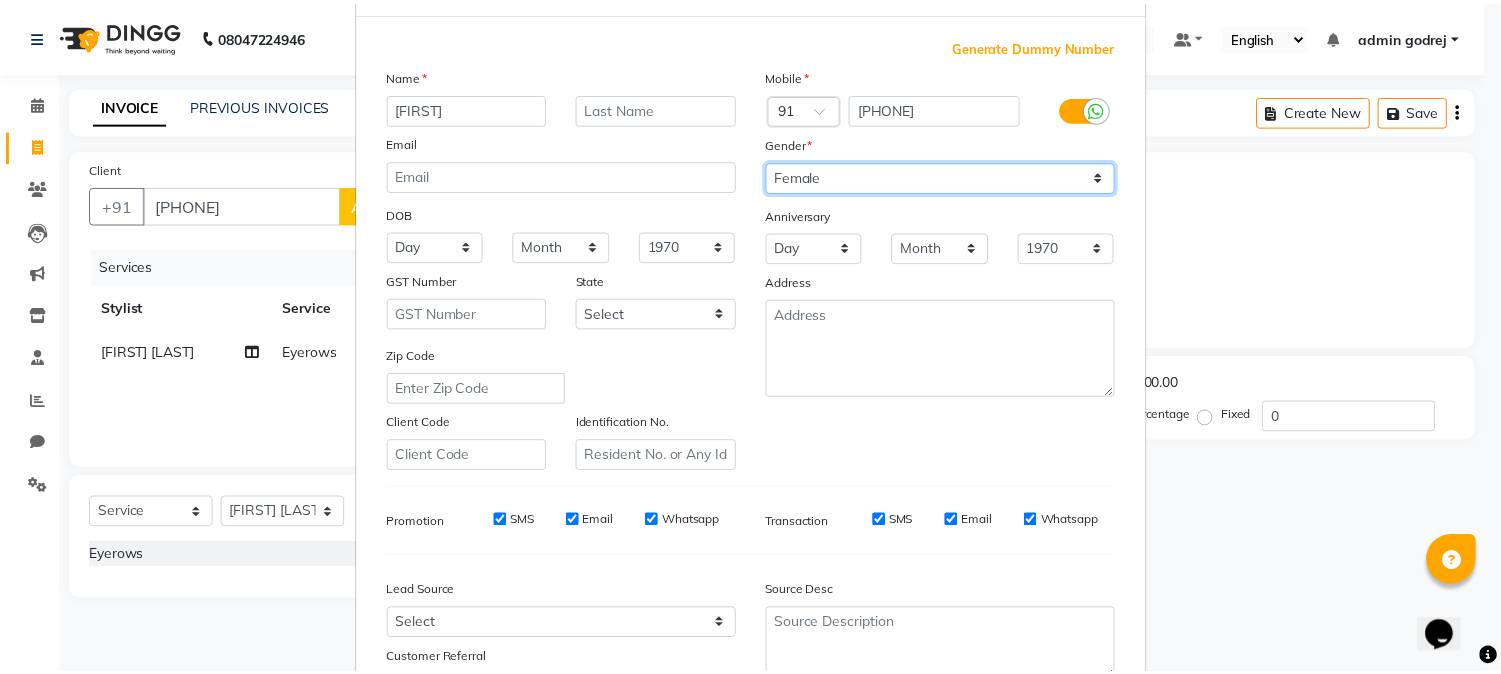 scroll, scrollTop: 250, scrollLeft: 0, axis: vertical 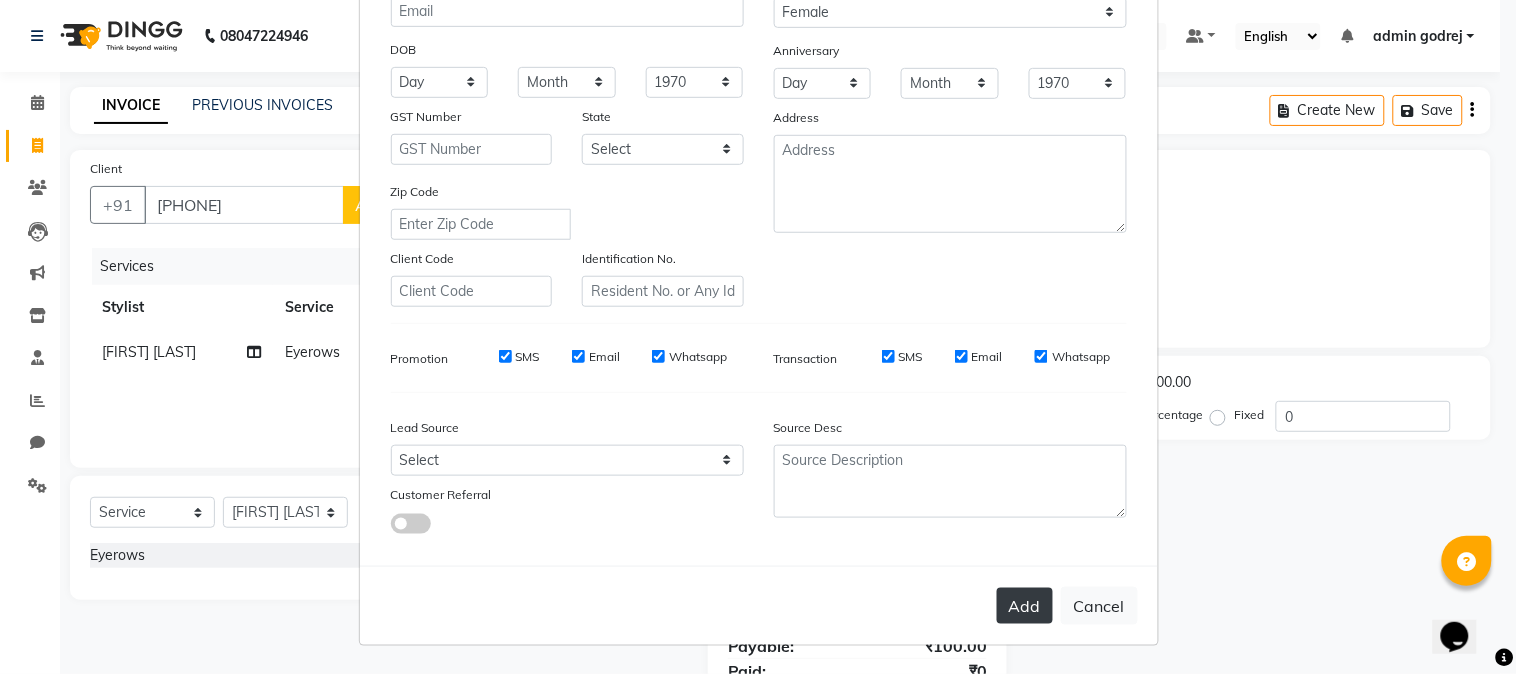 click on "Add" at bounding box center [1025, 606] 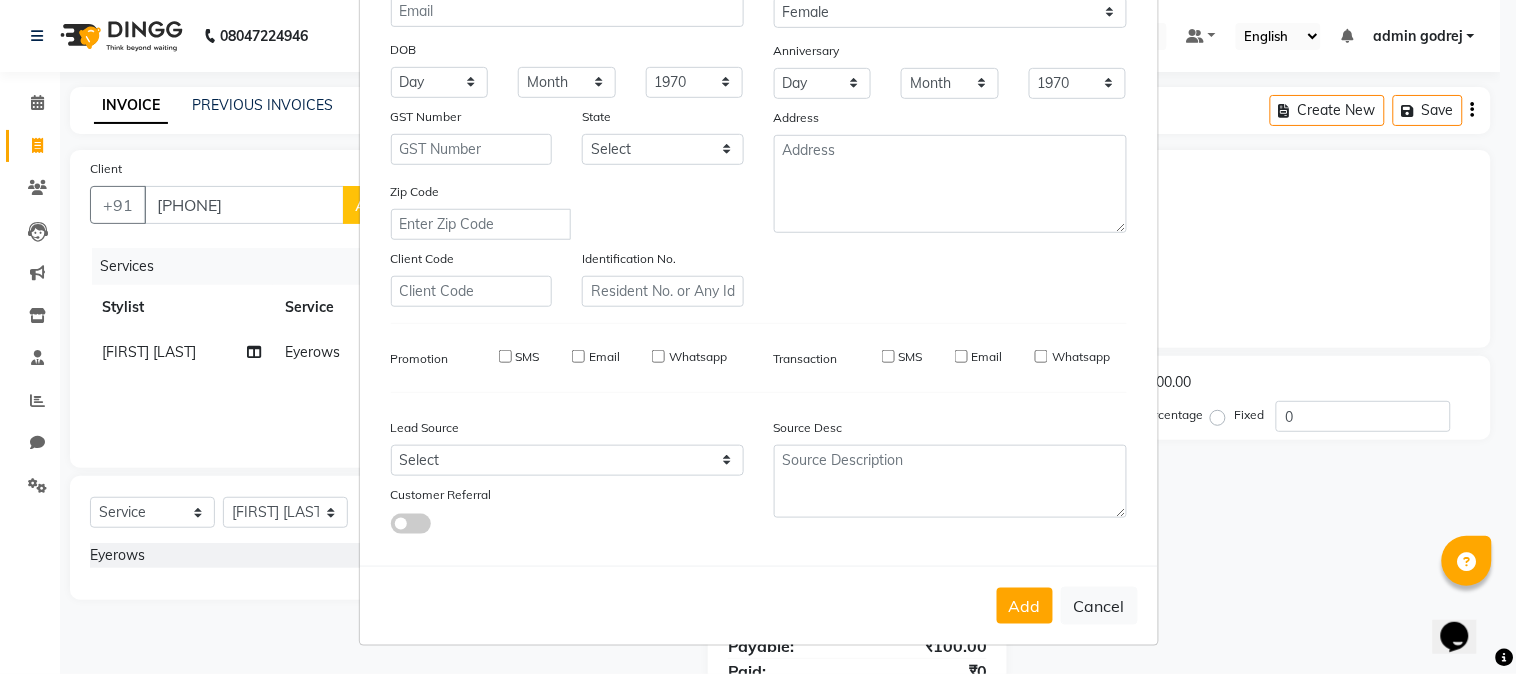 type 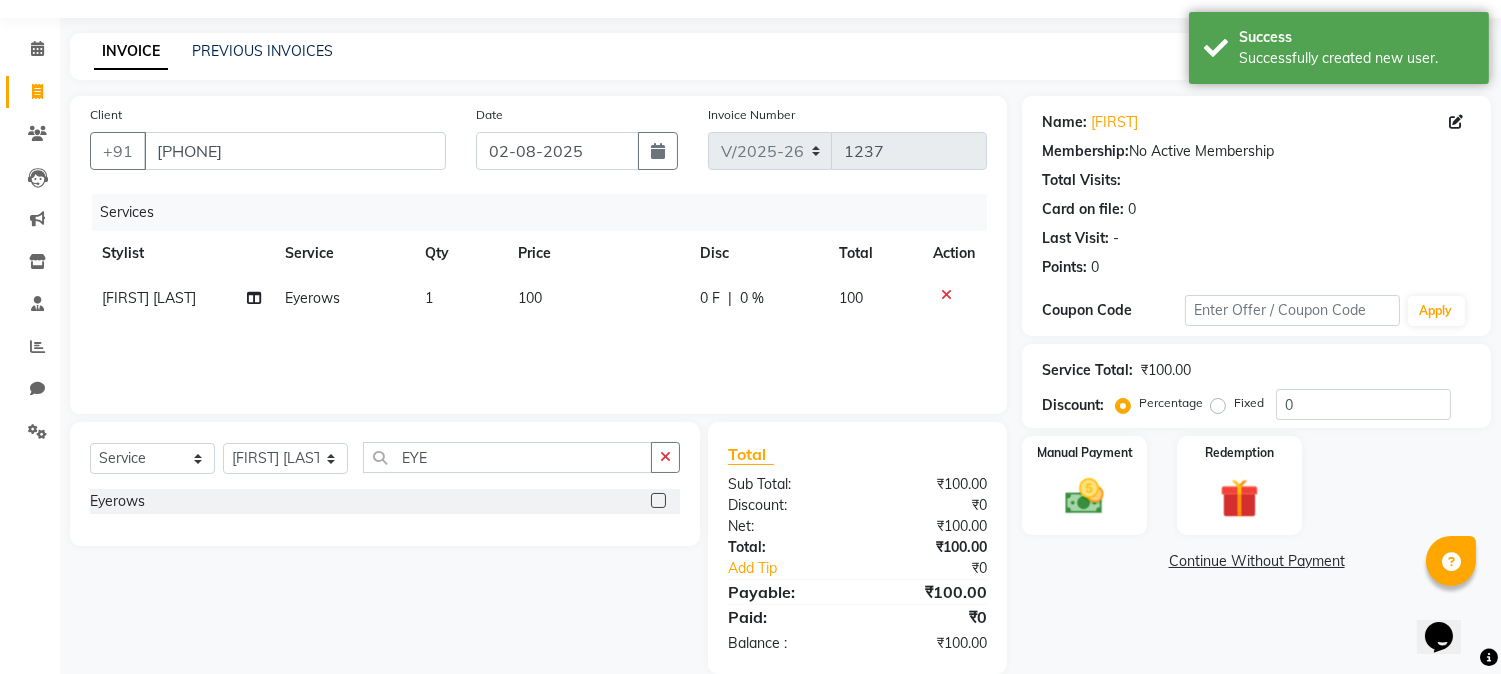 scroll, scrollTop: 84, scrollLeft: 0, axis: vertical 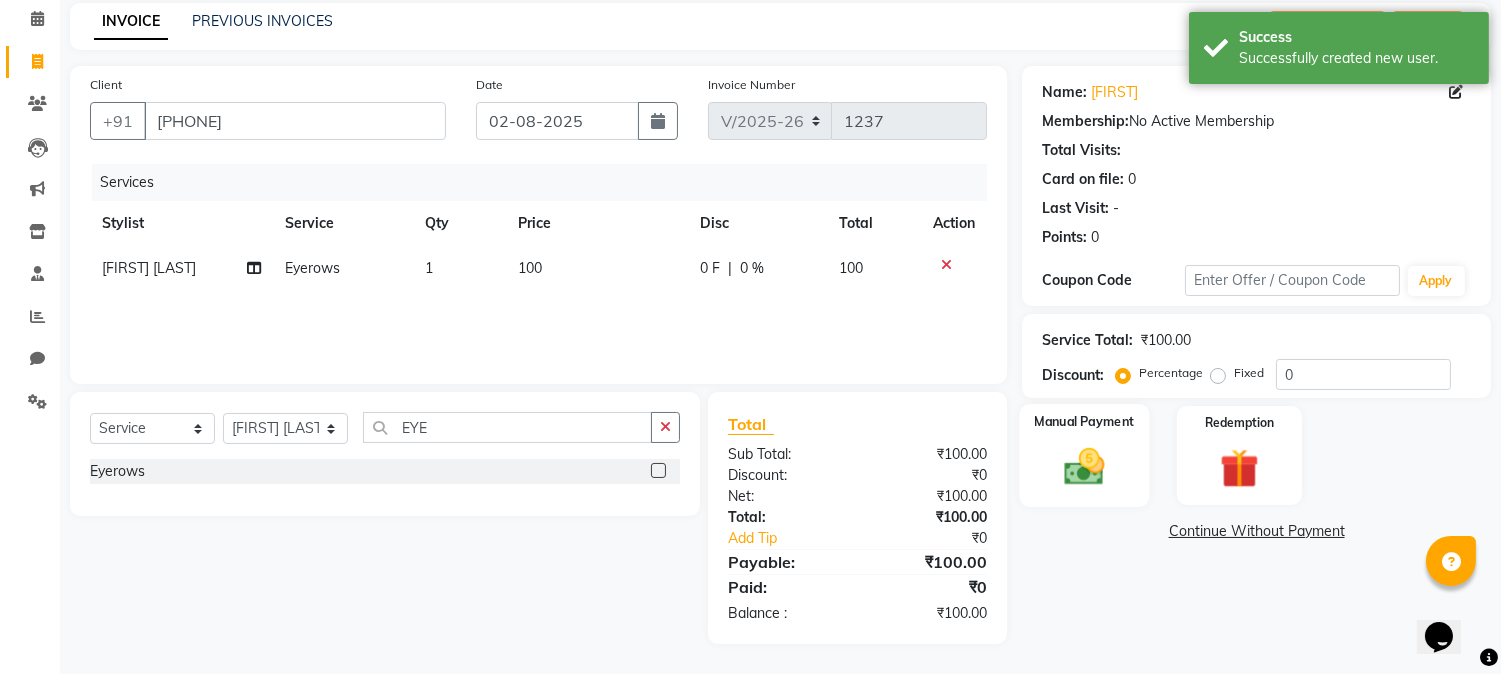 click 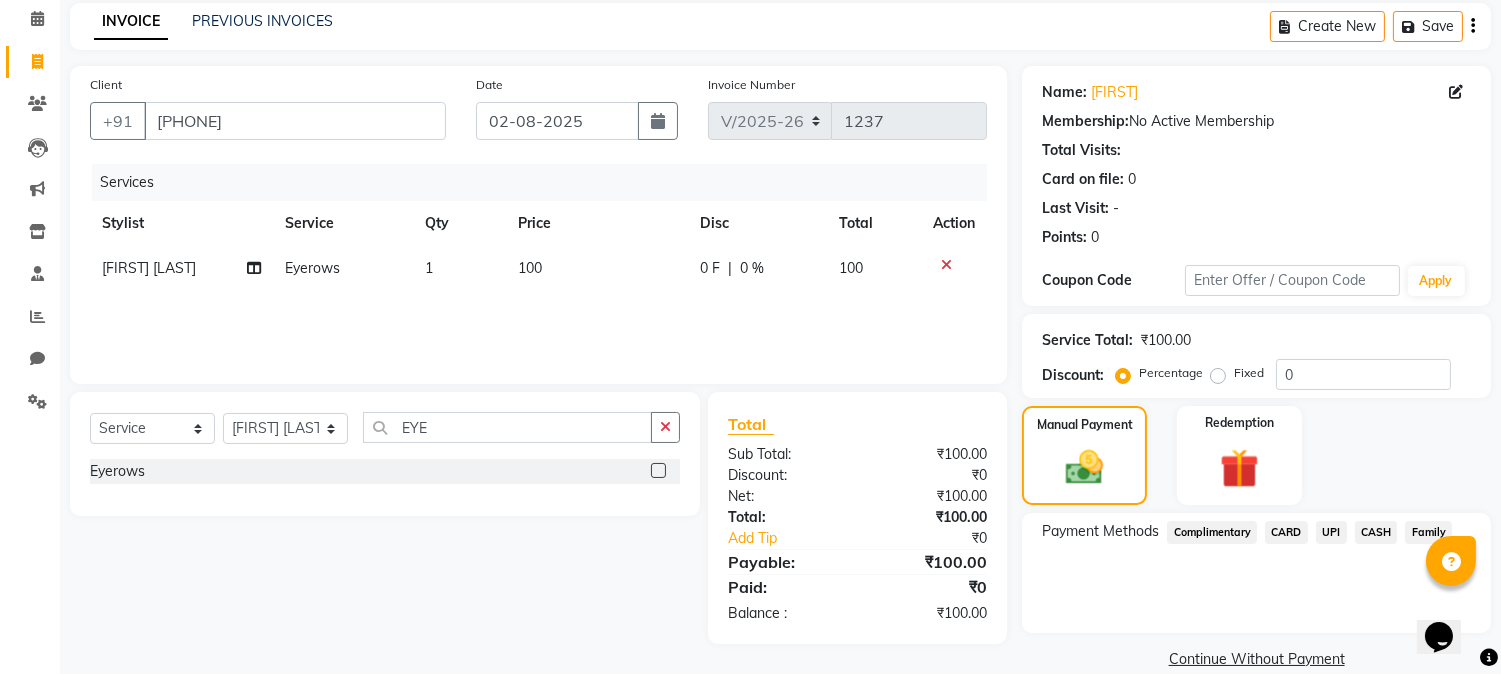 click on "UPI" 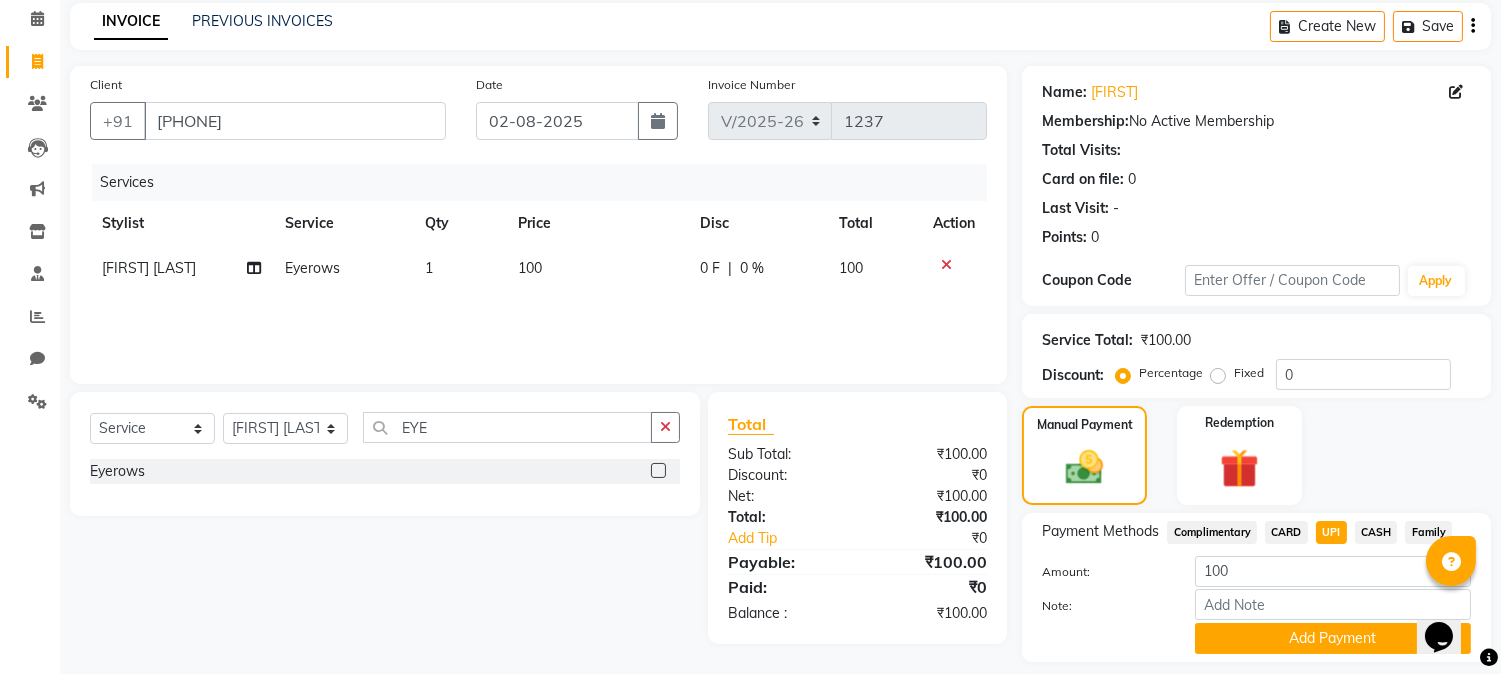 scroll, scrollTop: 142, scrollLeft: 0, axis: vertical 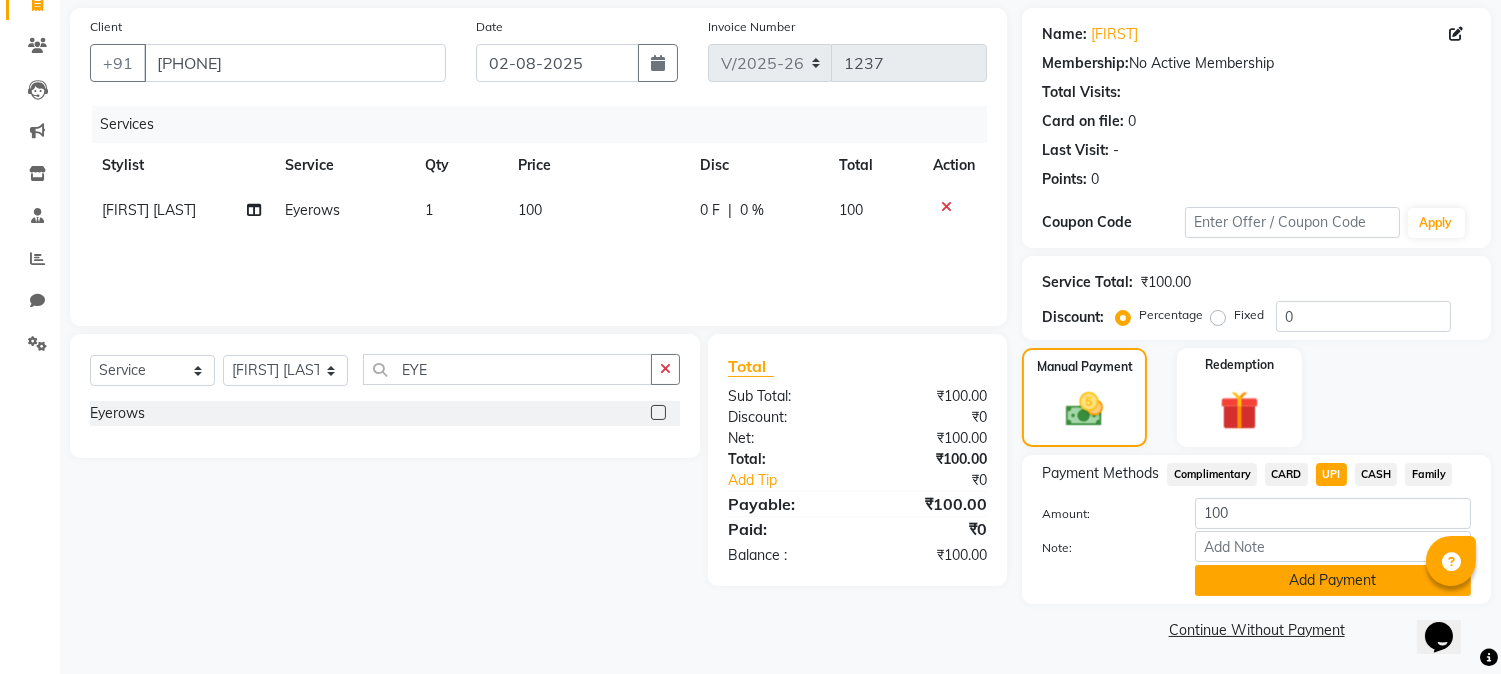 click on "Add Payment" 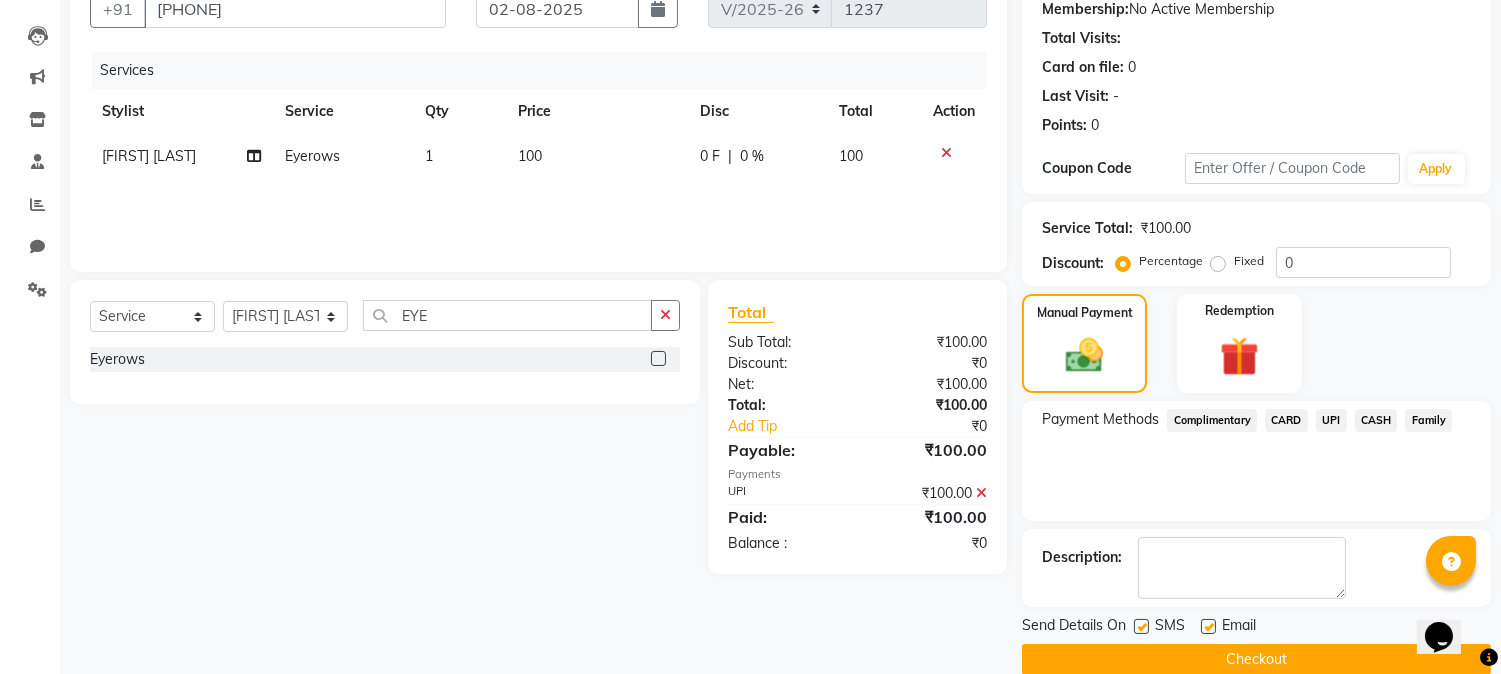 scroll, scrollTop: 225, scrollLeft: 0, axis: vertical 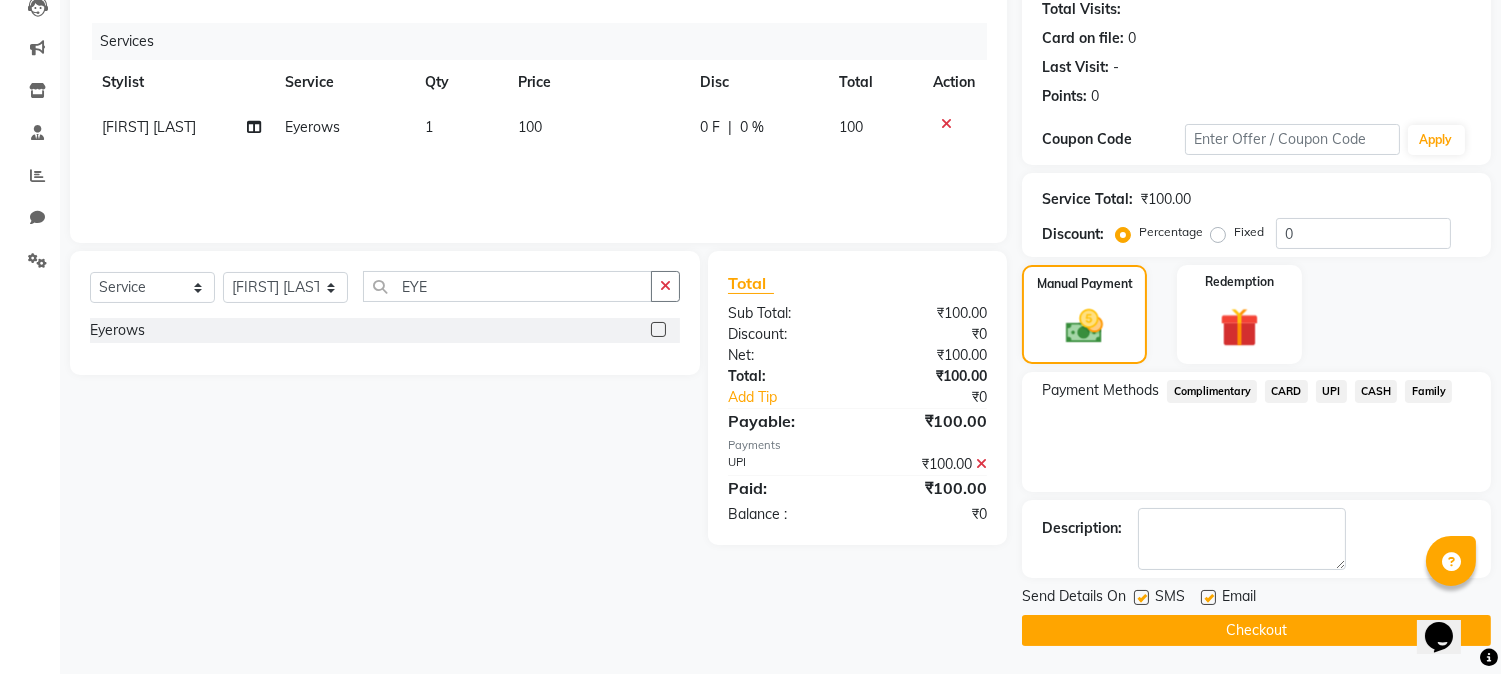click on "Checkout" 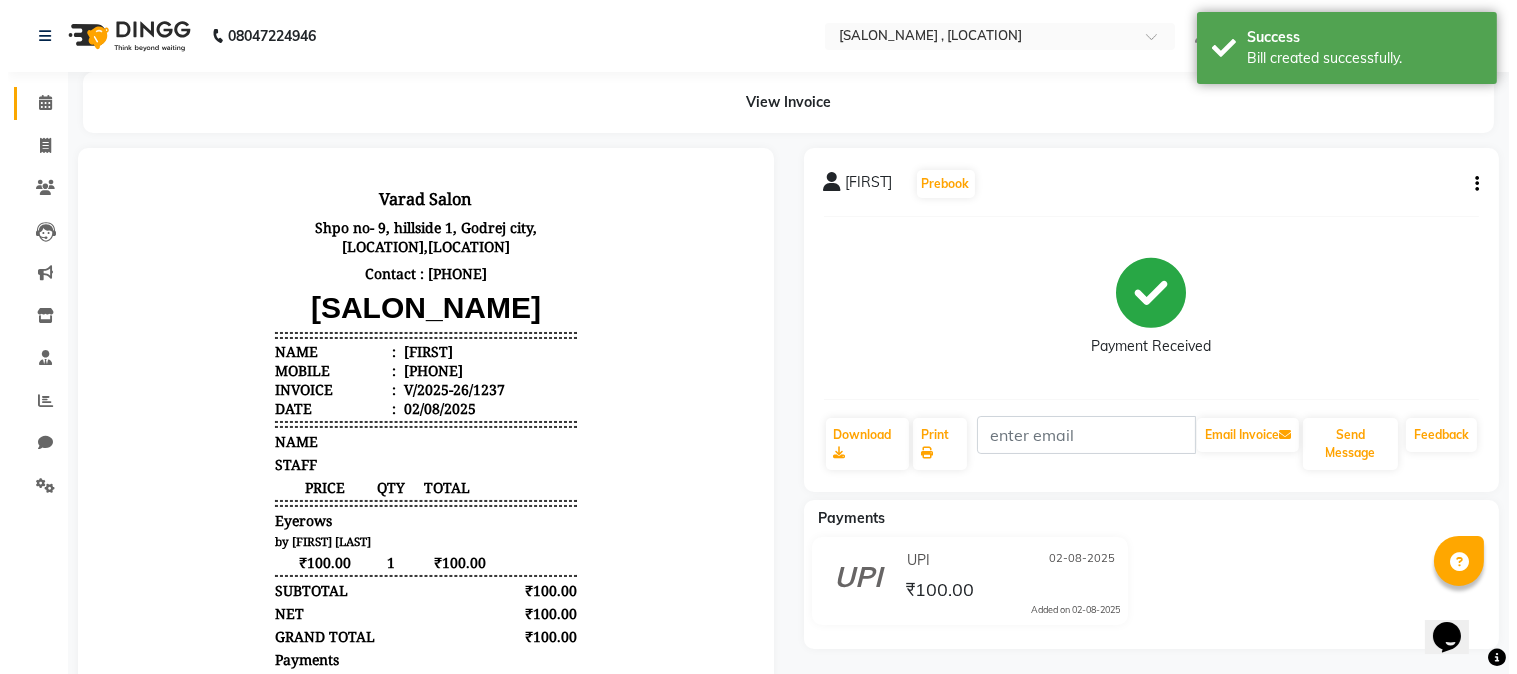 scroll, scrollTop: 0, scrollLeft: 0, axis: both 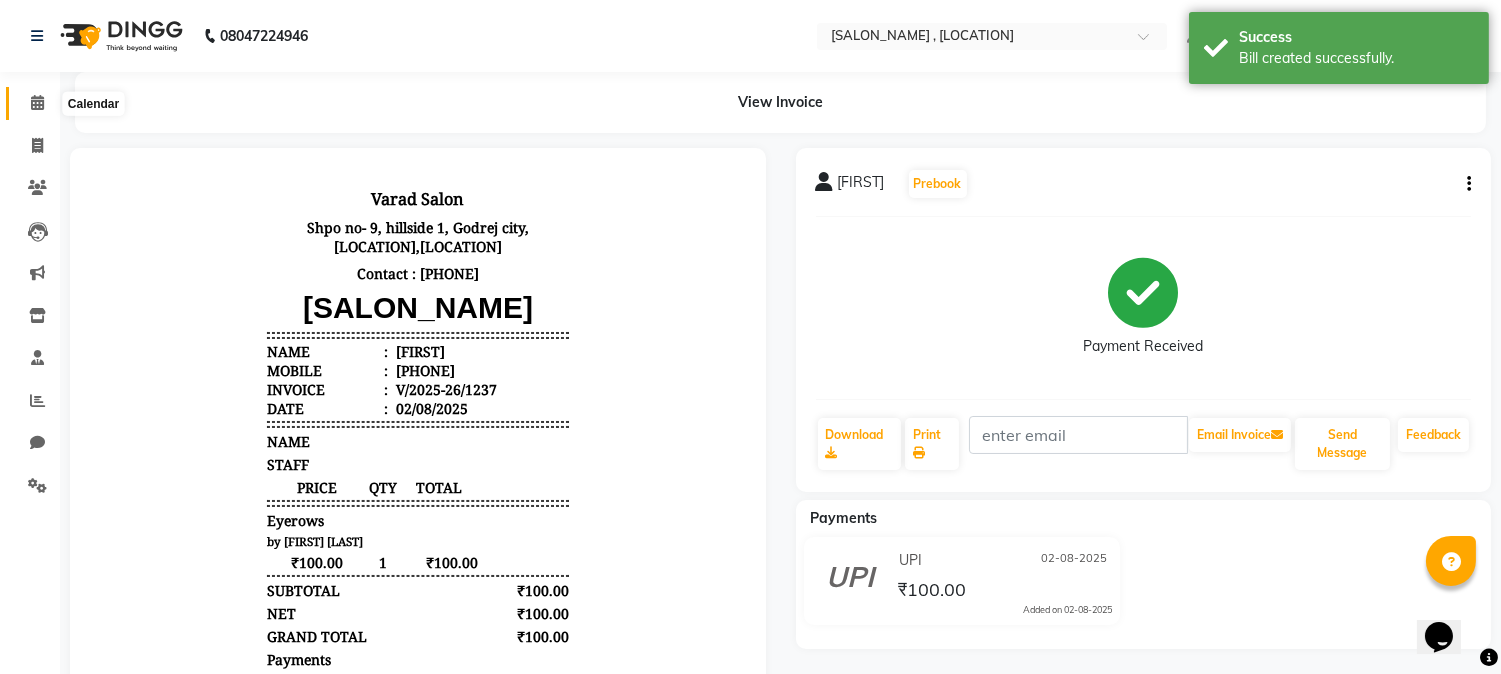 click 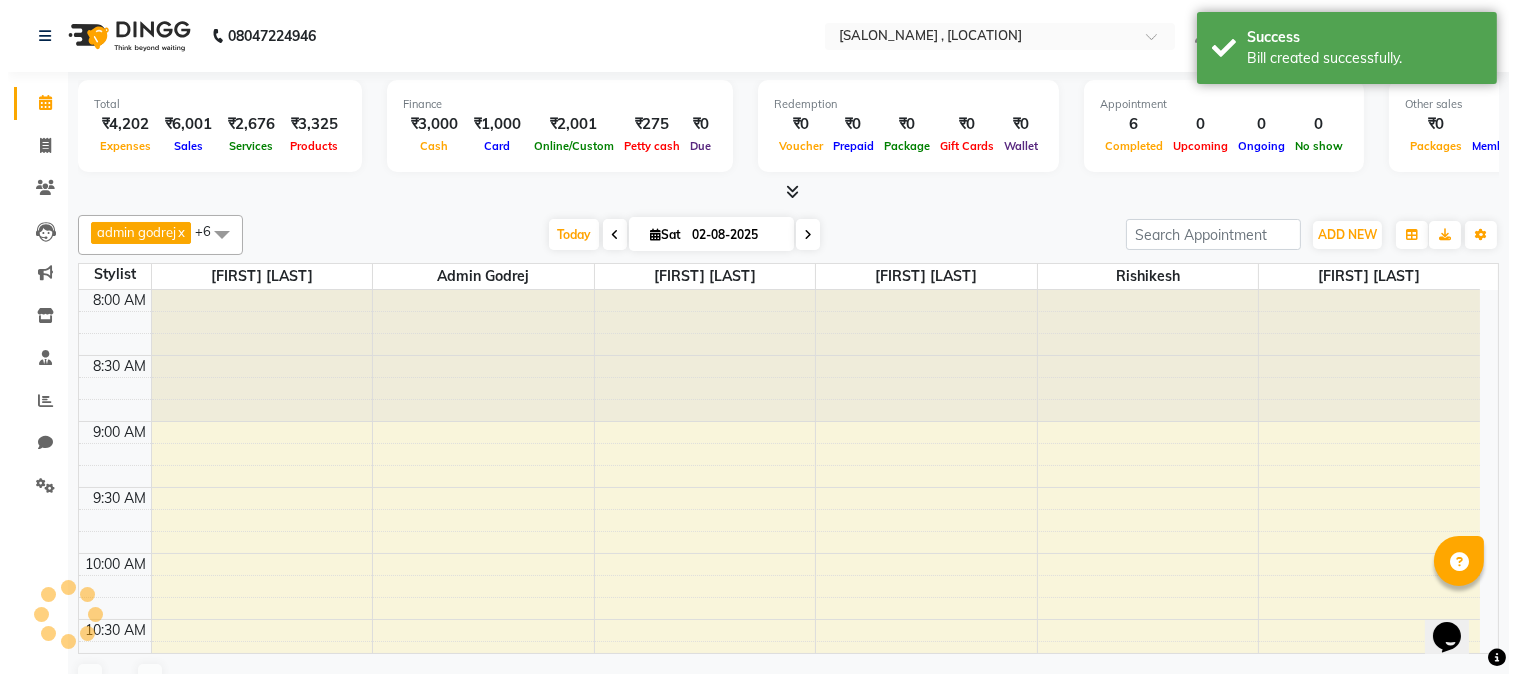 scroll, scrollTop: 0, scrollLeft: 0, axis: both 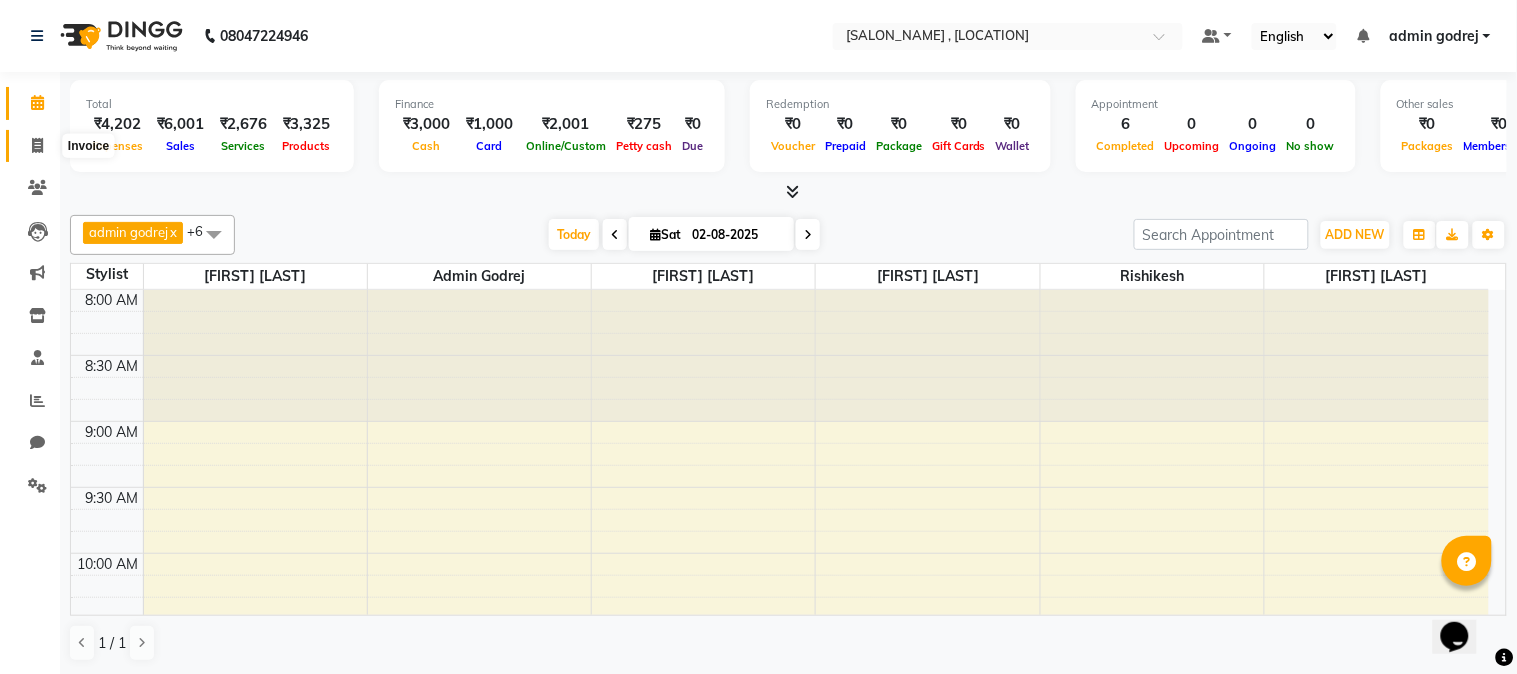 click 